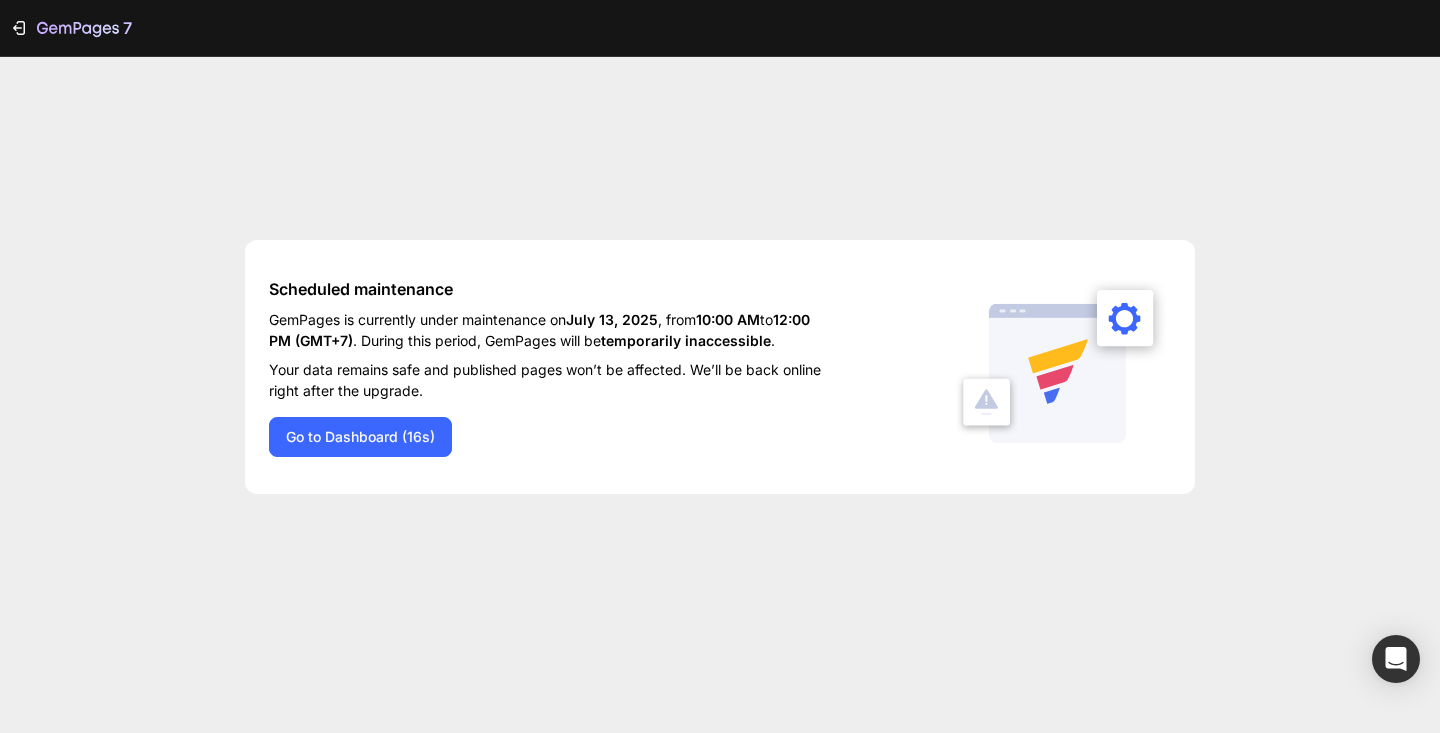 scroll, scrollTop: 0, scrollLeft: 0, axis: both 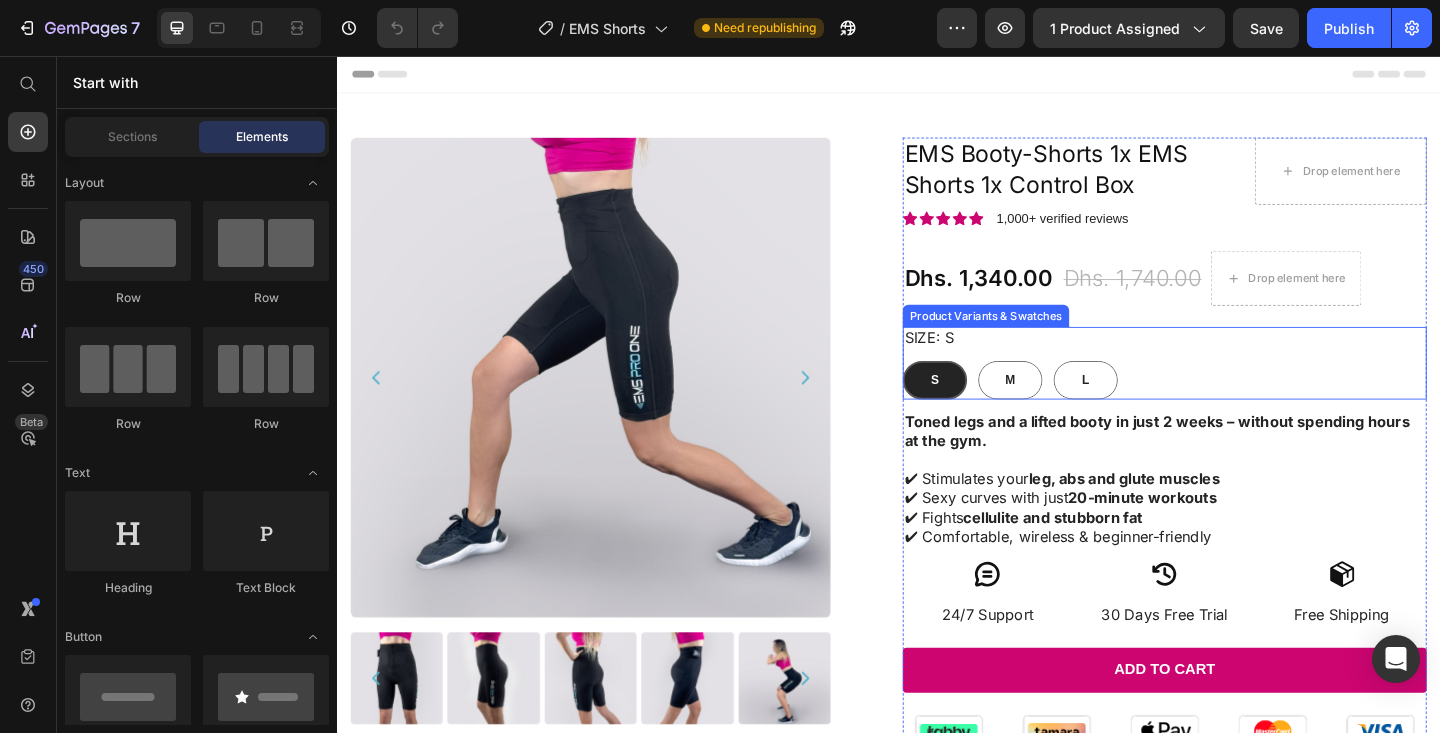 click on "Size: S S S S M M M L L L" at bounding box center (1237, 390) 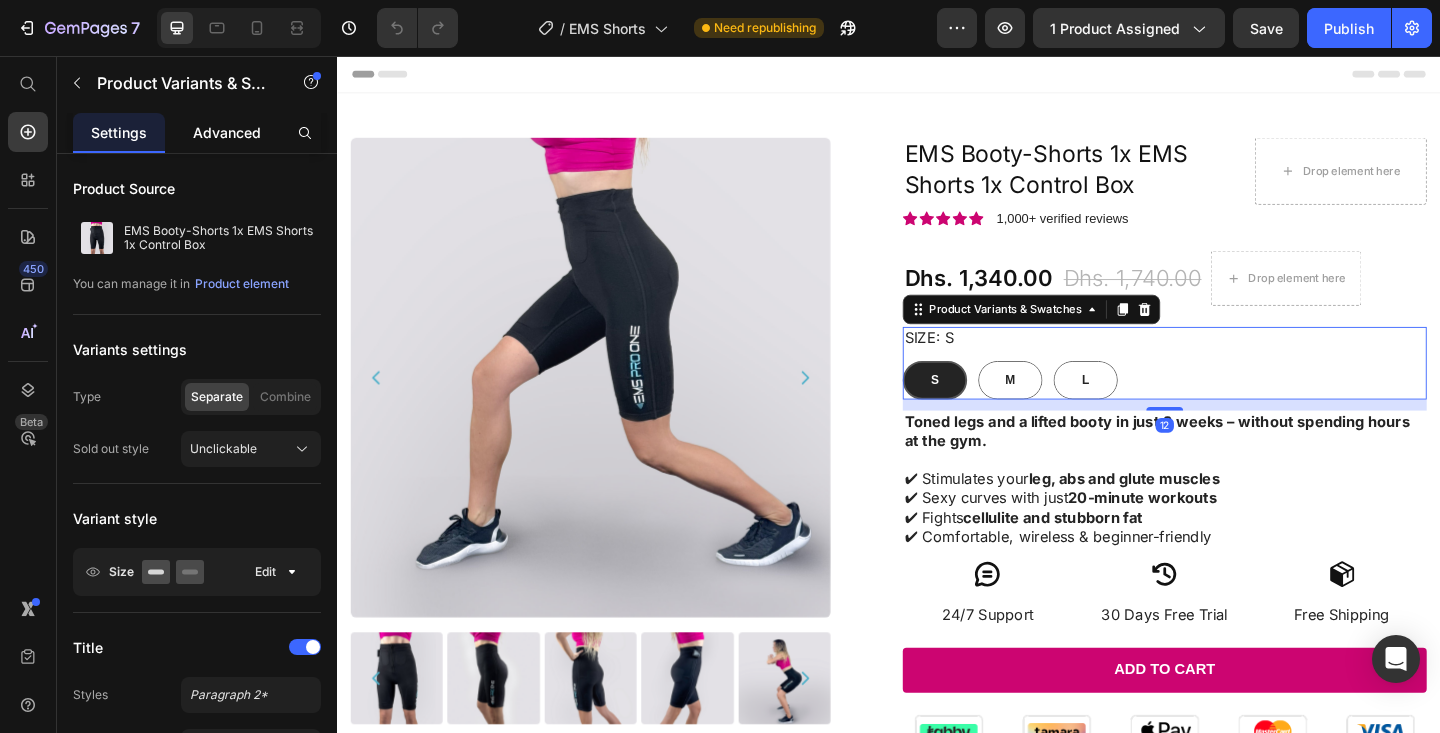 click on "Advanced" at bounding box center [227, 132] 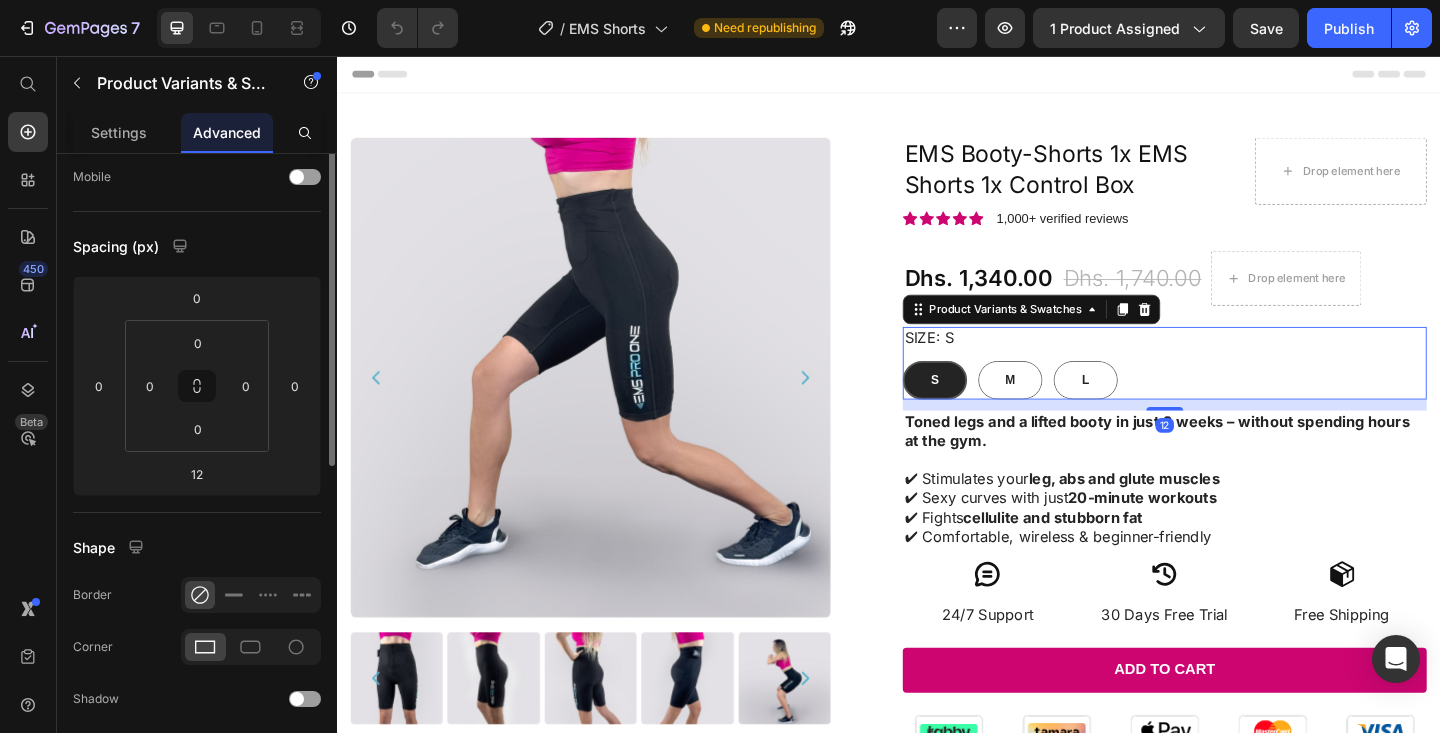 scroll, scrollTop: 0, scrollLeft: 0, axis: both 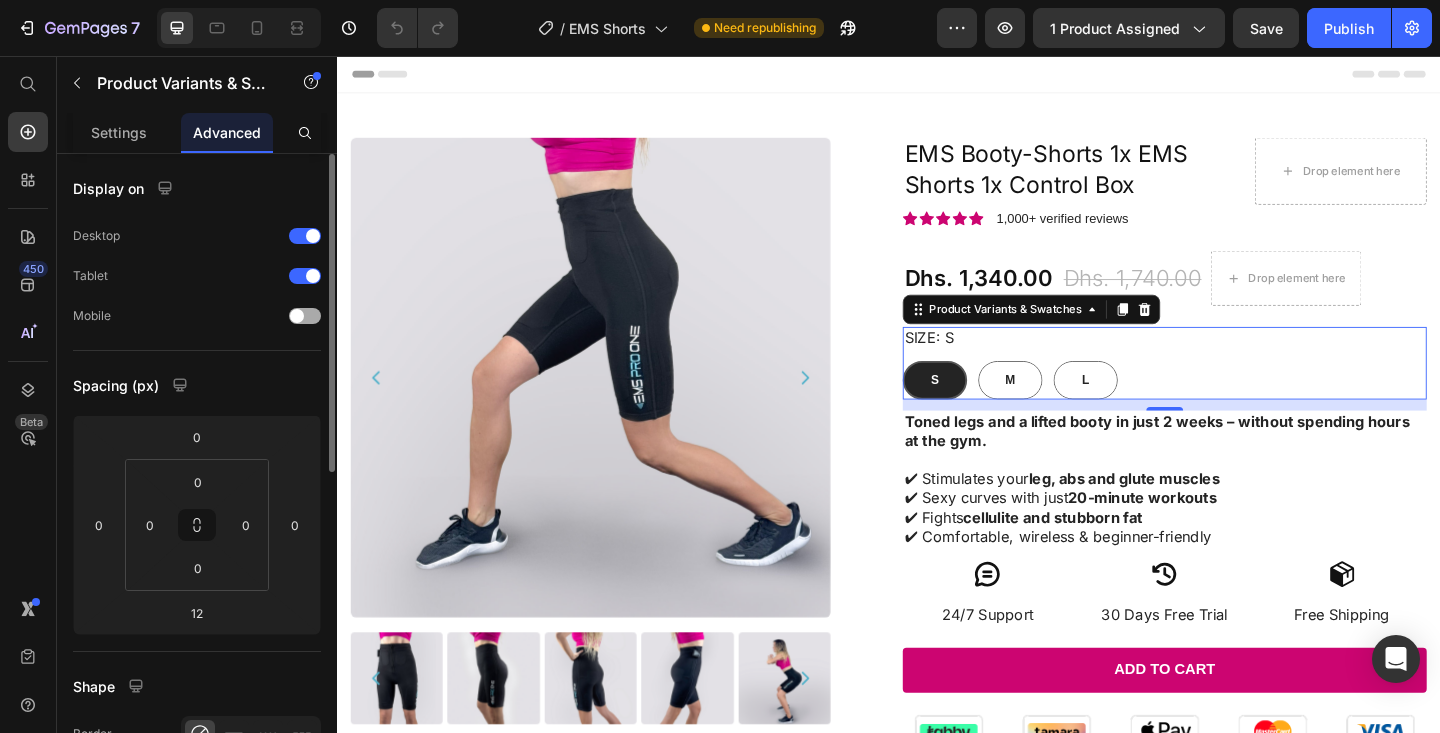 click on "Mobile" at bounding box center (197, 316) 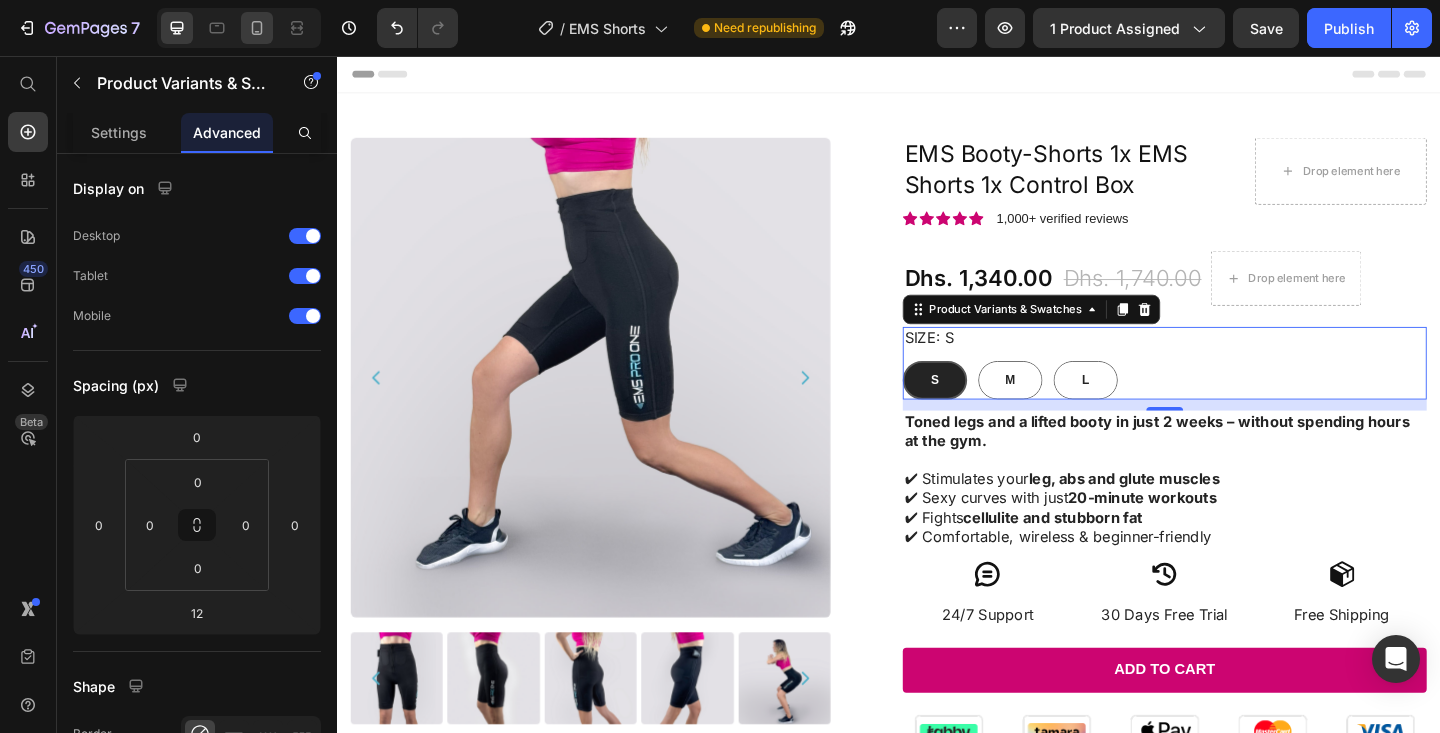 click 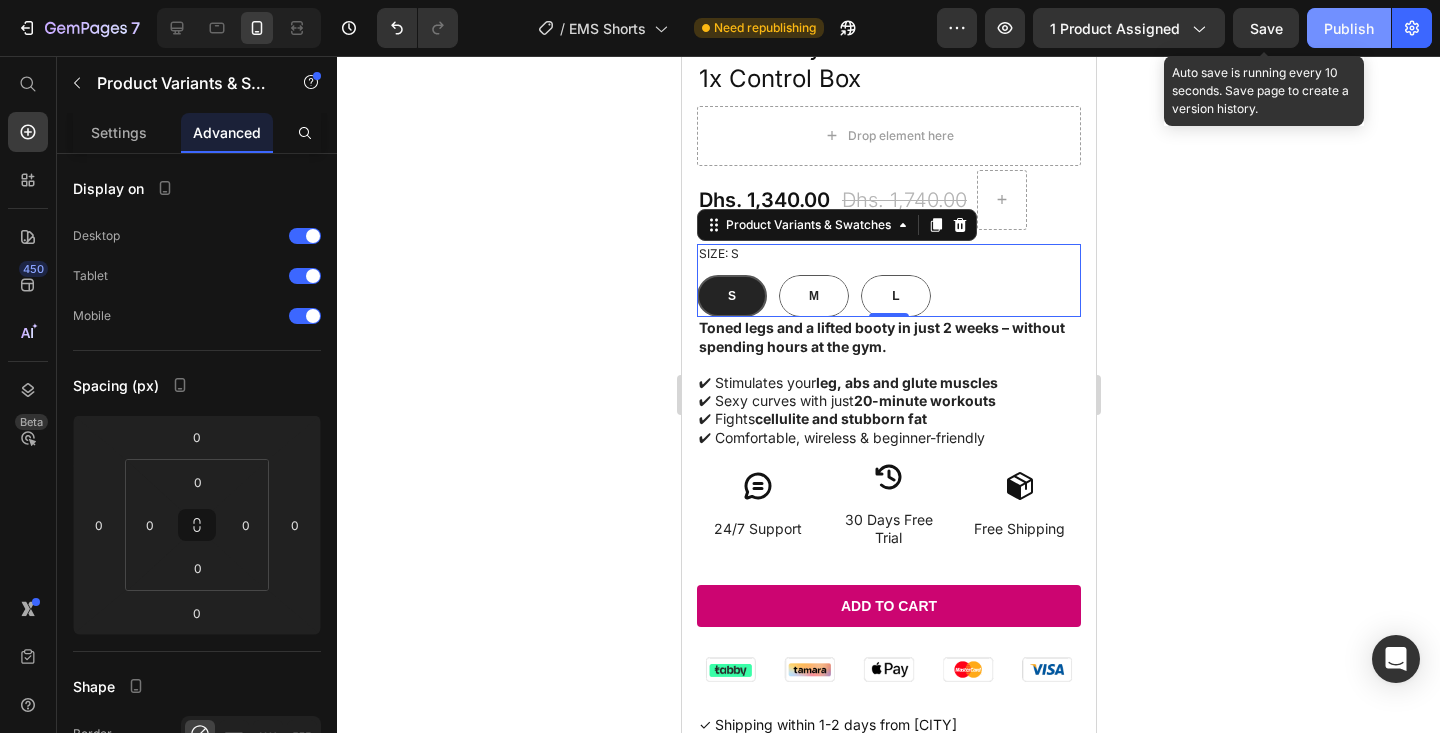 scroll, scrollTop: 709, scrollLeft: 0, axis: vertical 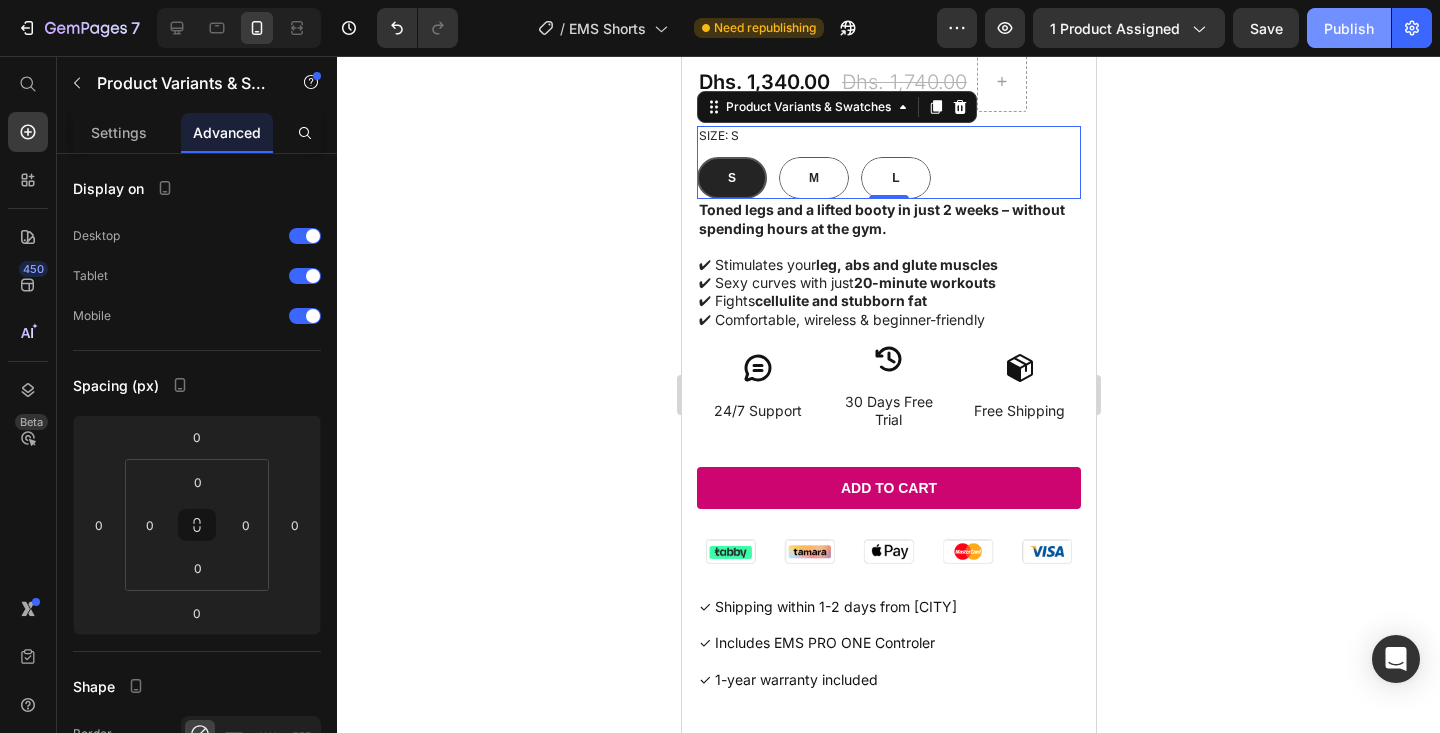 click on "Publish" at bounding box center (1349, 28) 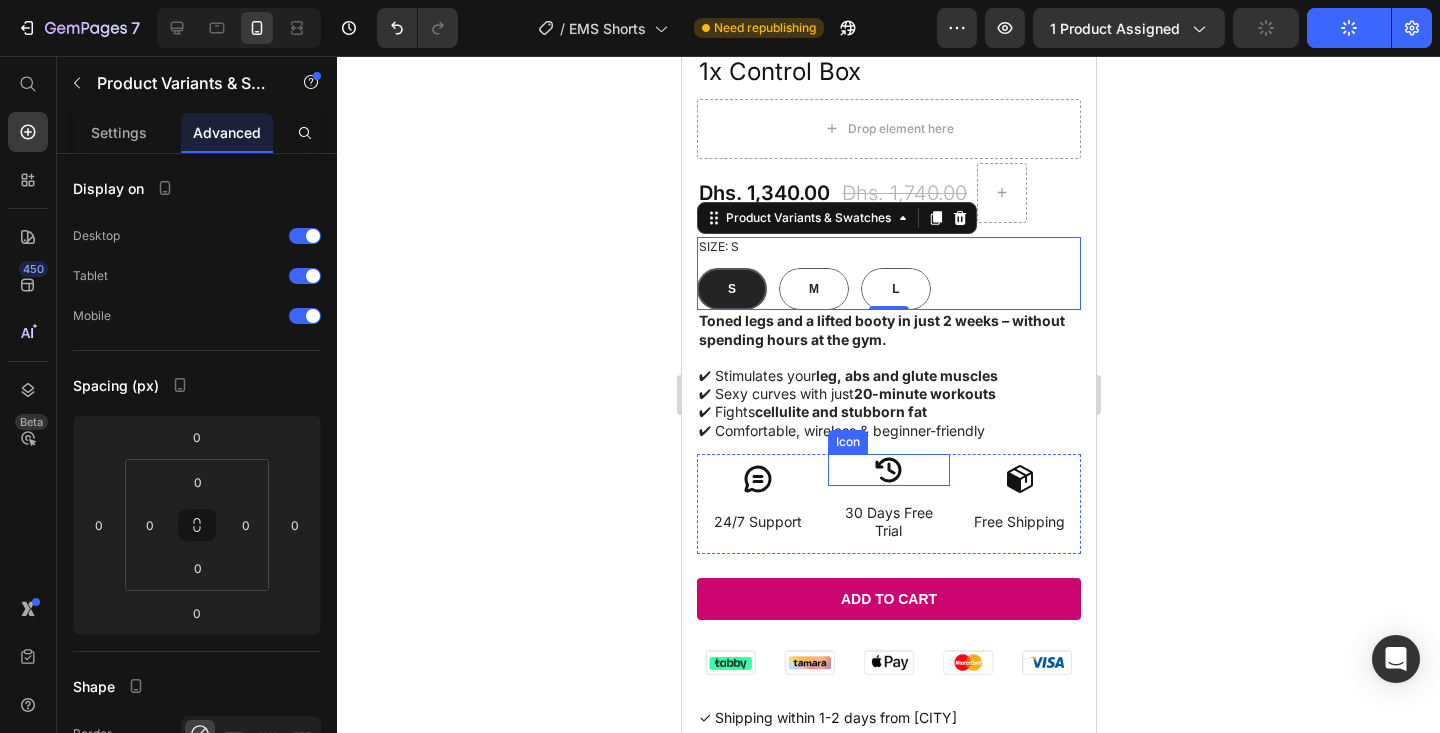 scroll, scrollTop: 592, scrollLeft: 0, axis: vertical 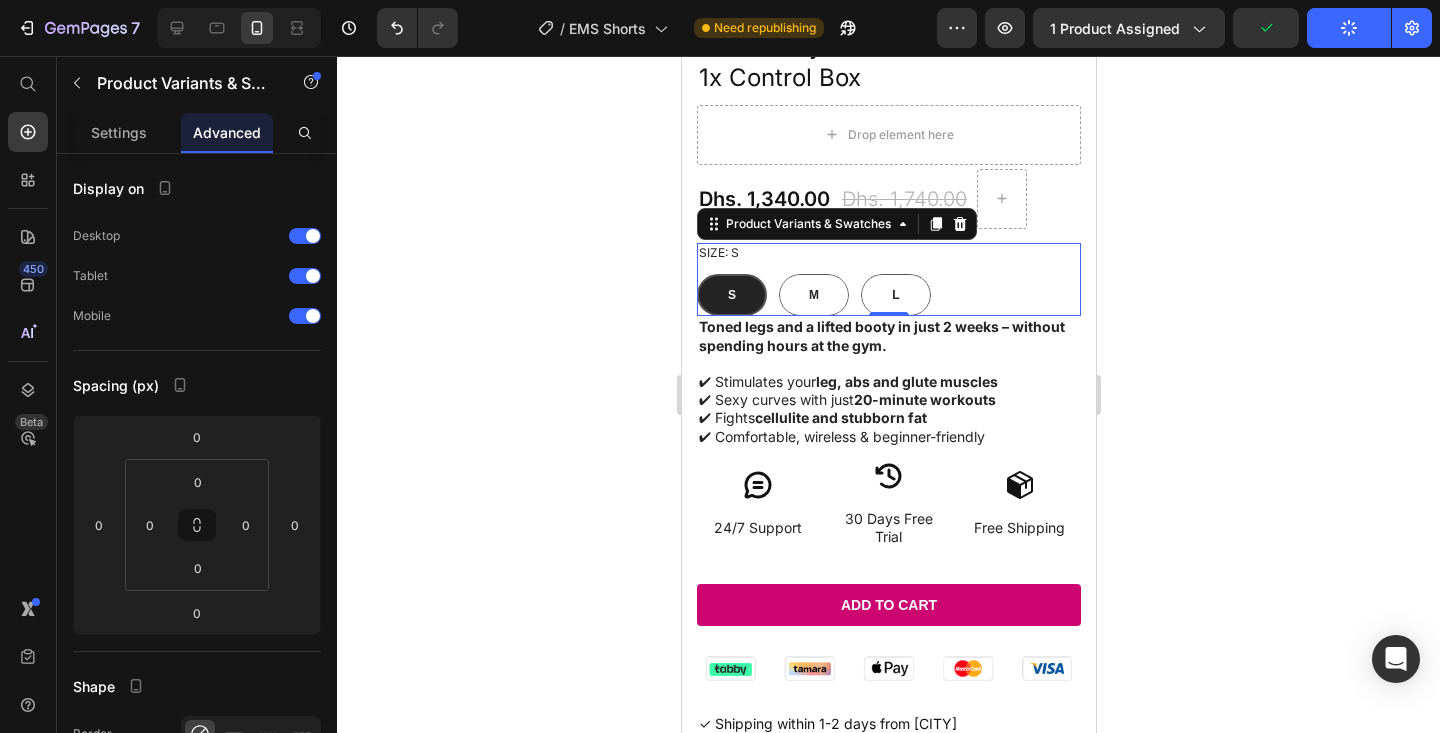 click 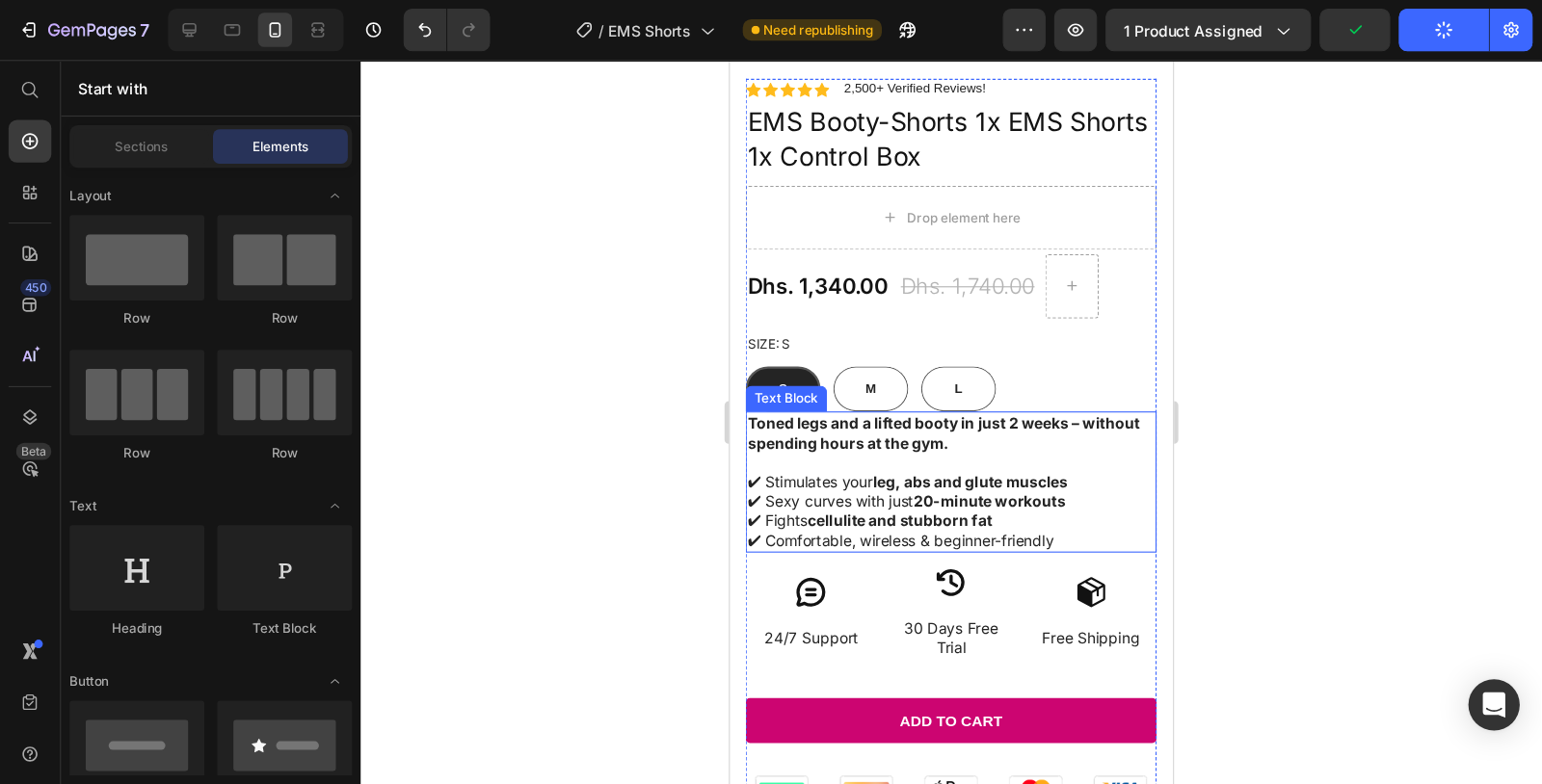 scroll, scrollTop: 500, scrollLeft: 0, axis: vertical 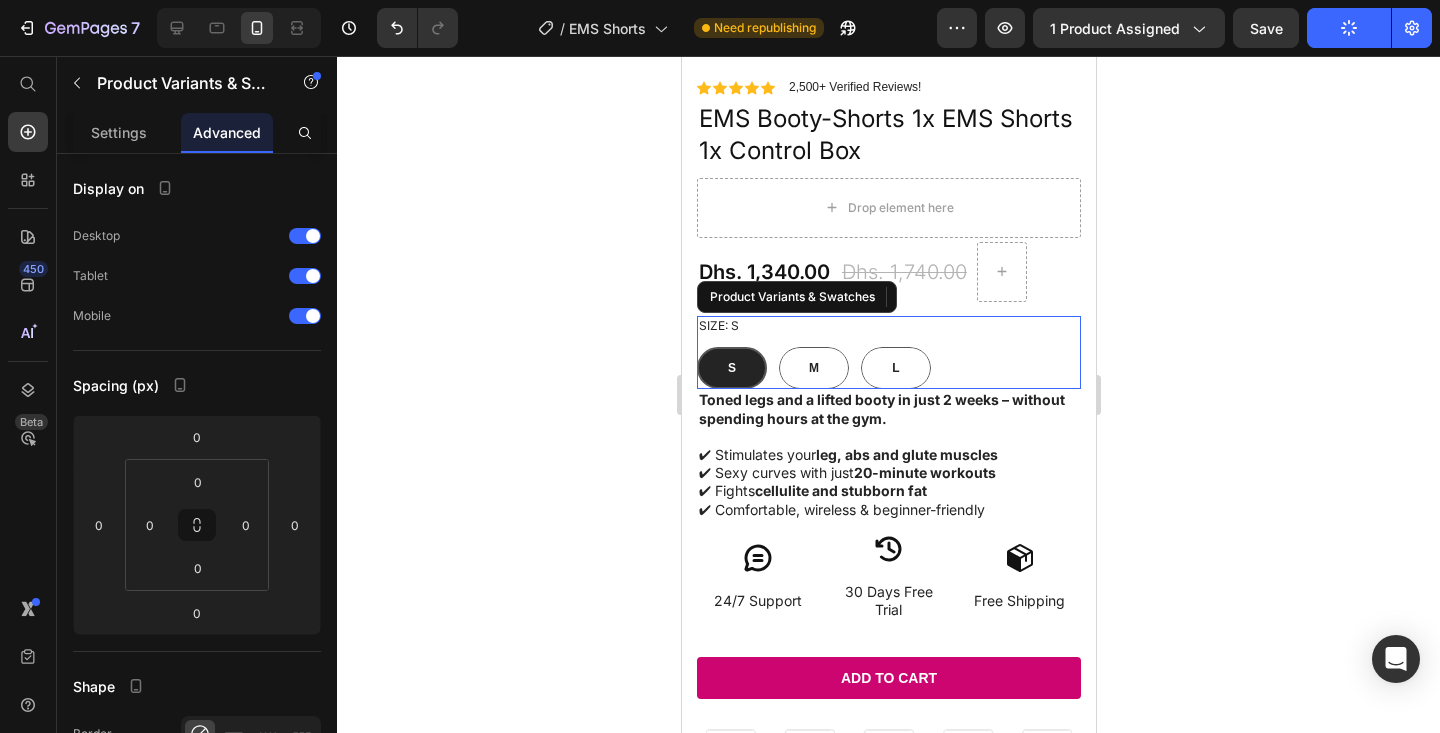 click on "S S S M M M L L L" at bounding box center [888, 368] 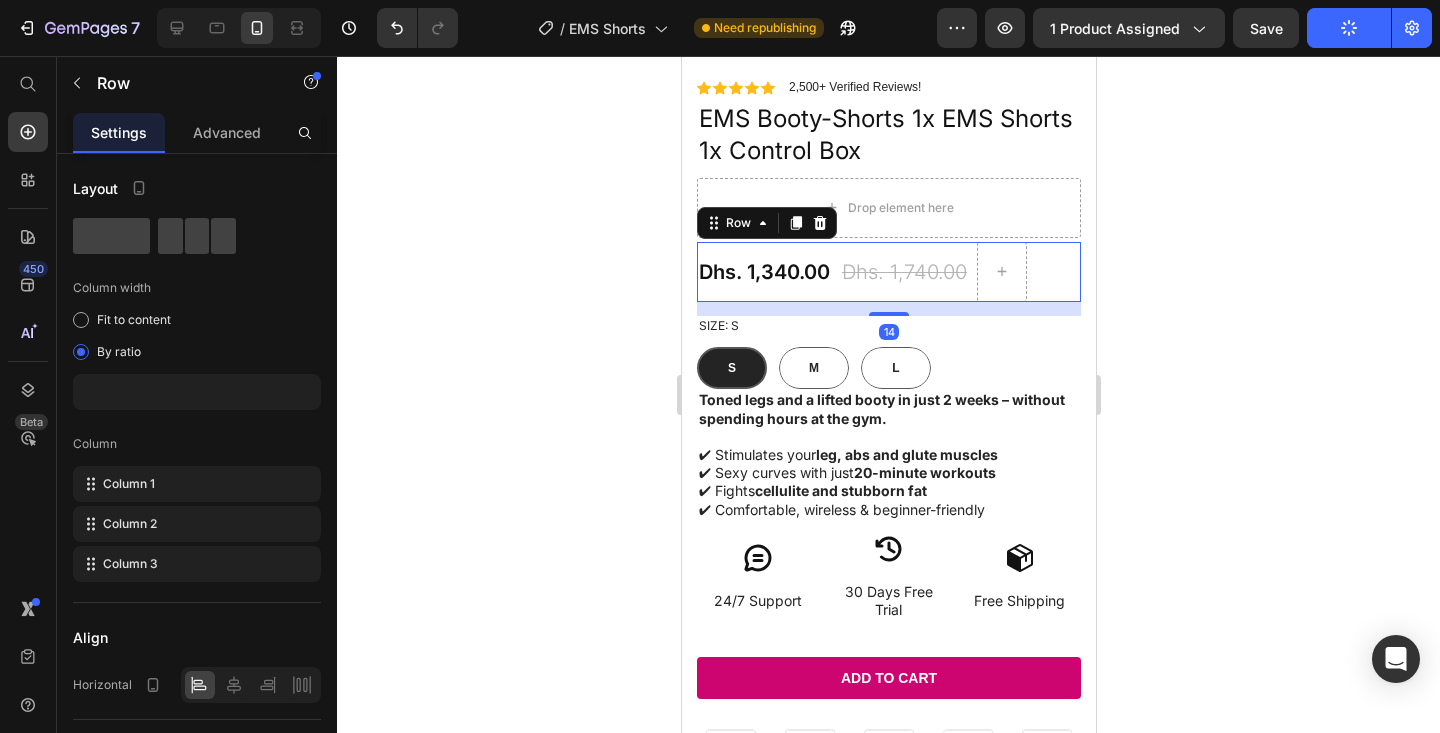click on "Dhs. 1,340.00 Product Price Dhs. 1,740.00 Product Price
Row   14" at bounding box center (888, 272) 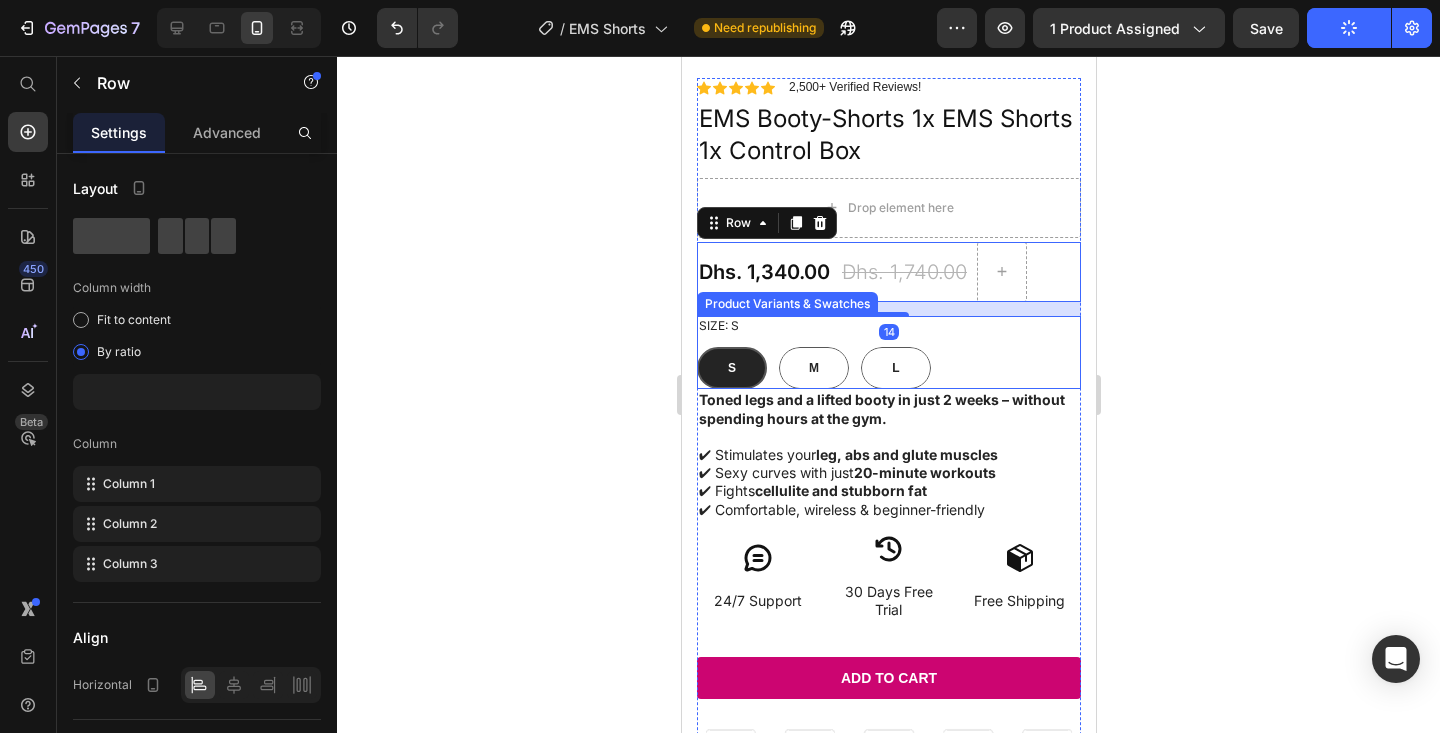 click on "S S S M M M L L L" at bounding box center (888, 368) 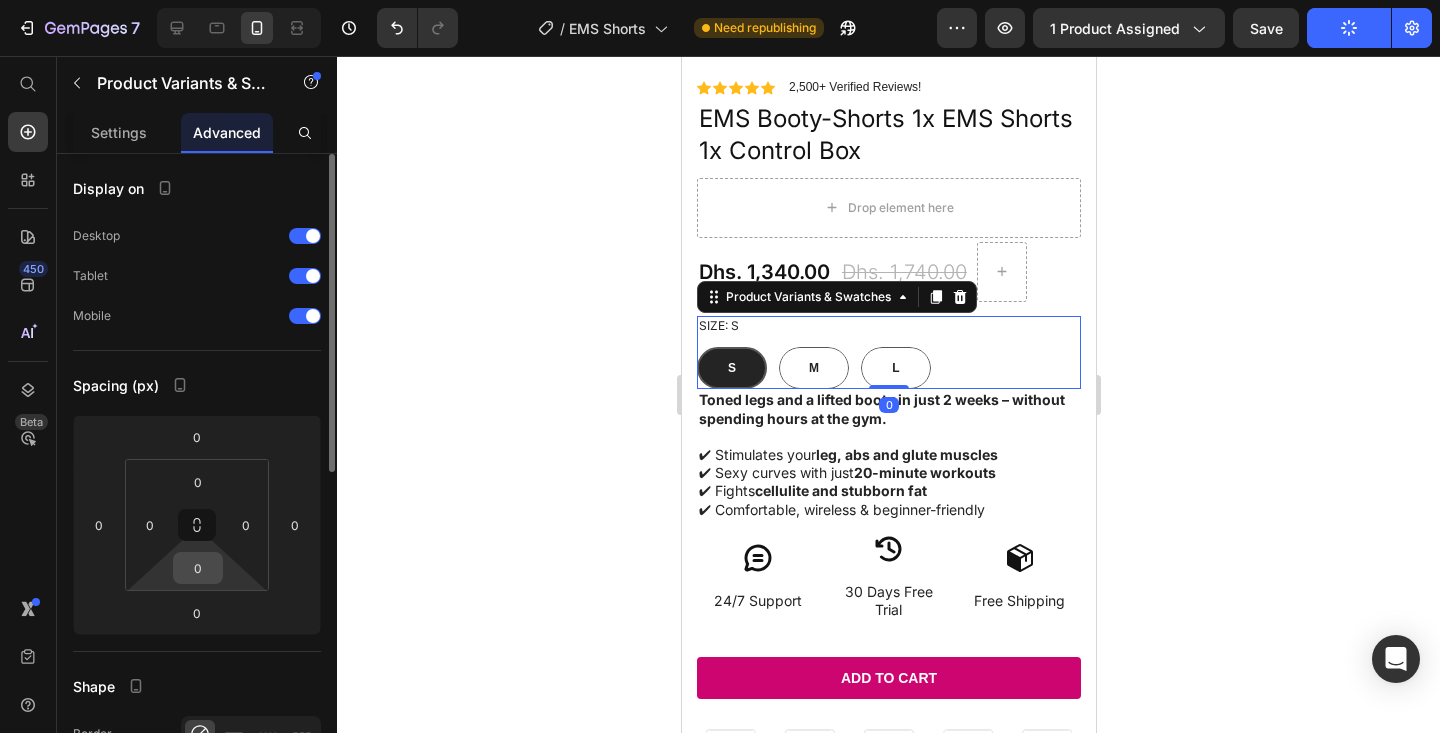 click on "0" at bounding box center (198, 568) 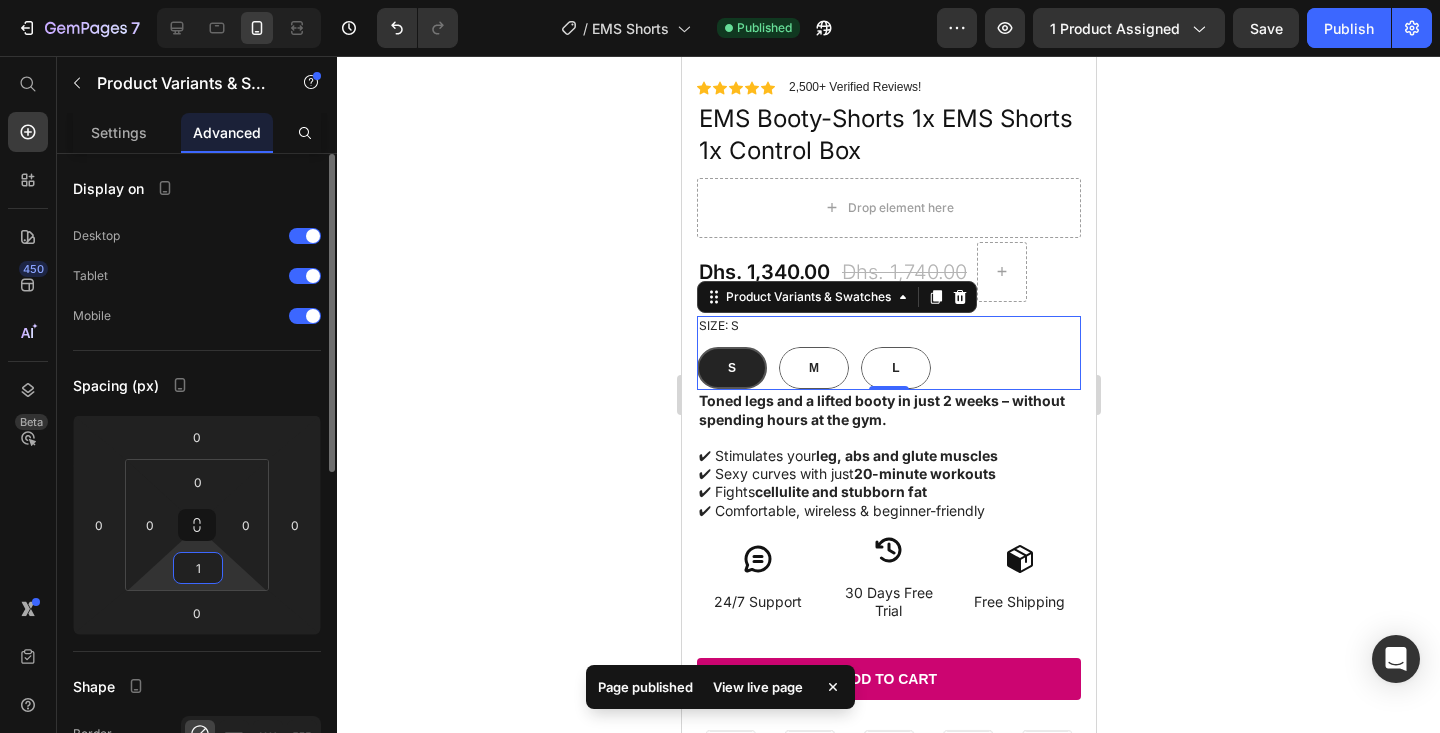 type on "14" 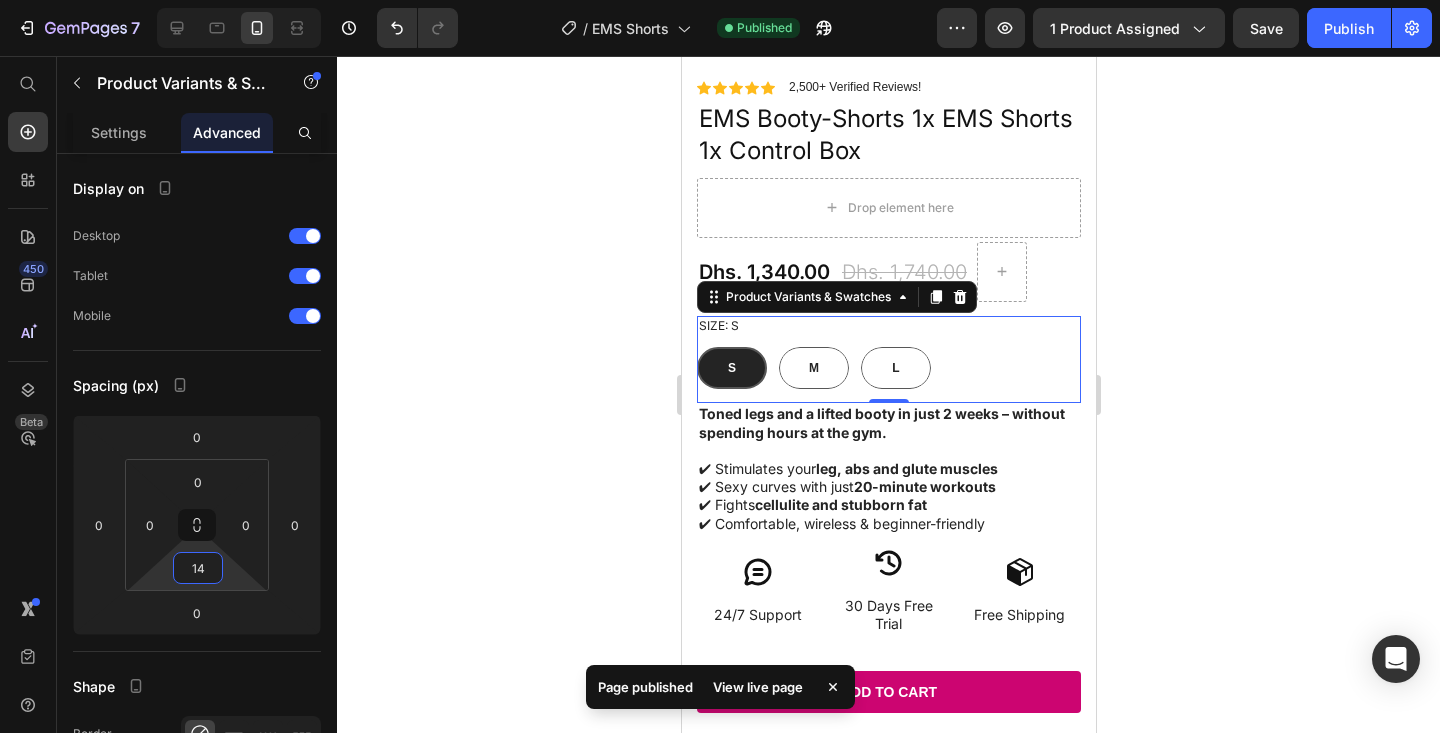 click 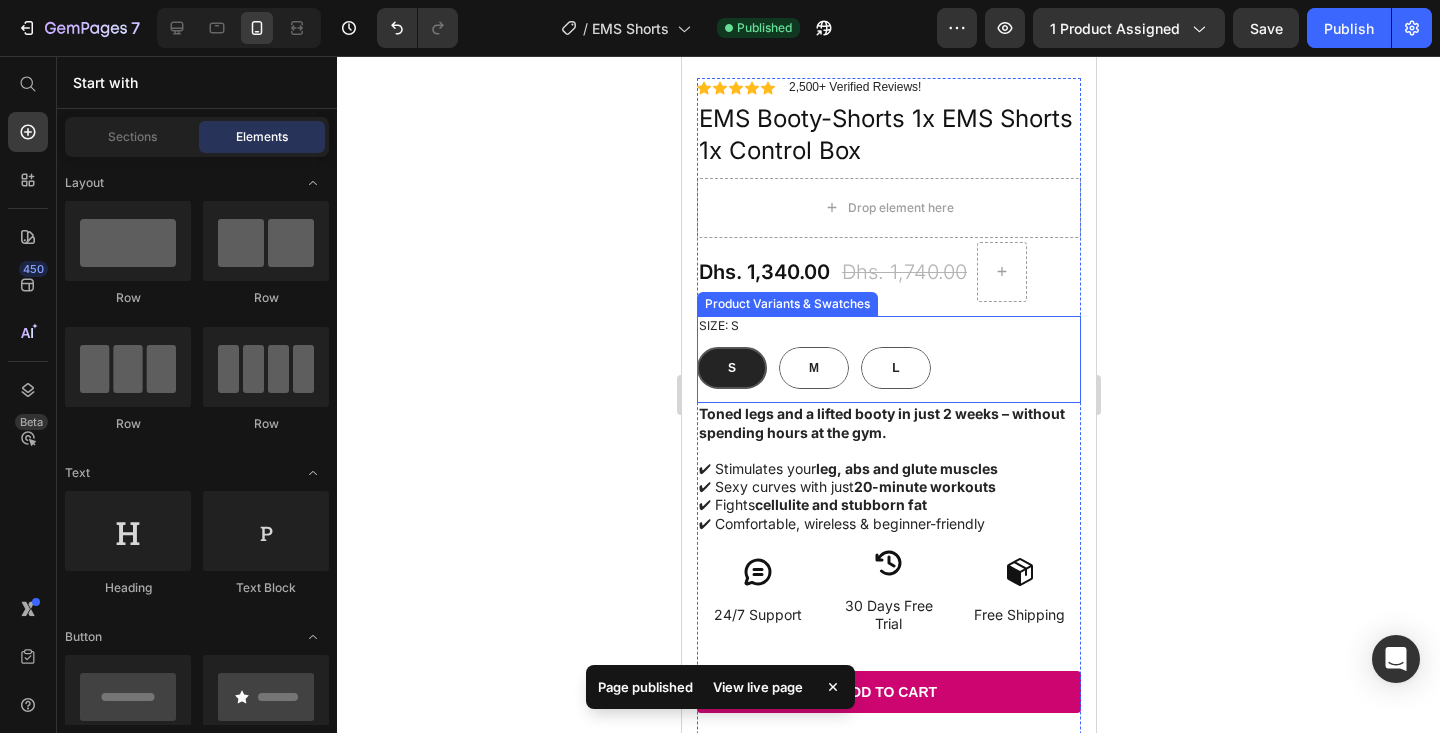 click on "S S S M M M L L L" at bounding box center [888, 368] 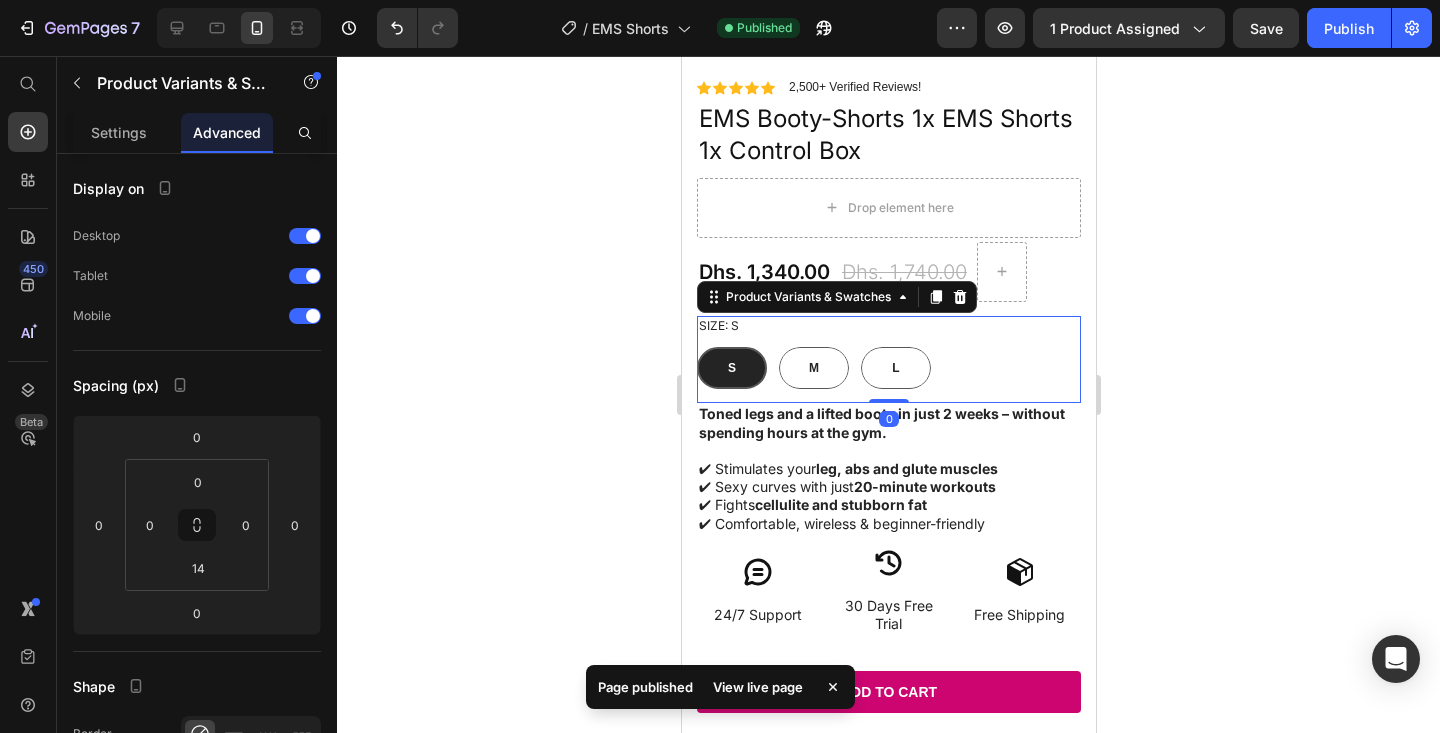 click 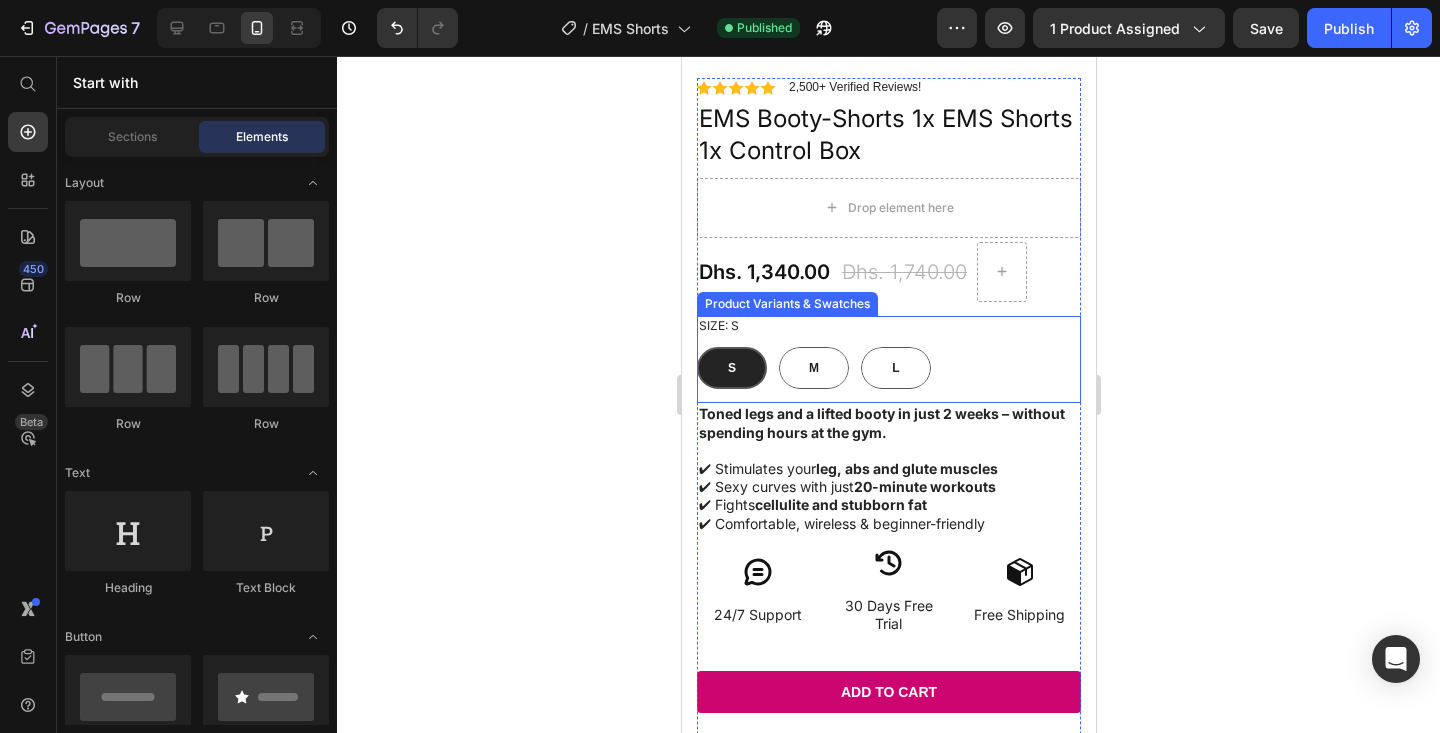 click on "S S S M M M L L L" at bounding box center [888, 368] 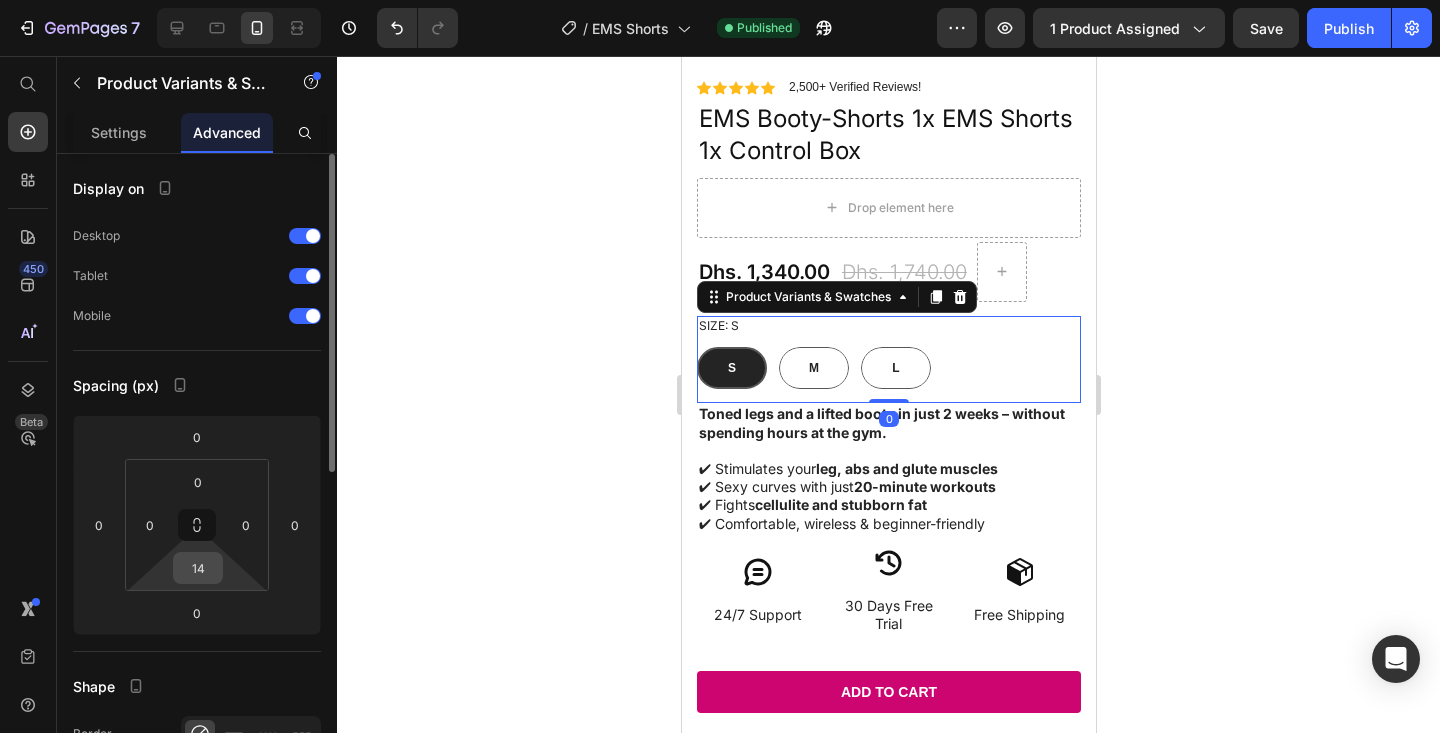 click on "14" at bounding box center [198, 568] 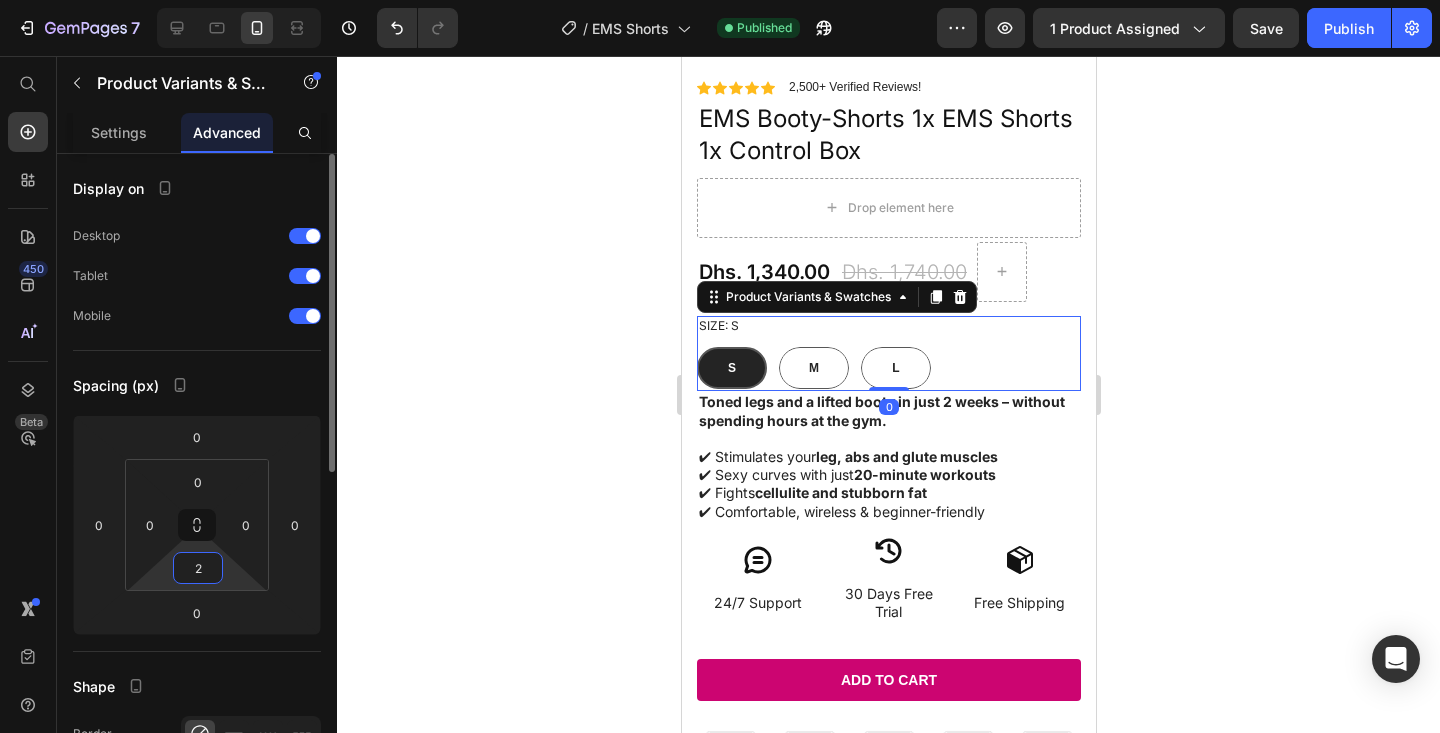 type on "28" 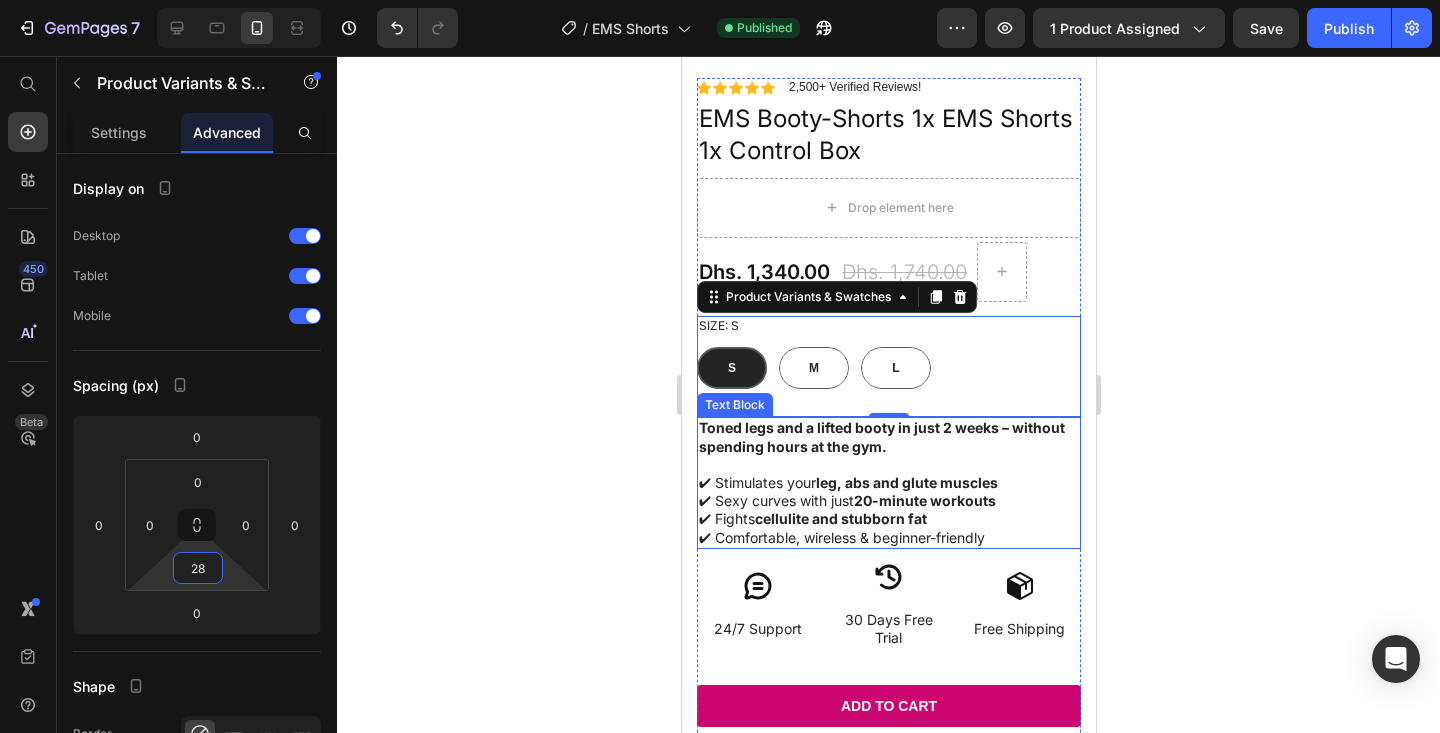 click 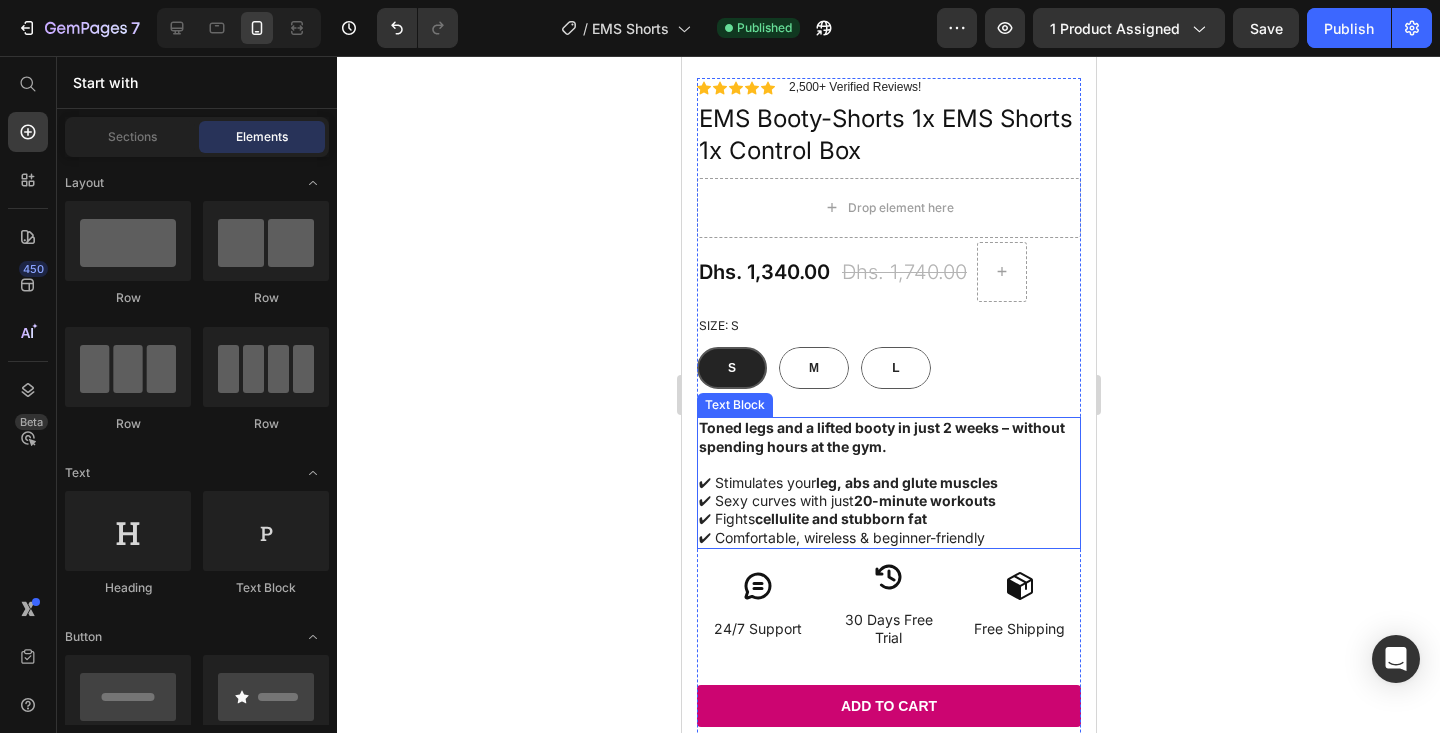 click 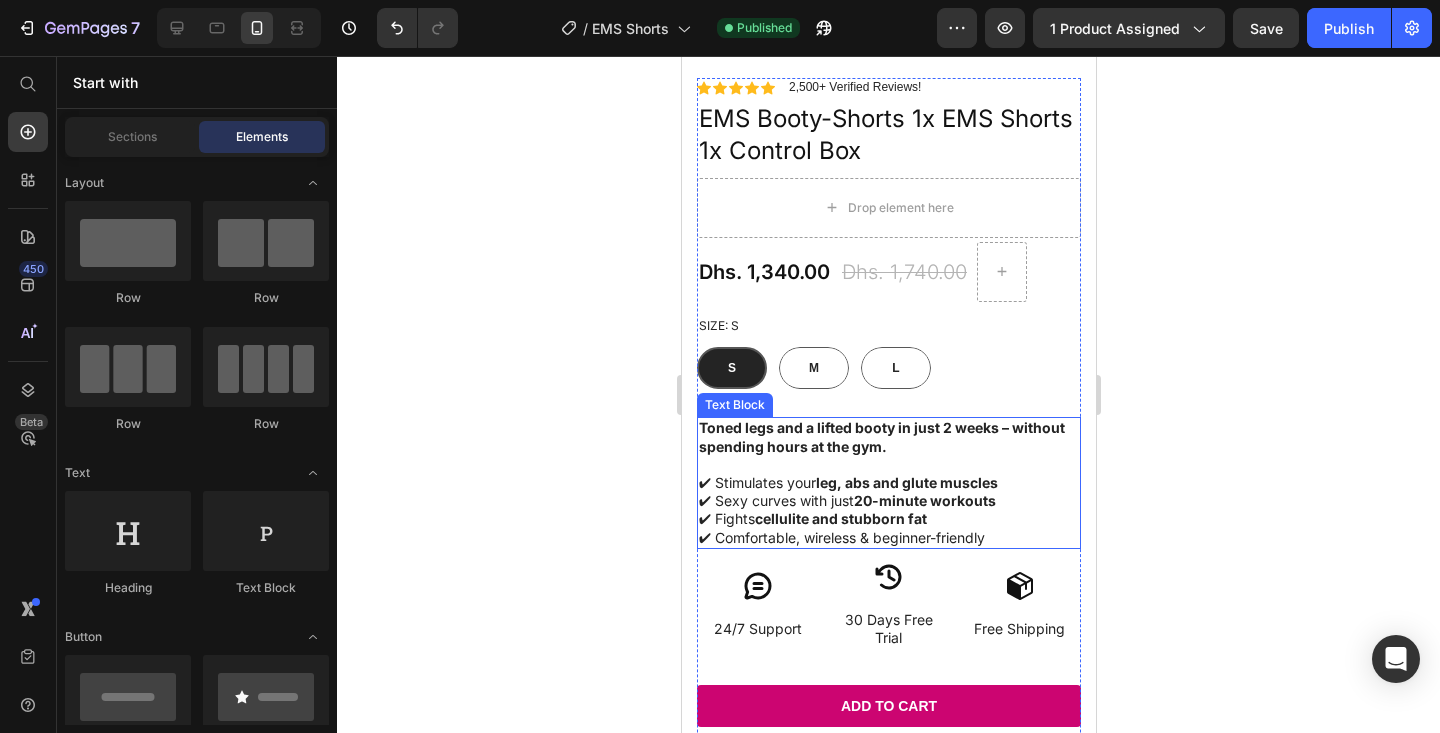 click on "Size: S S S S M M M L L L Product Variants & Swatches" at bounding box center [888, 367] 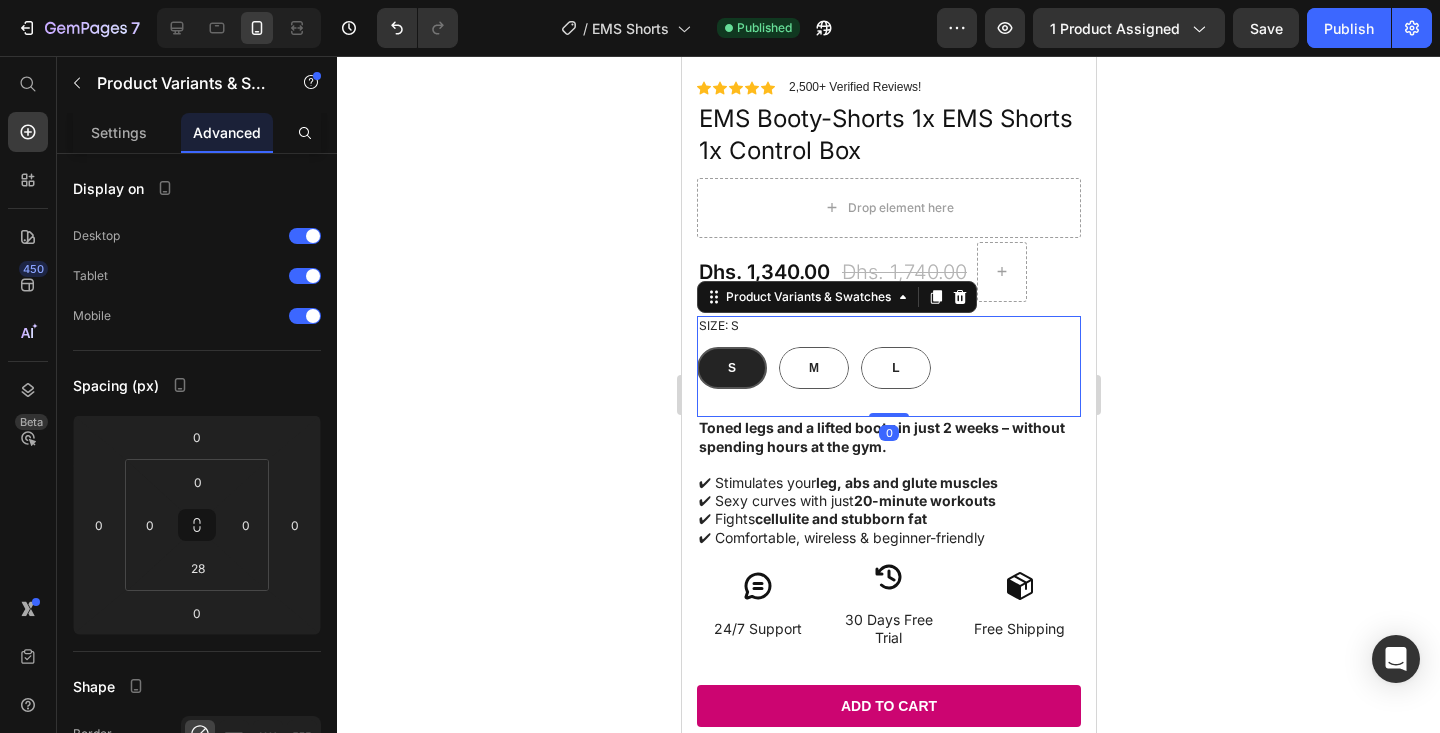 click 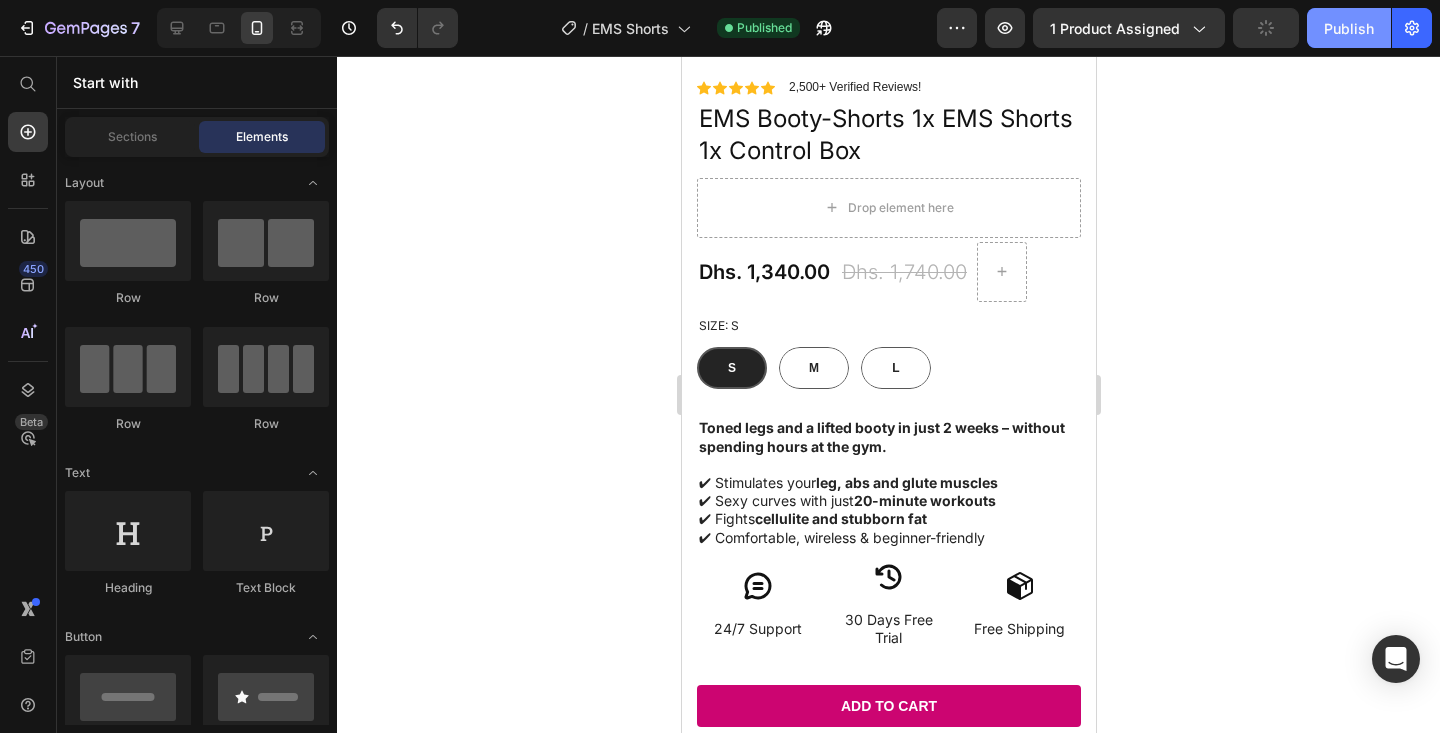 click on "Publish" at bounding box center (1349, 28) 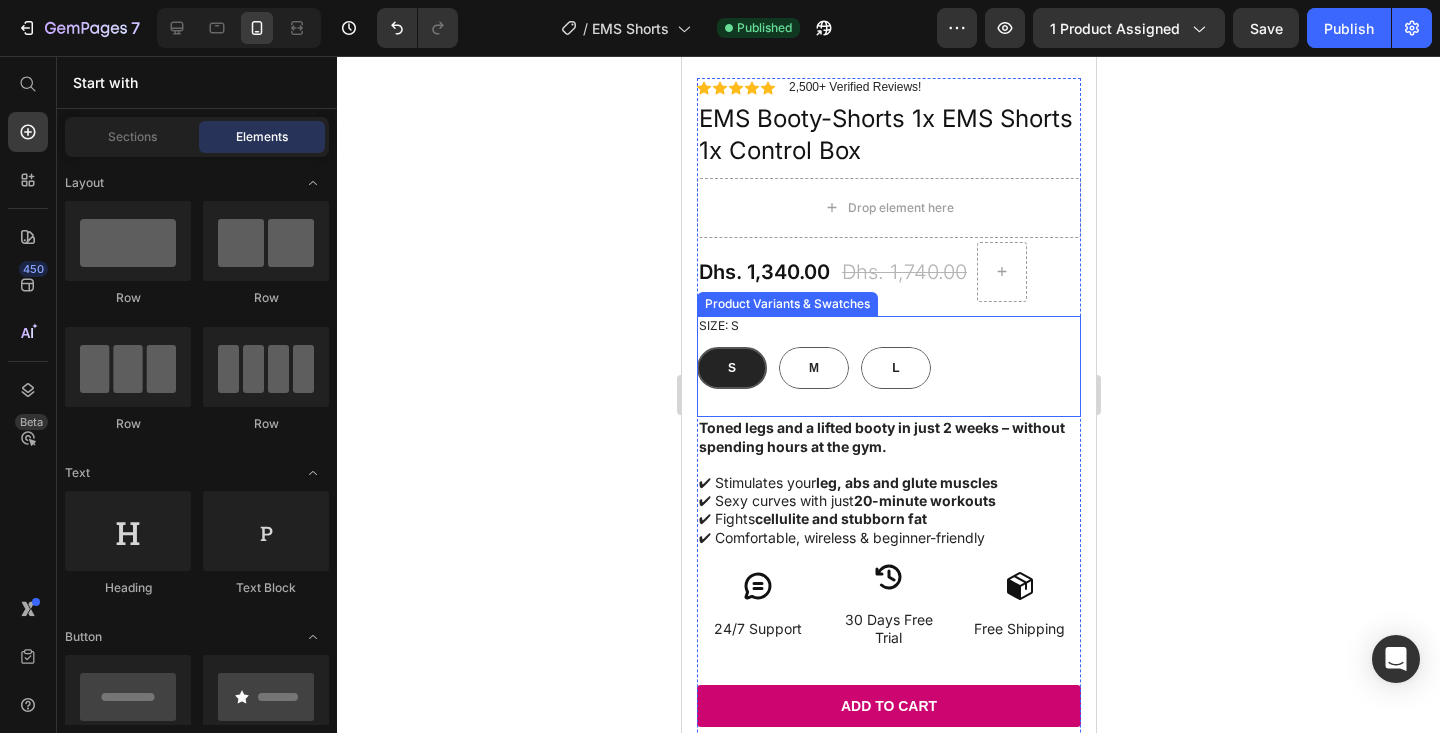 click on "S S S M M M L L L" at bounding box center (888, 368) 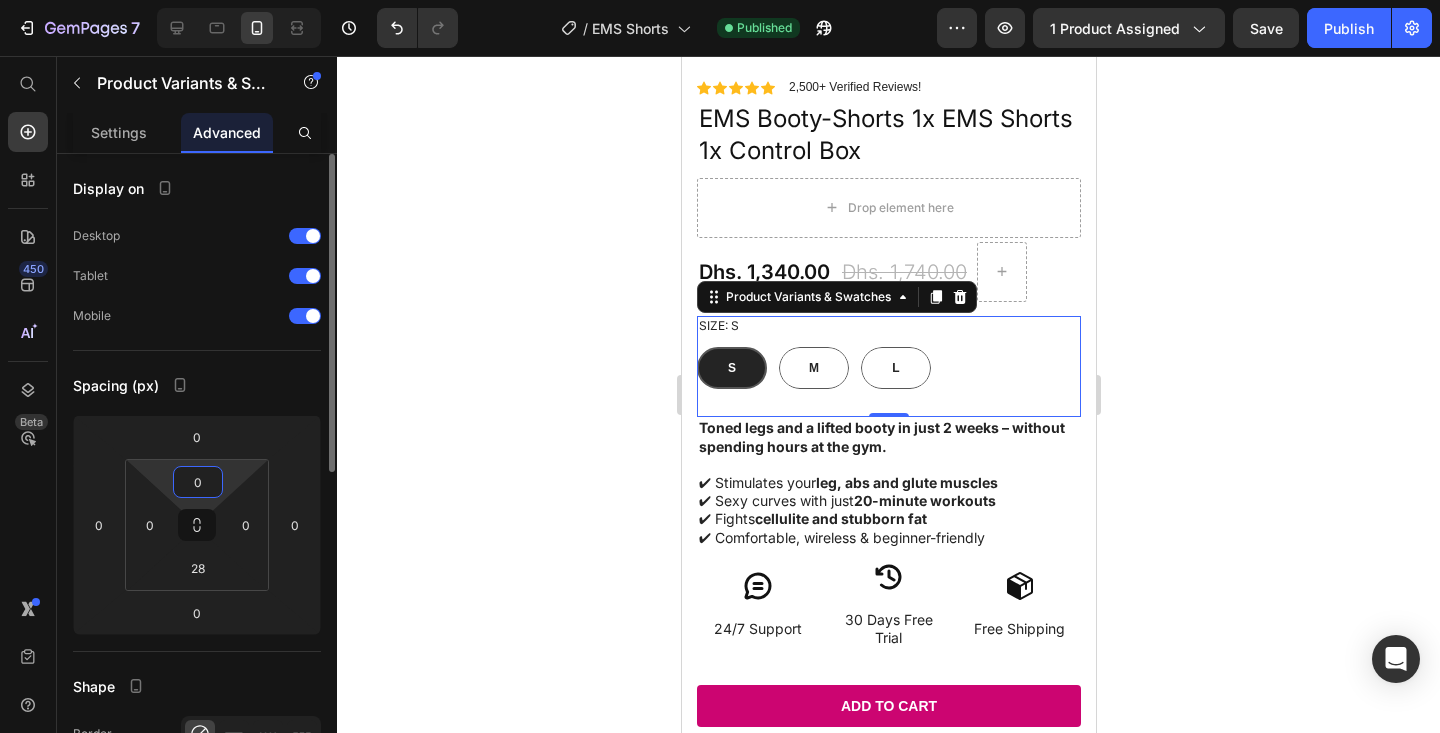 click on "0" at bounding box center [198, 482] 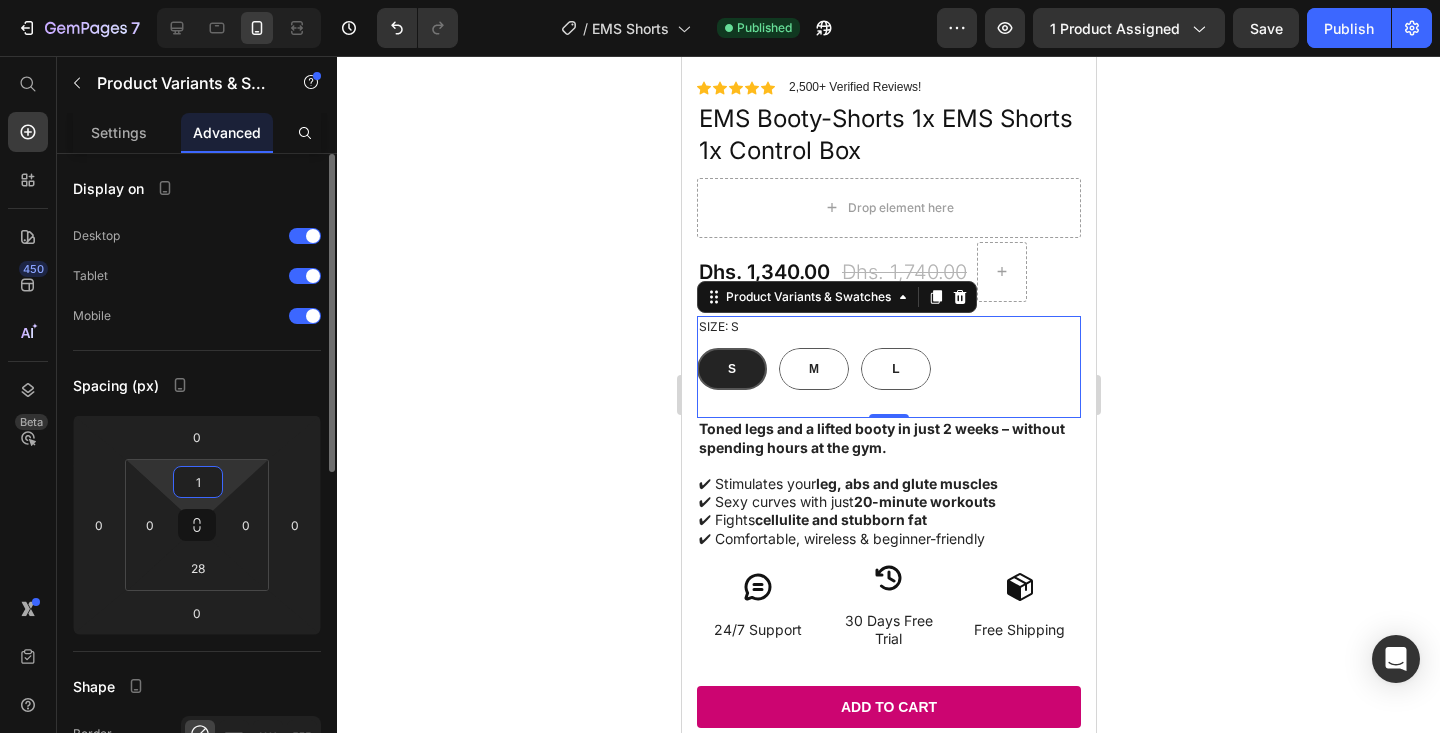 type on "14" 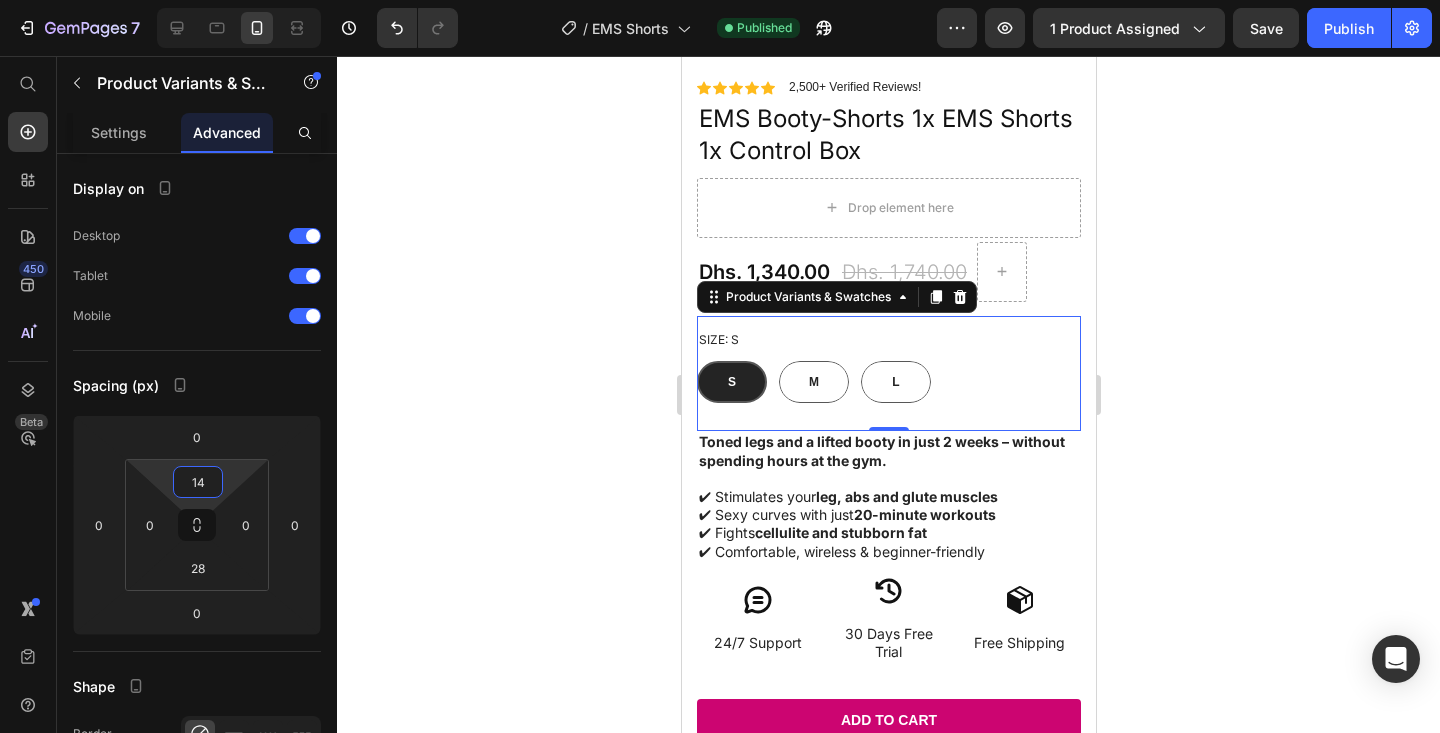 click 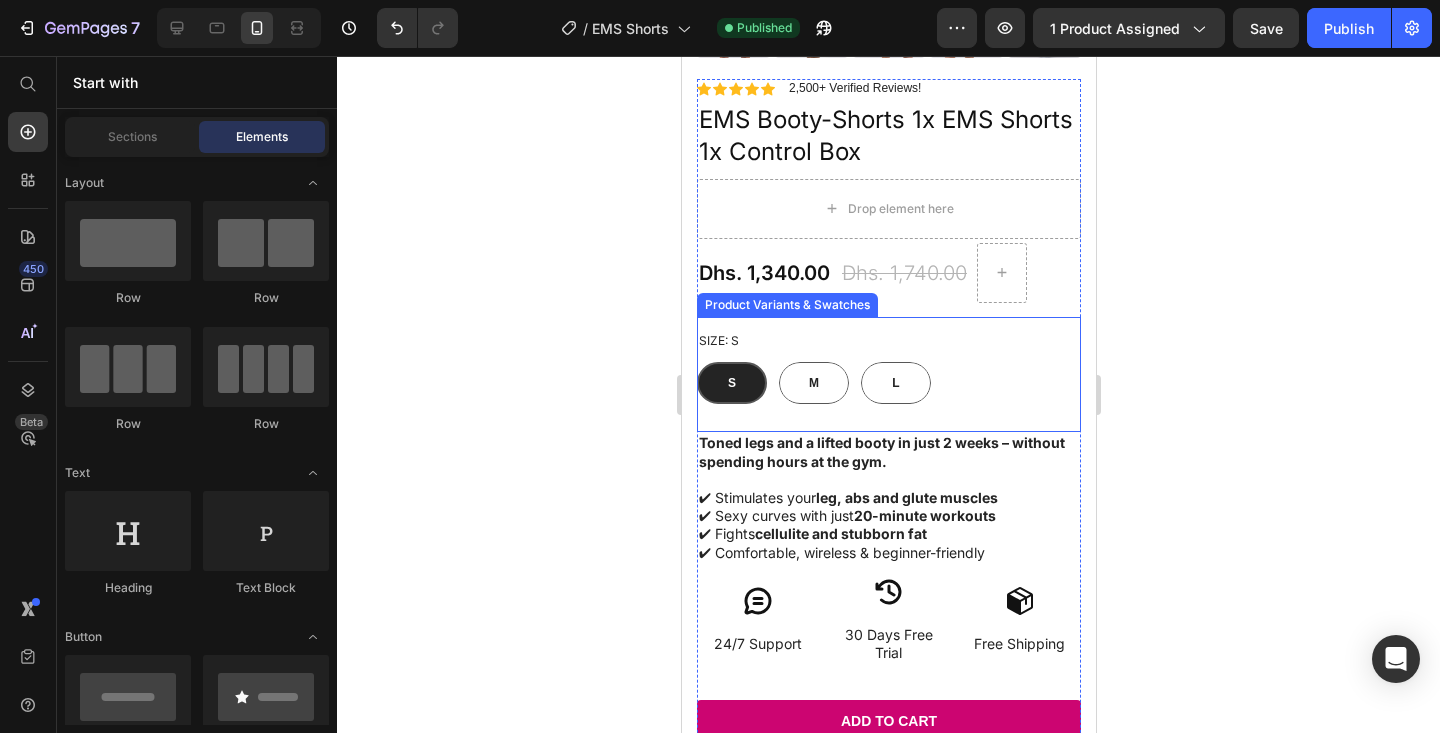 scroll, scrollTop: 519, scrollLeft: 0, axis: vertical 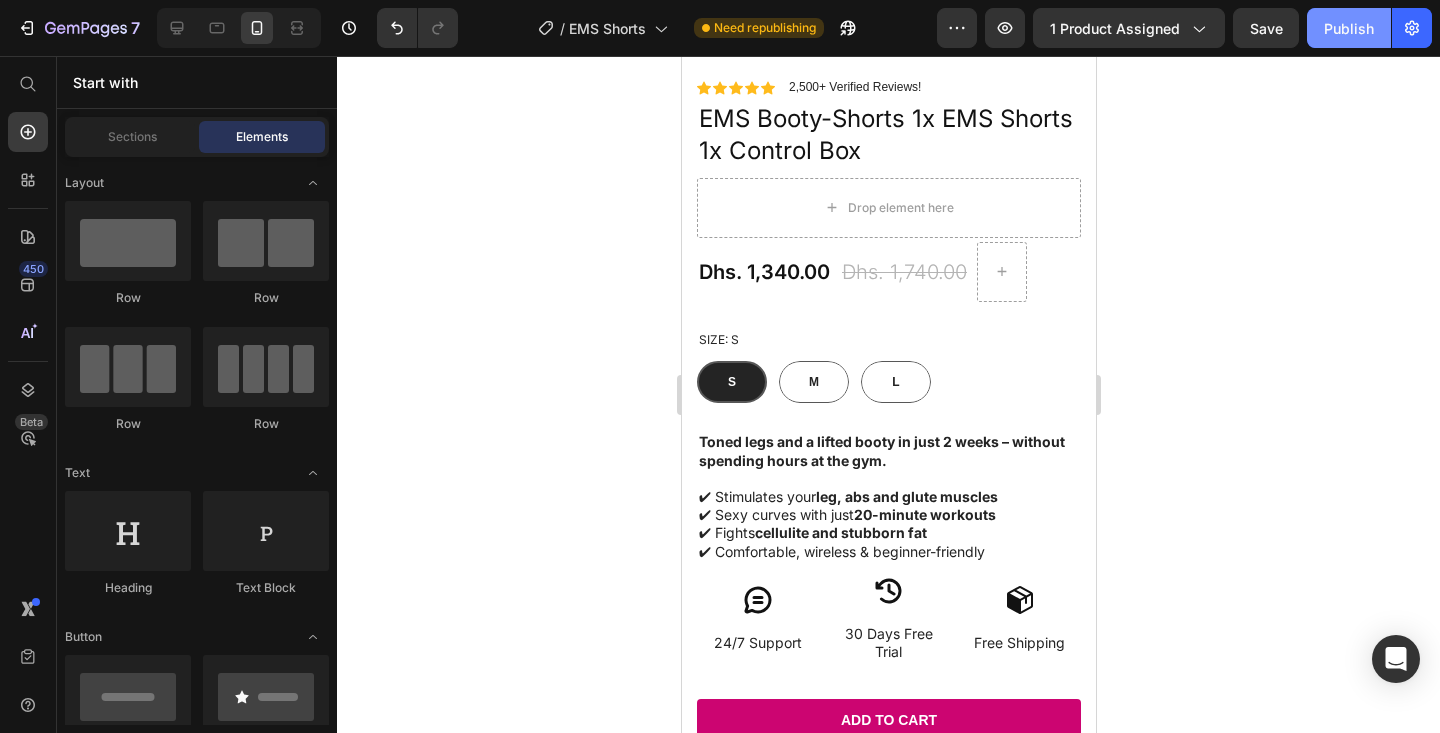 click on "Publish" 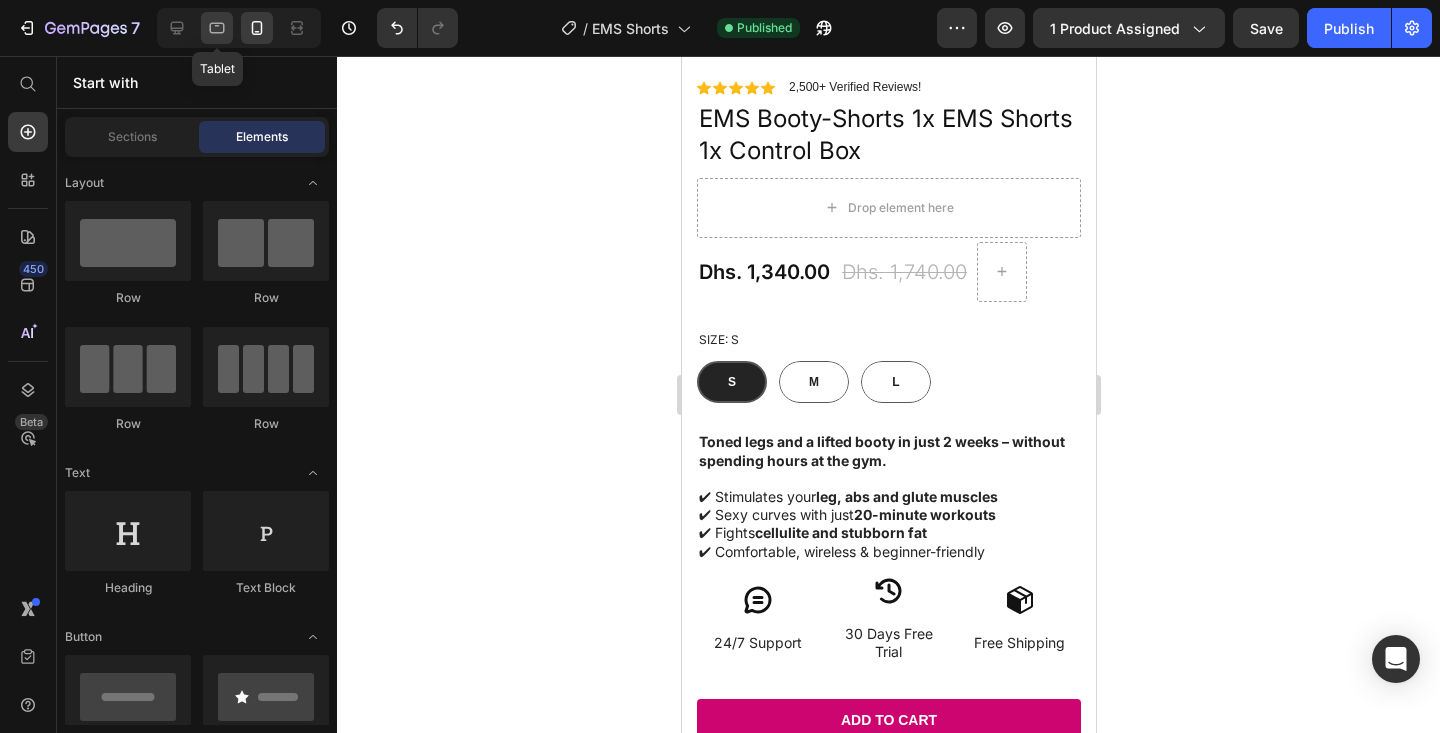 click 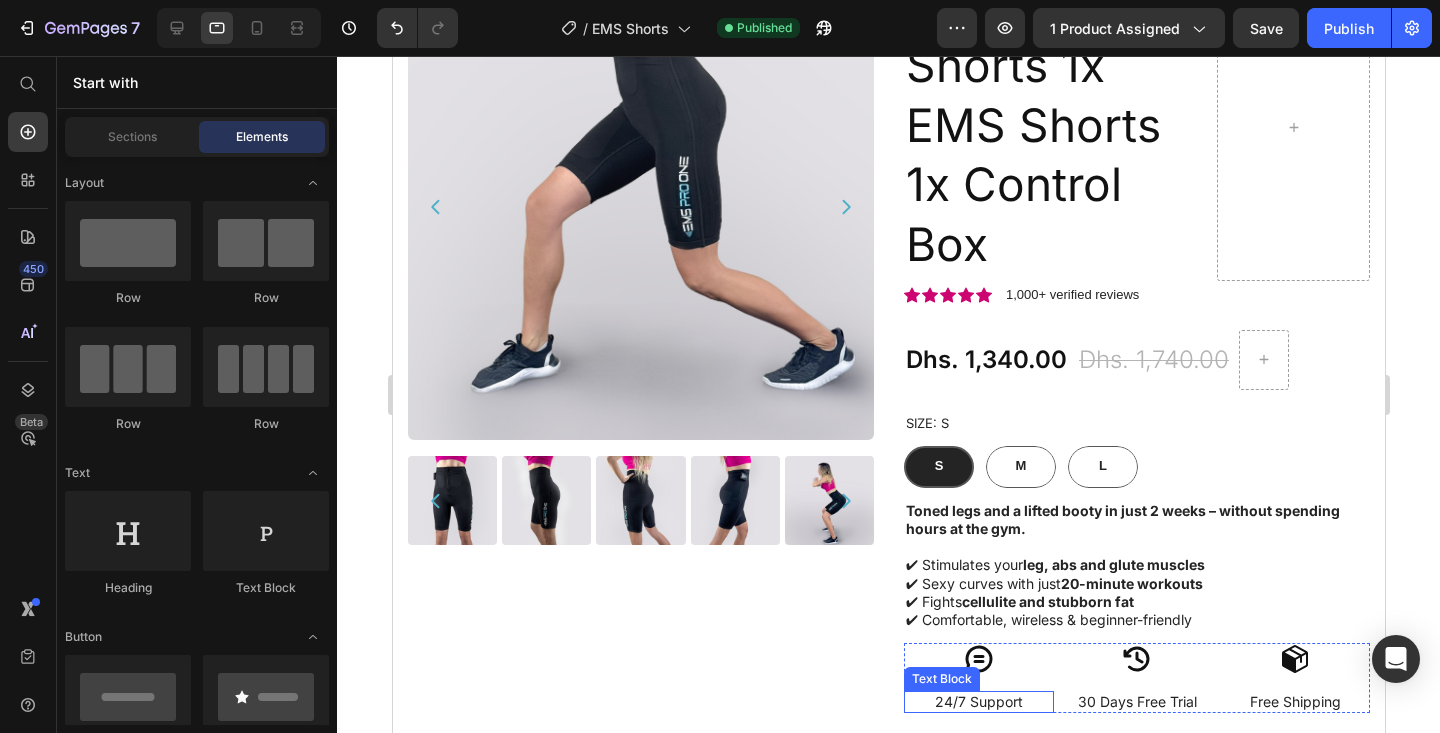 scroll, scrollTop: 0, scrollLeft: 0, axis: both 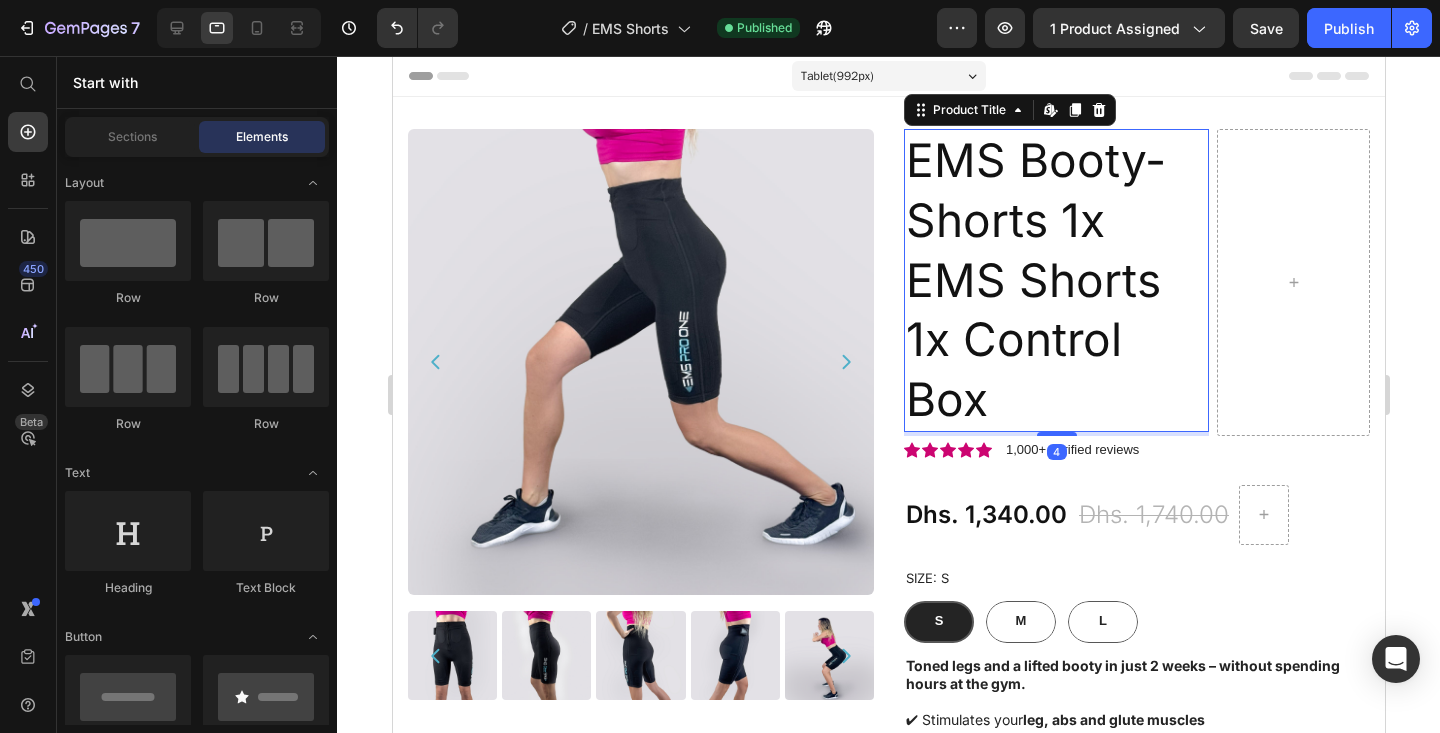 click on "EMS Booty-Shorts 1x EMS Shorts 1x Control Box" at bounding box center [1055, 280] 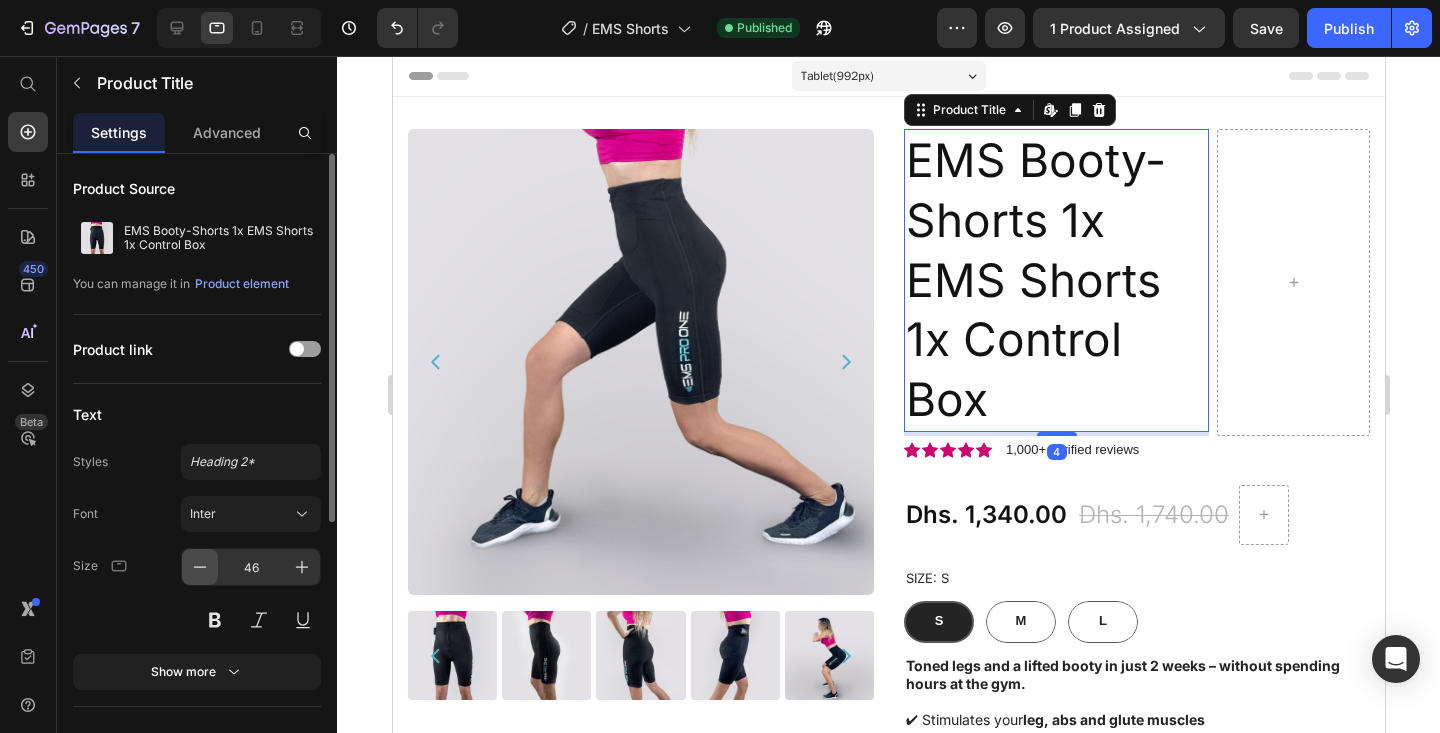 click at bounding box center [200, 567] 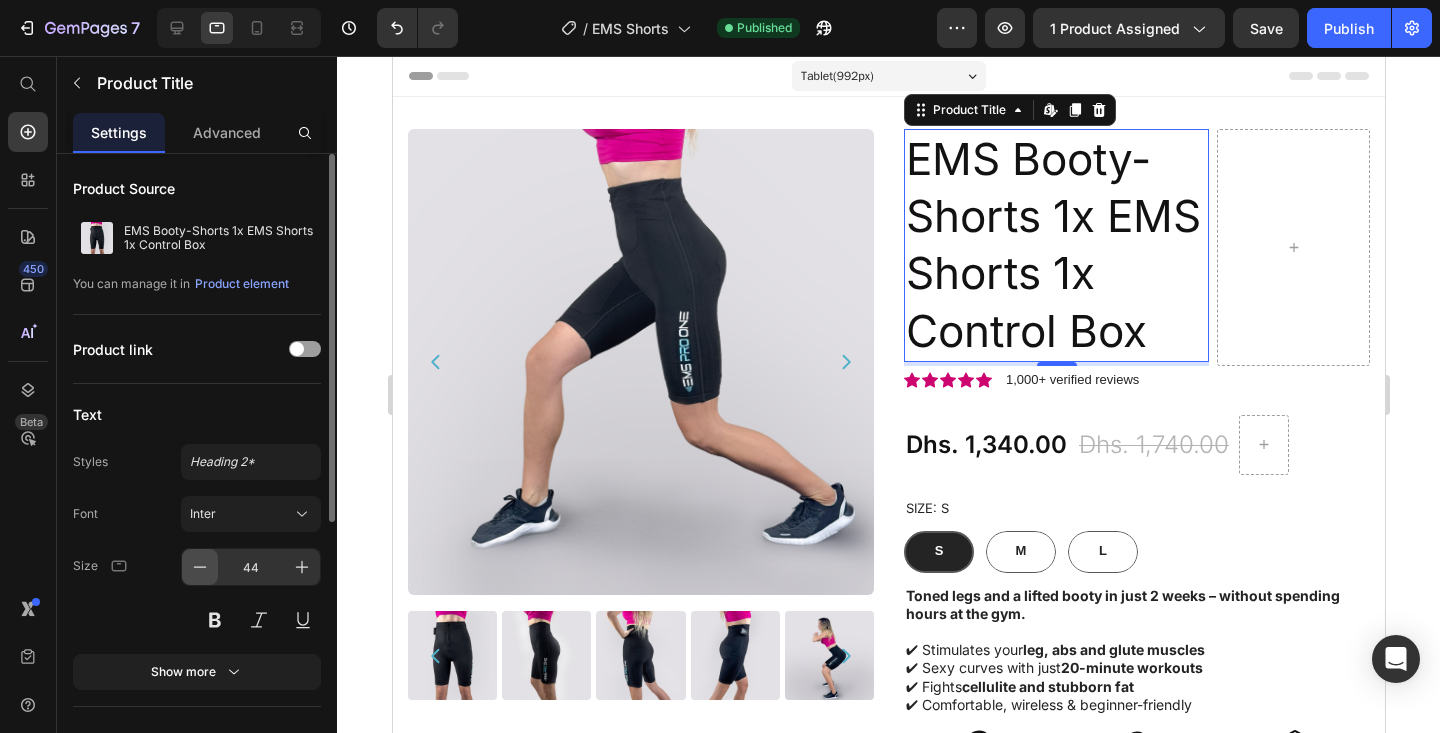 click at bounding box center (200, 567) 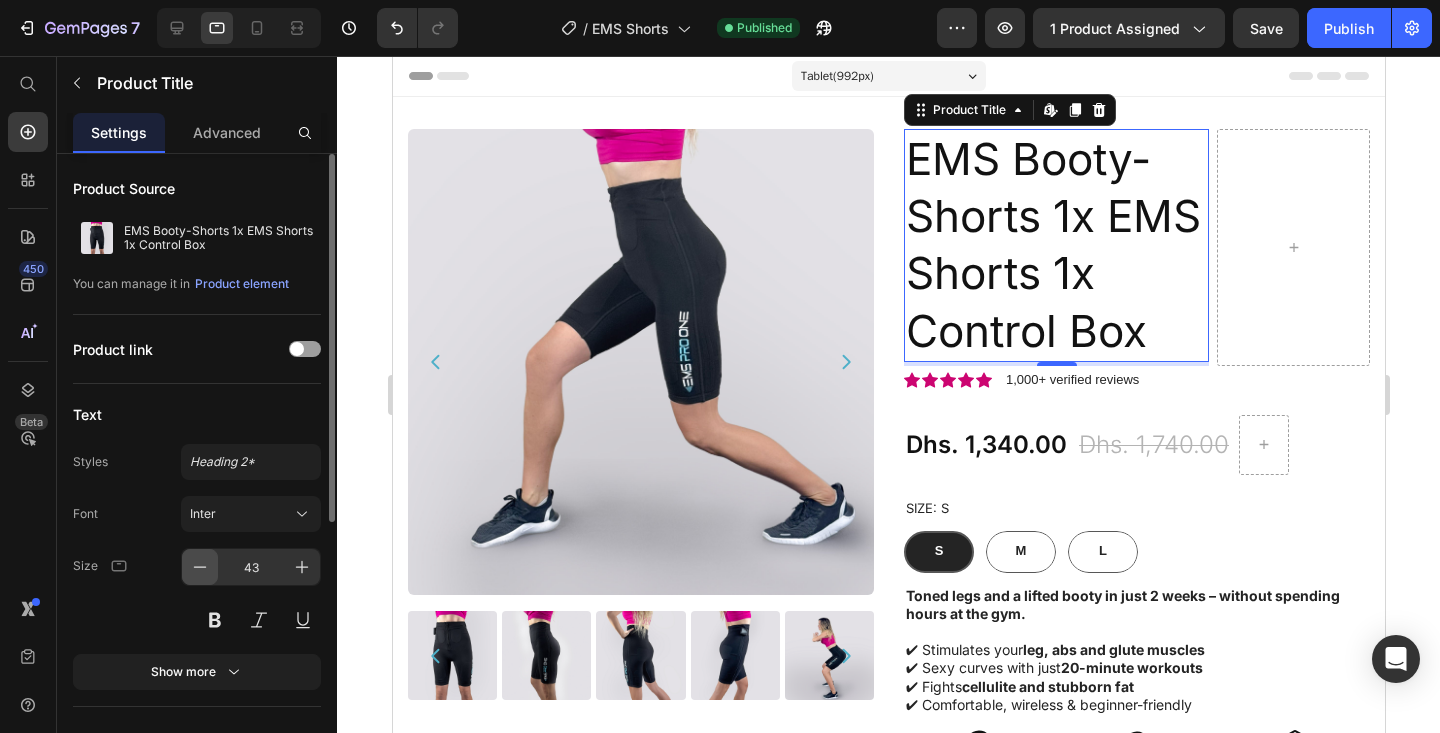 click at bounding box center (200, 567) 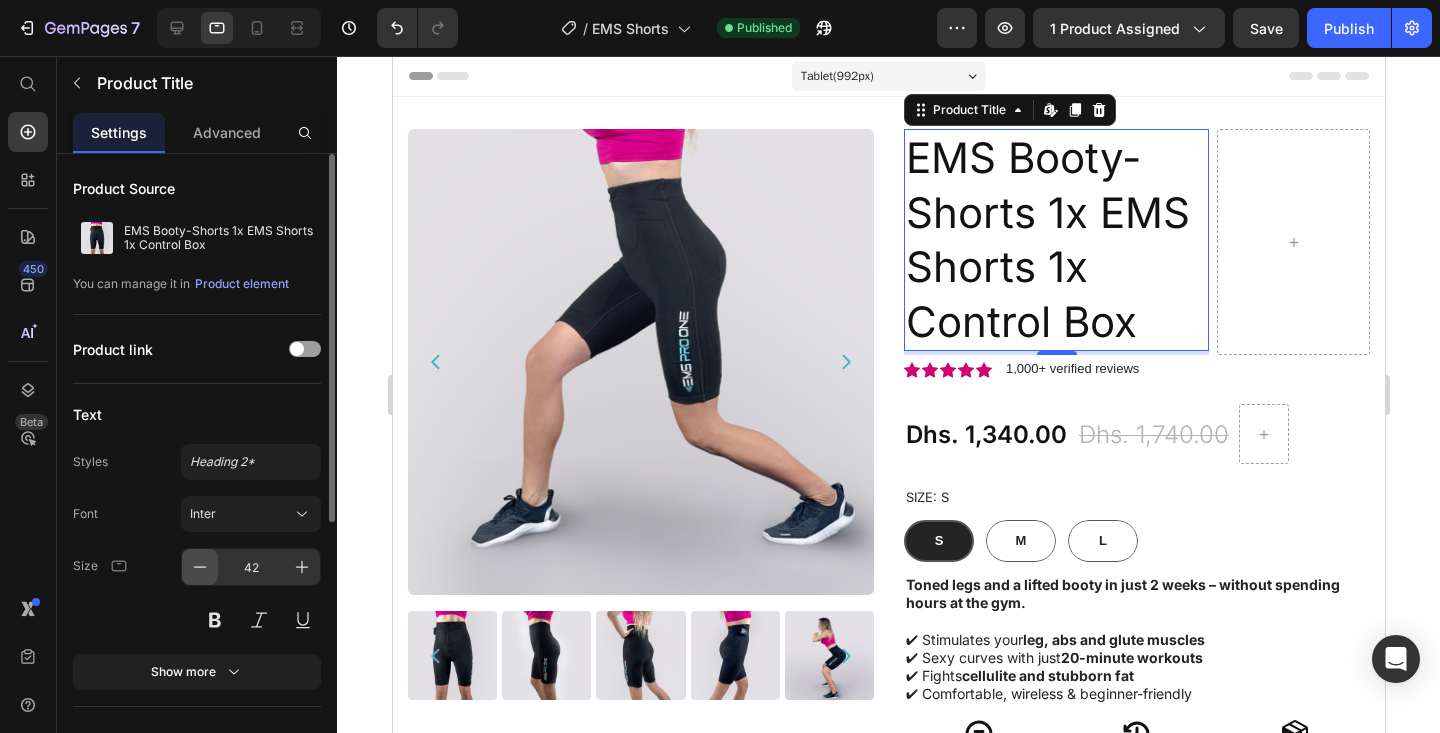 click at bounding box center [200, 567] 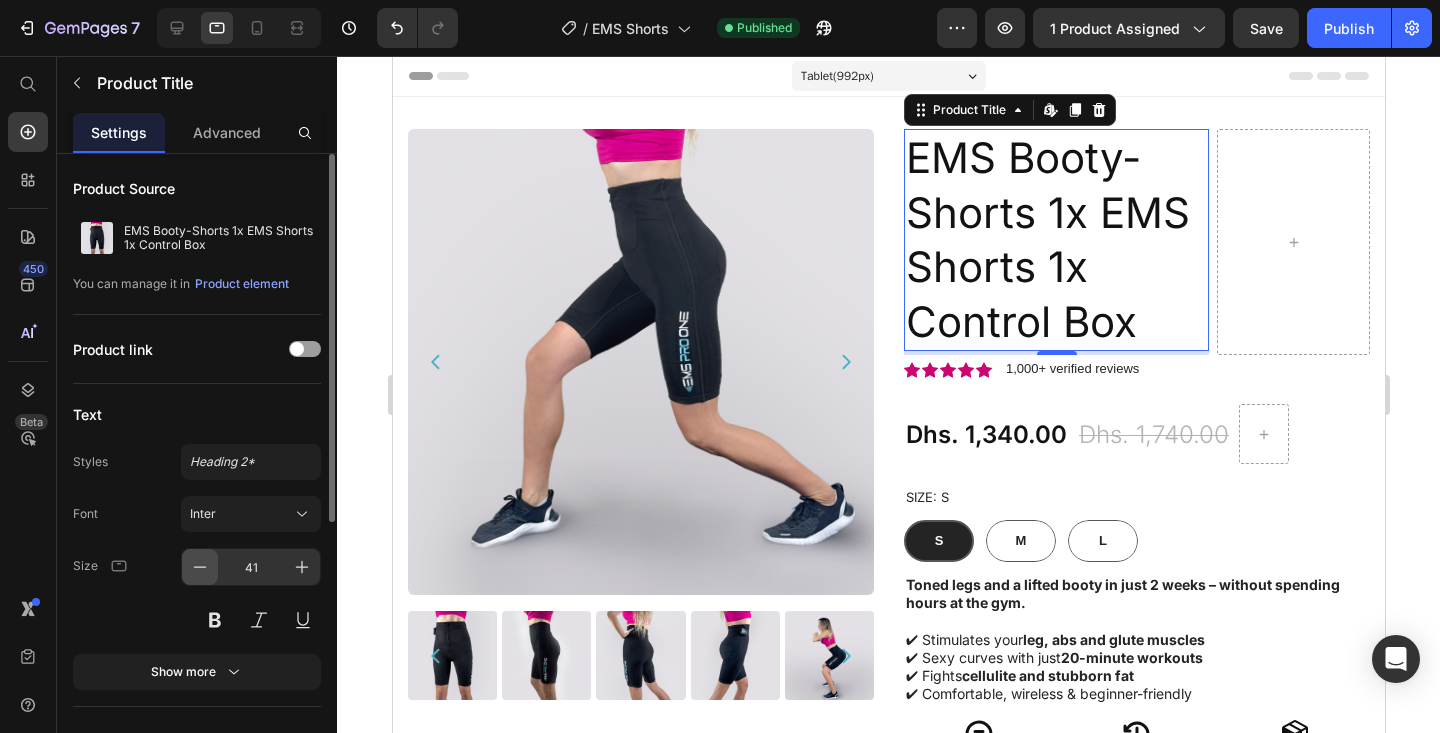 click at bounding box center (200, 567) 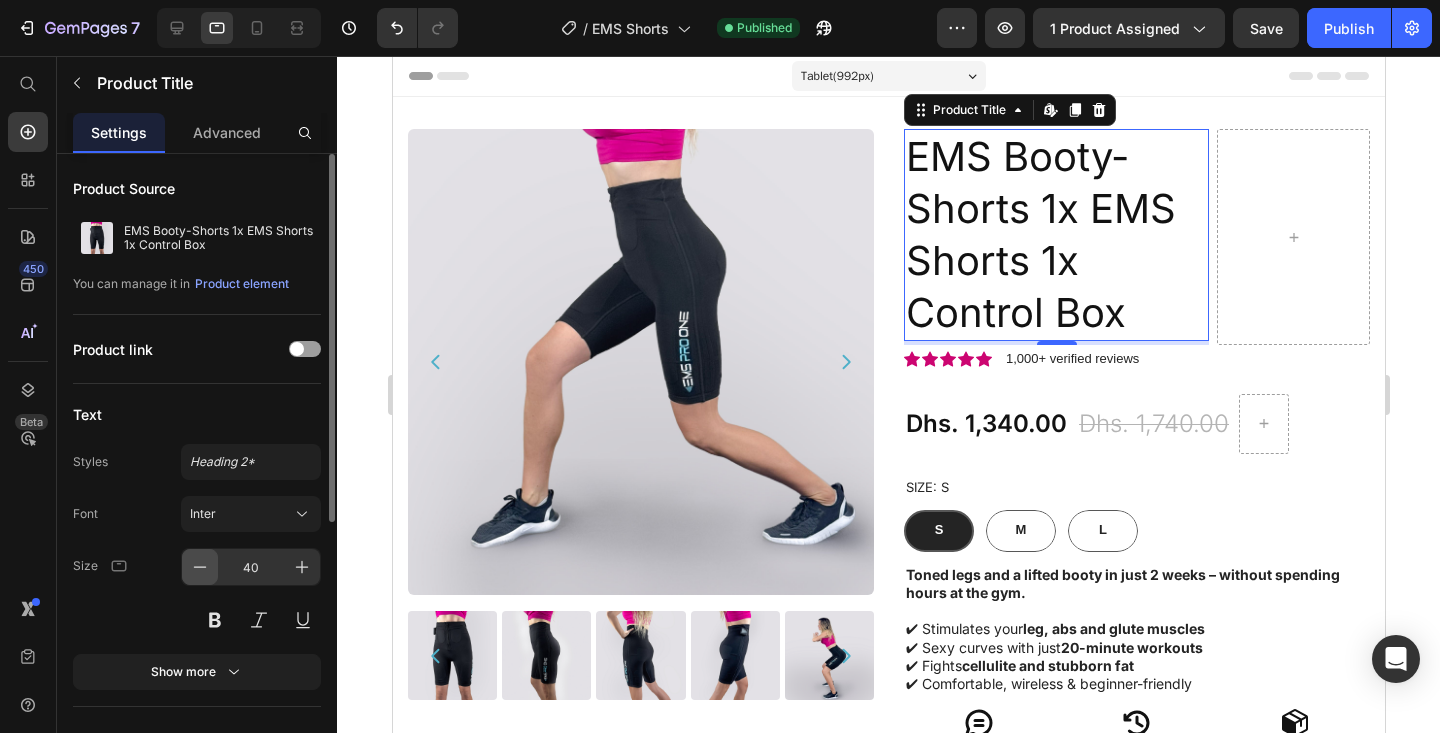click at bounding box center [200, 567] 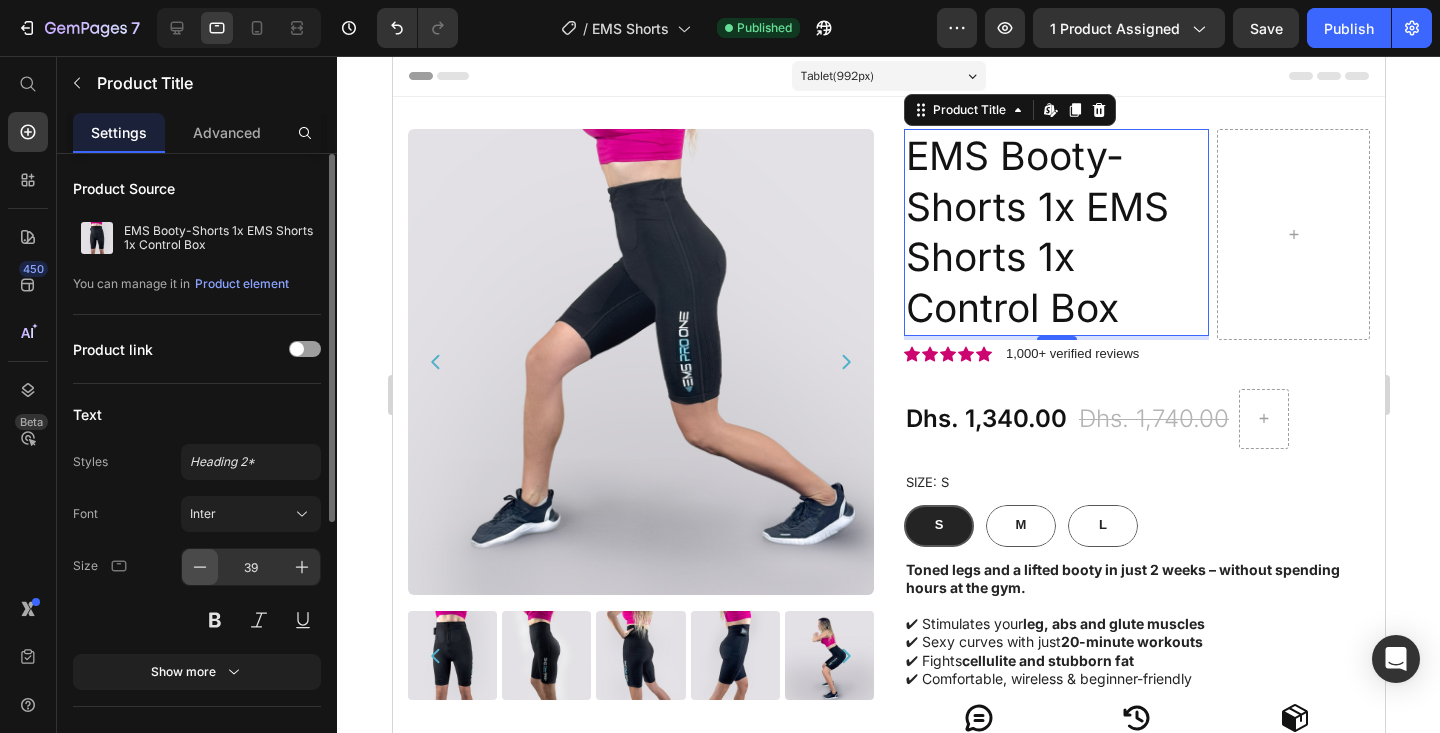 click at bounding box center [200, 567] 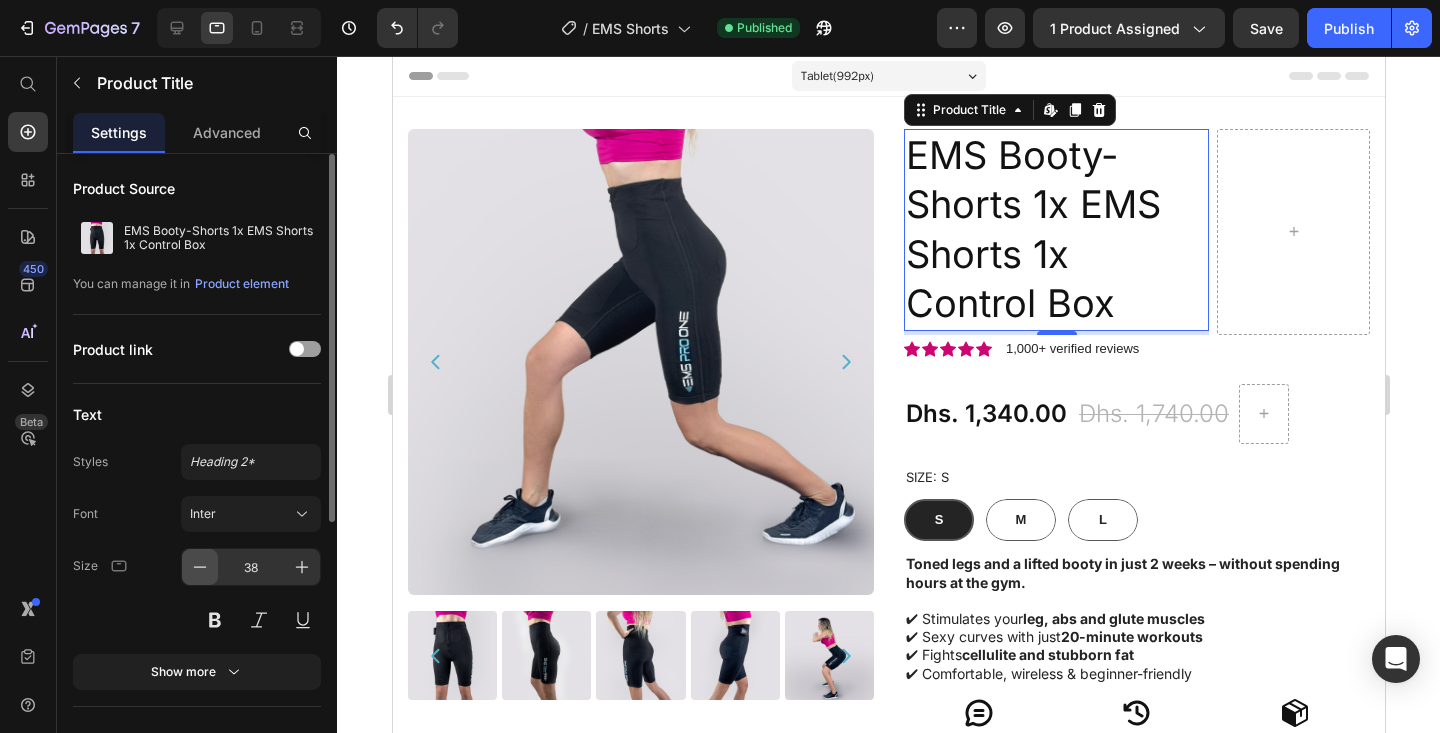 click at bounding box center [200, 567] 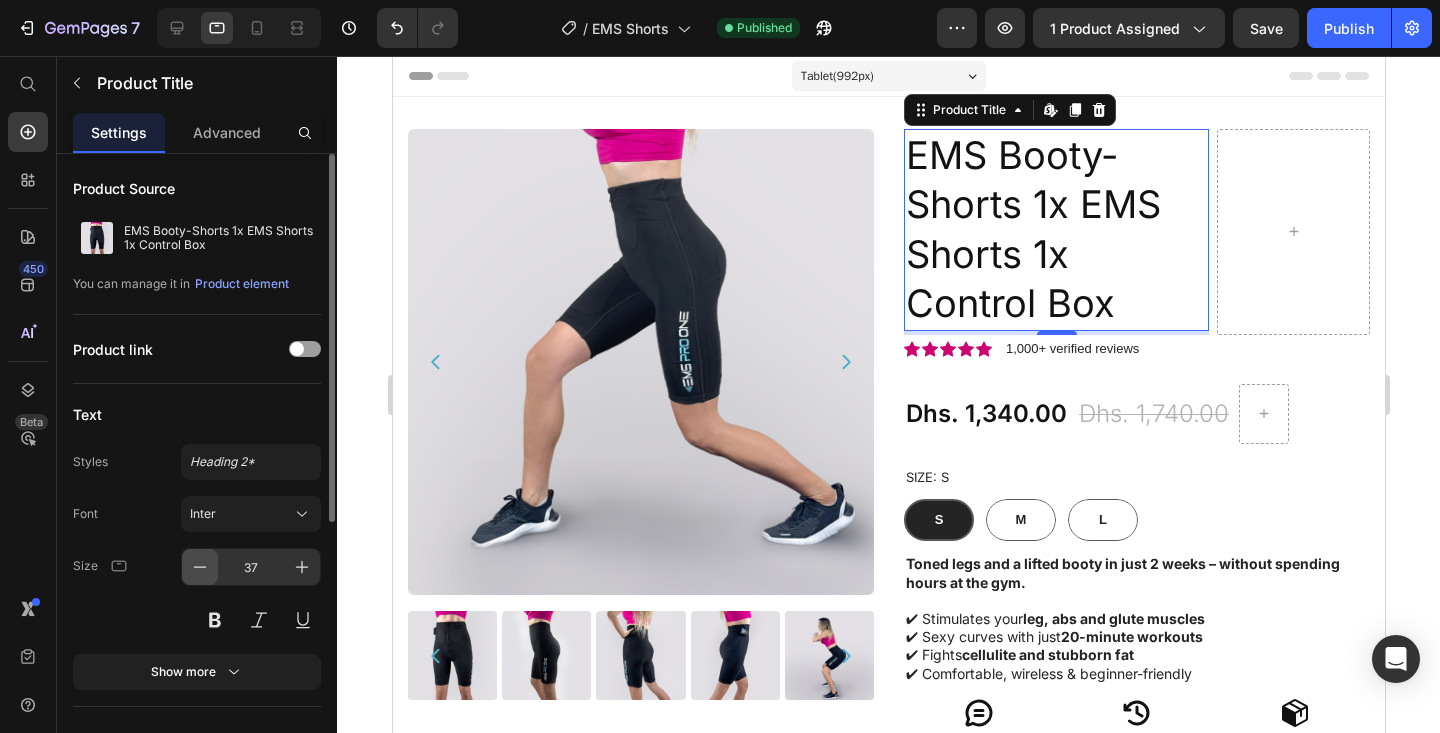 click at bounding box center [200, 567] 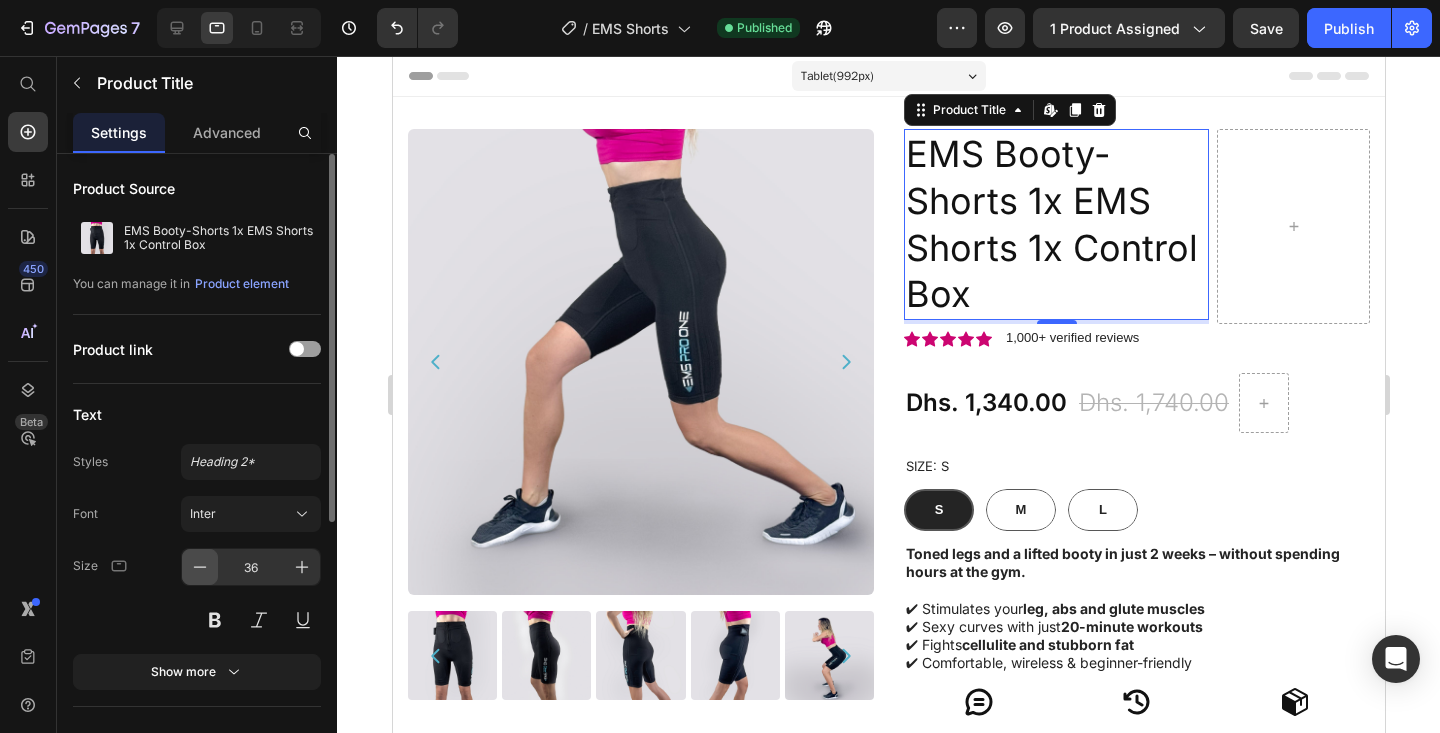 click at bounding box center (200, 567) 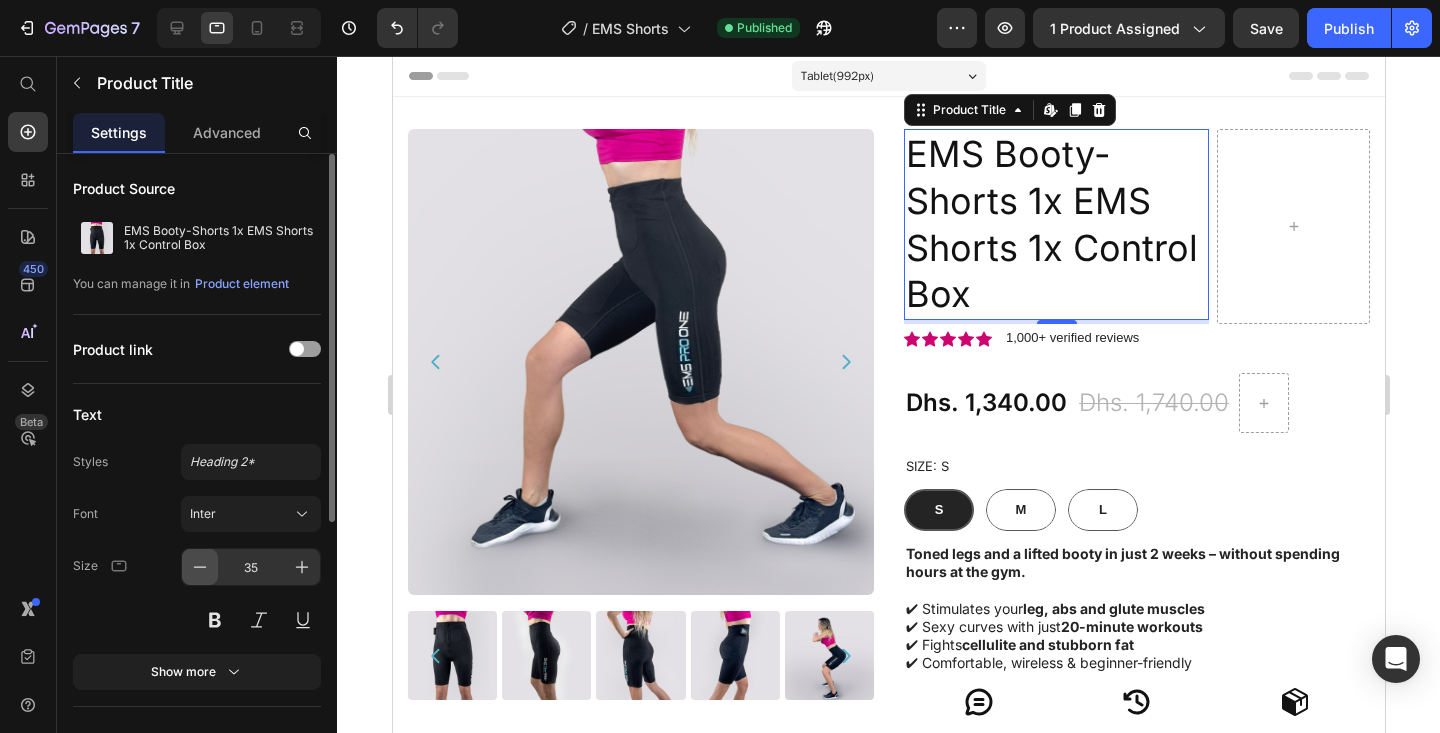 click at bounding box center (200, 567) 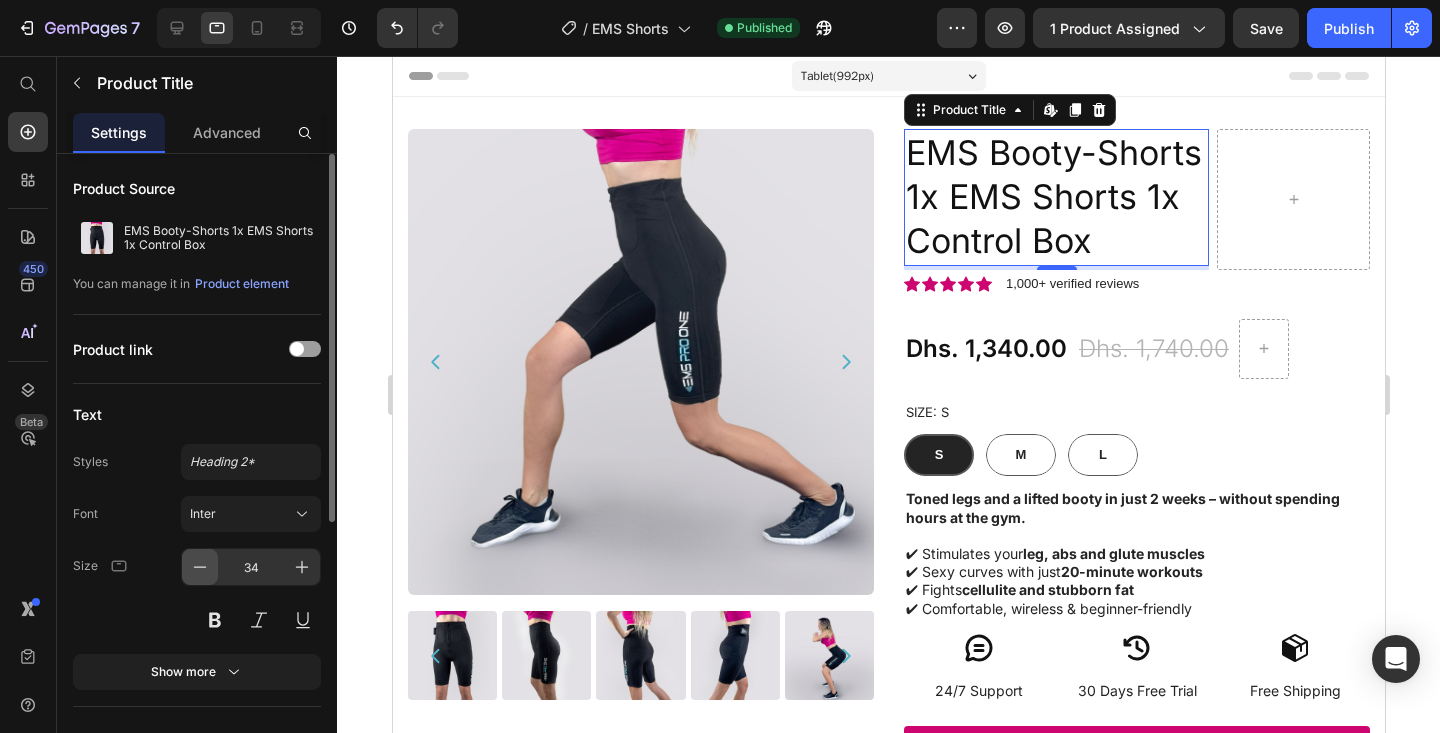 click at bounding box center (200, 567) 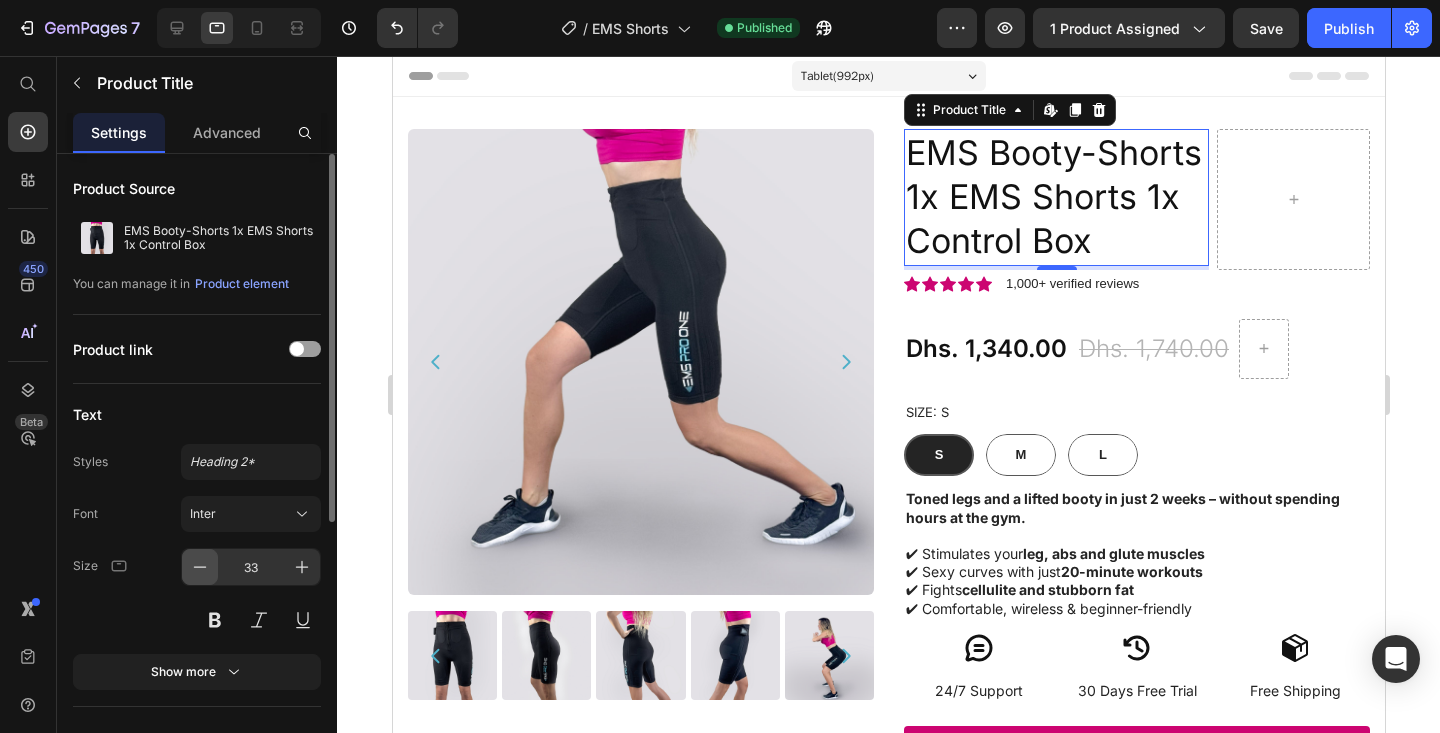click at bounding box center [200, 567] 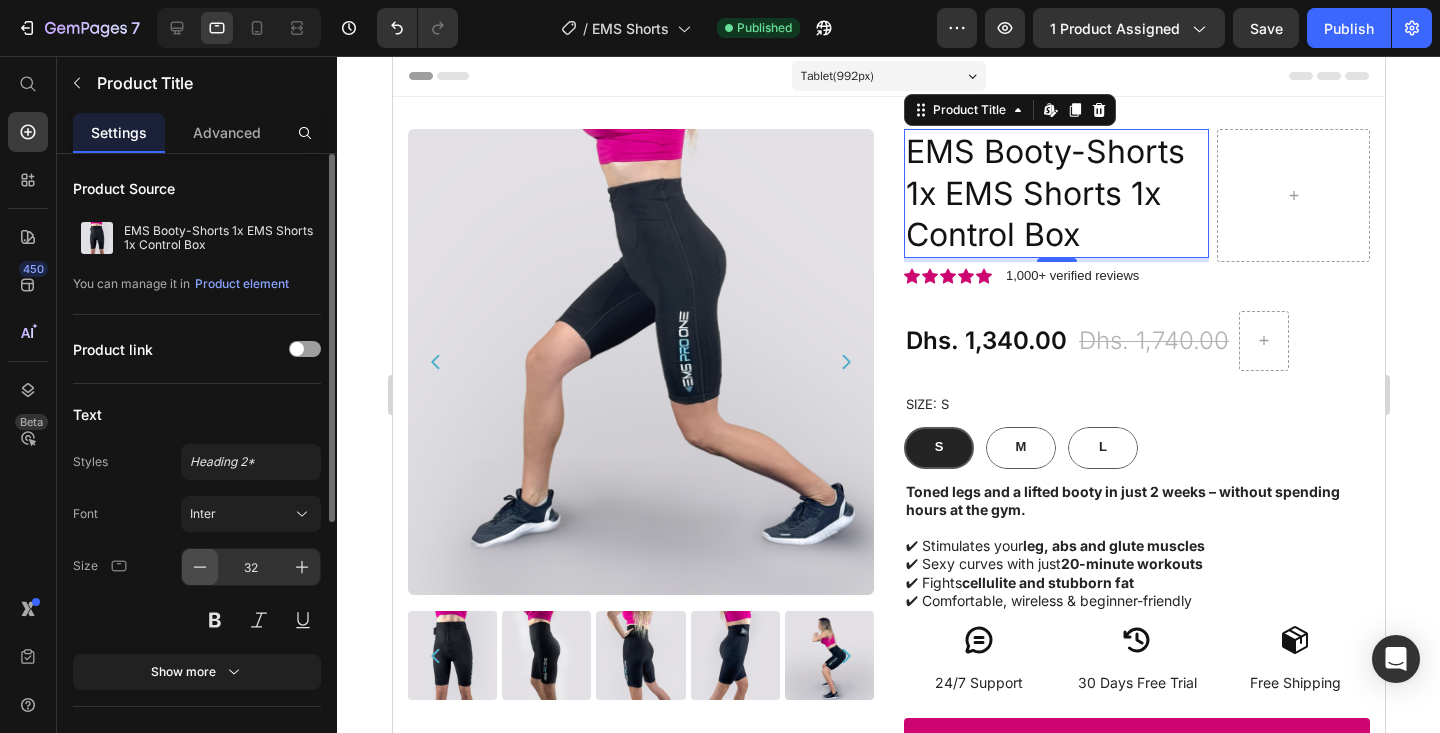 click at bounding box center (200, 567) 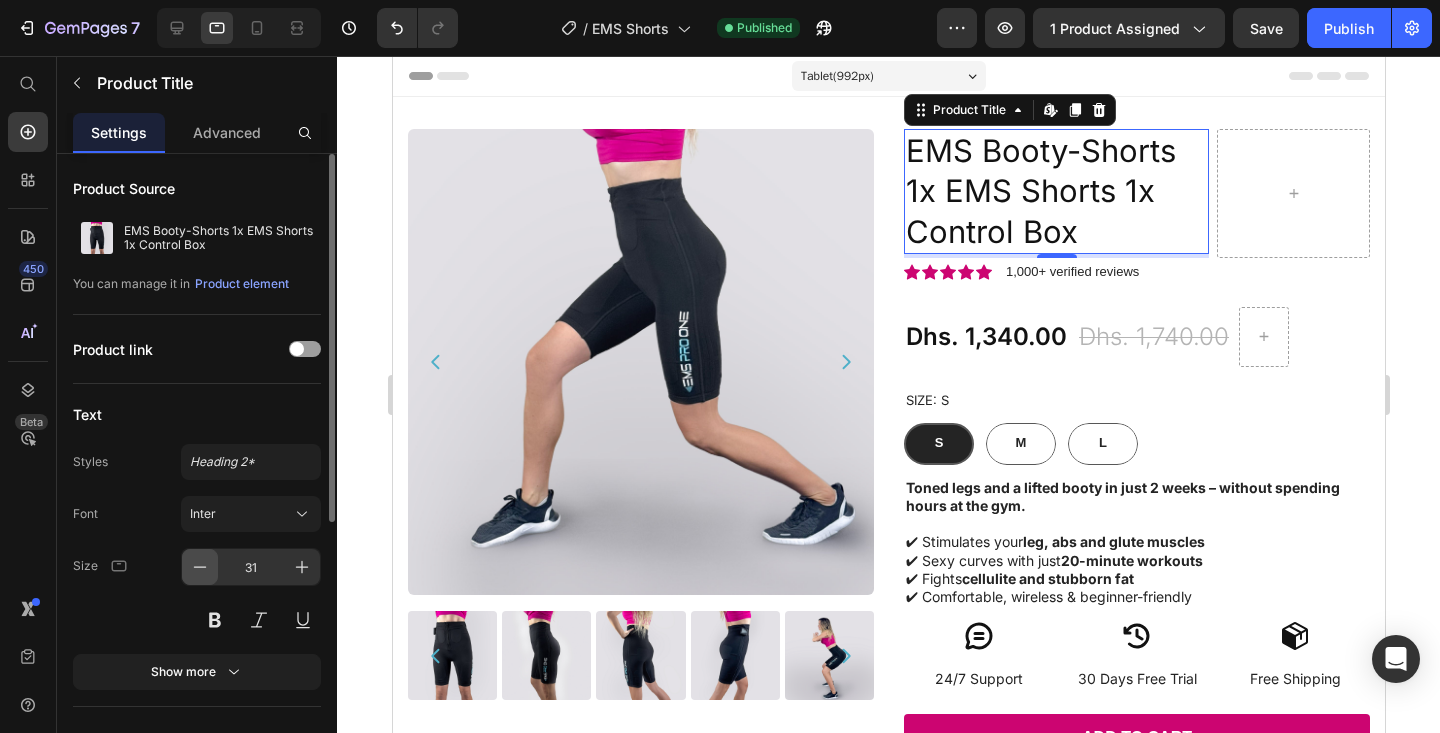 click at bounding box center (200, 567) 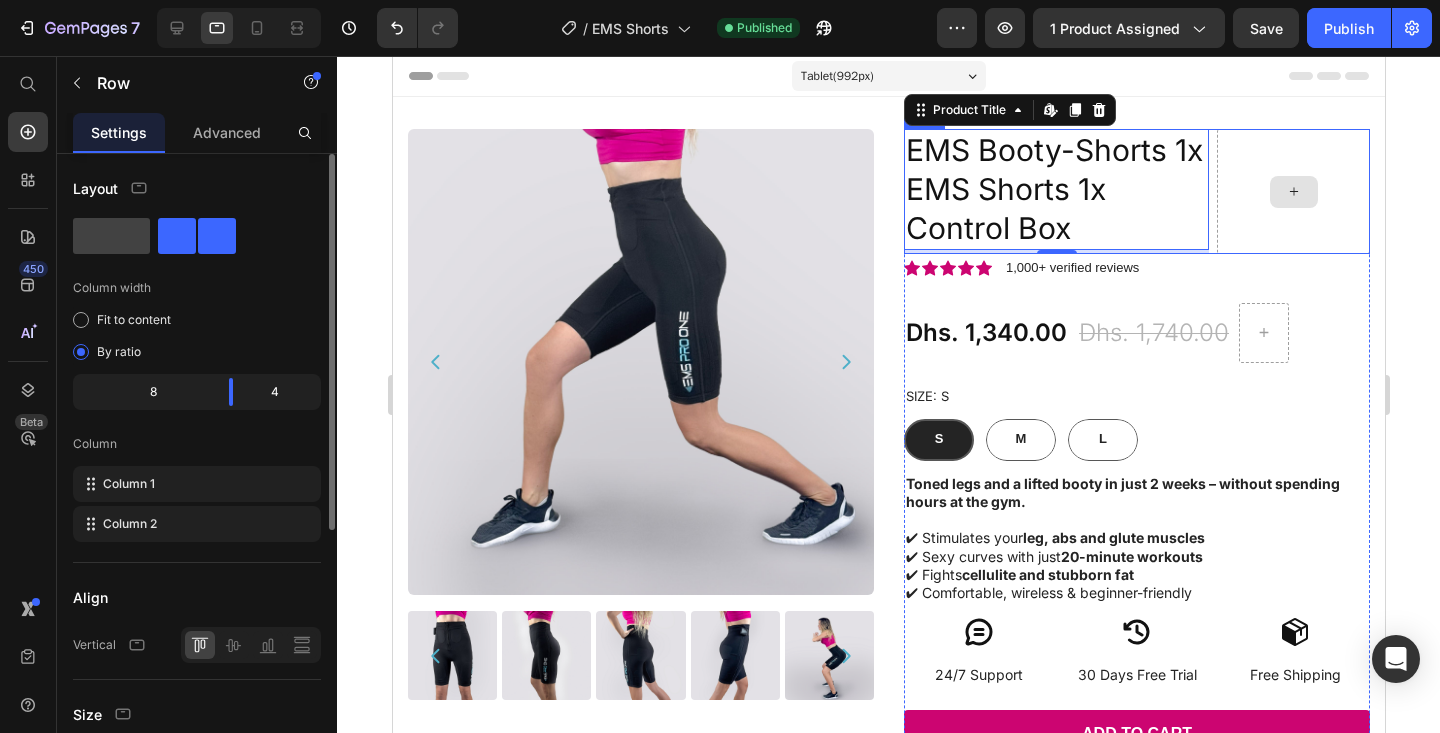 click at bounding box center [1292, 191] 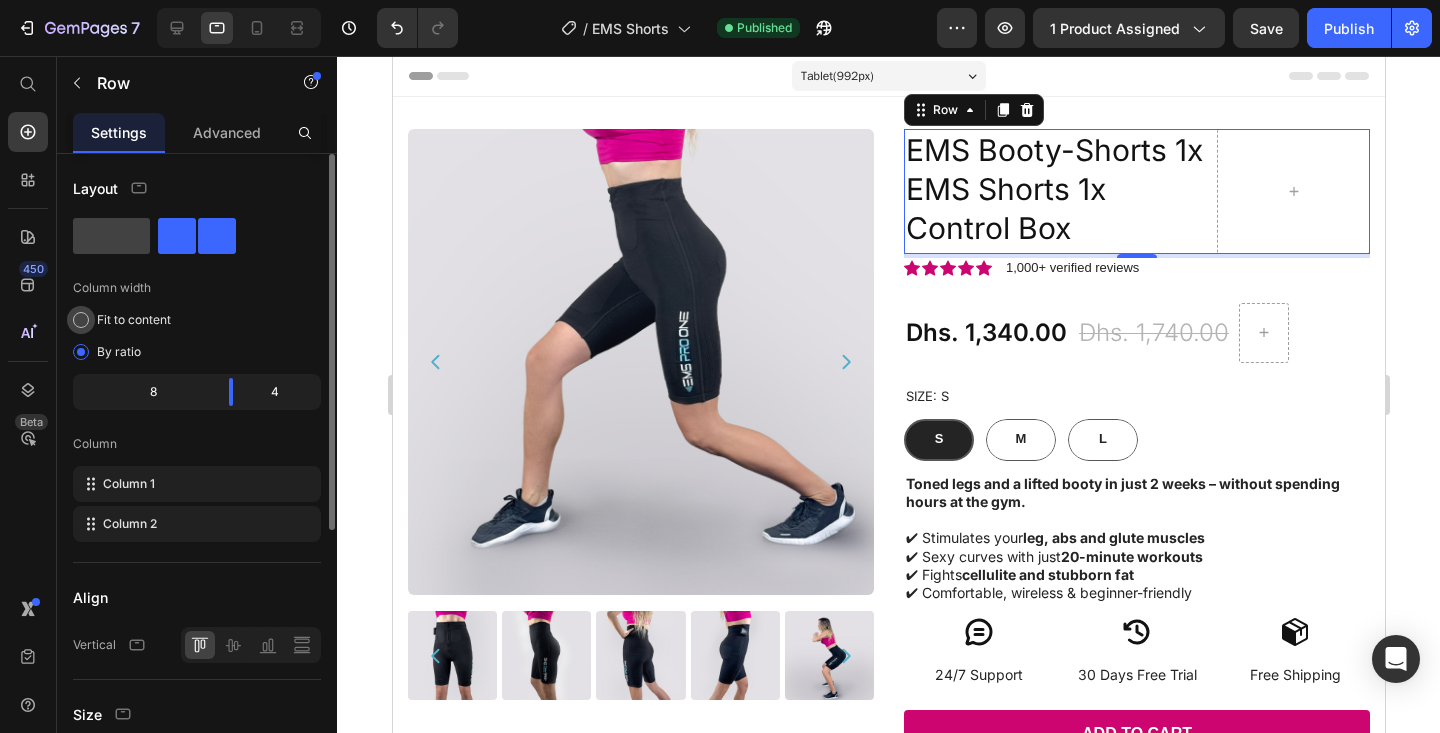 click on "Fit to content" 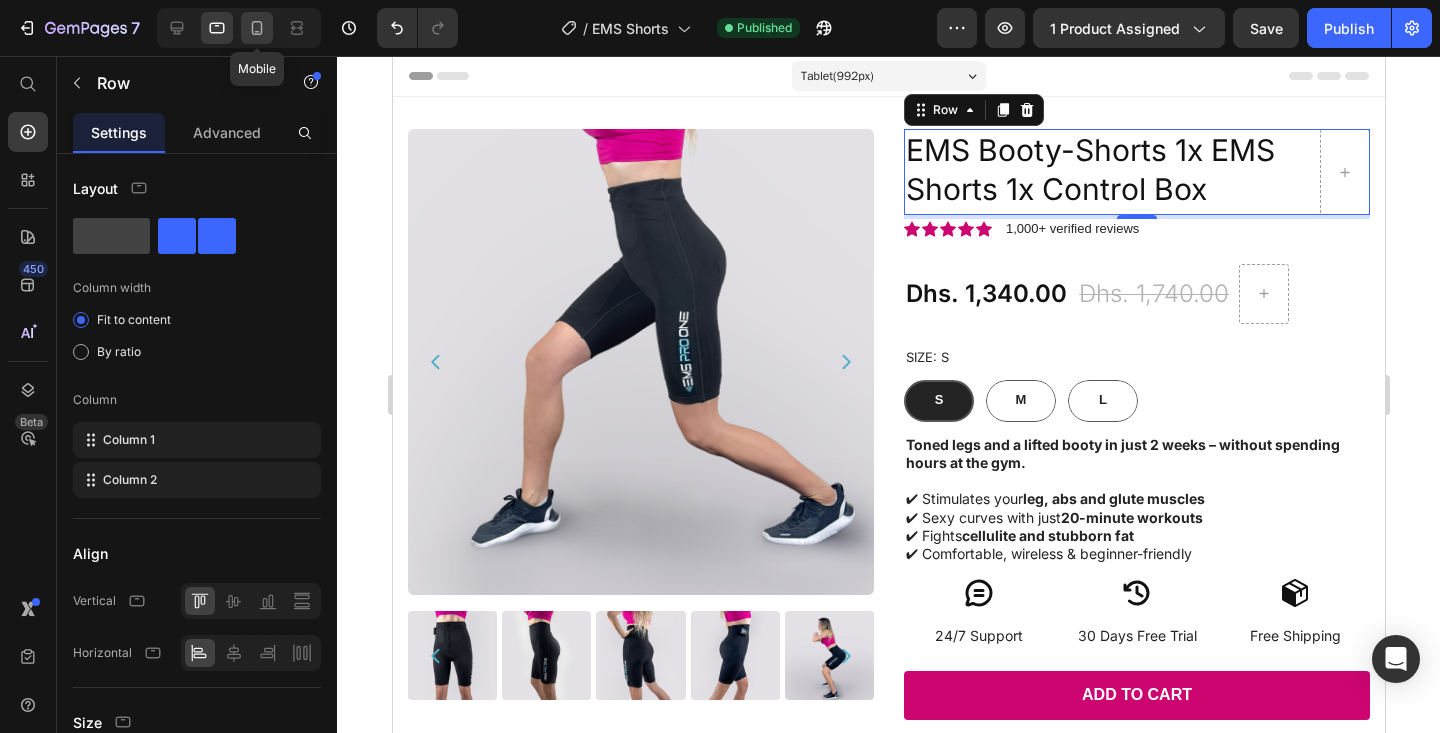 click 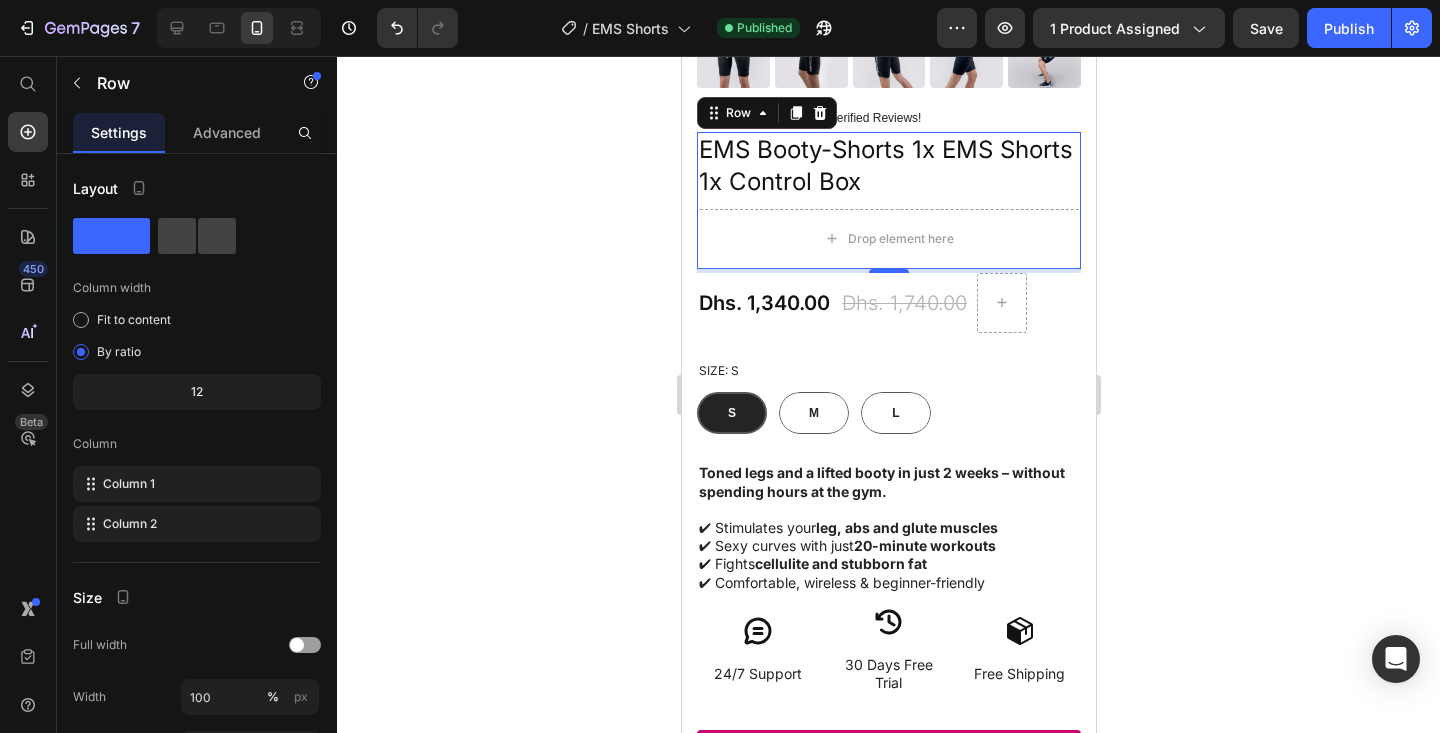 scroll, scrollTop: 494, scrollLeft: 0, axis: vertical 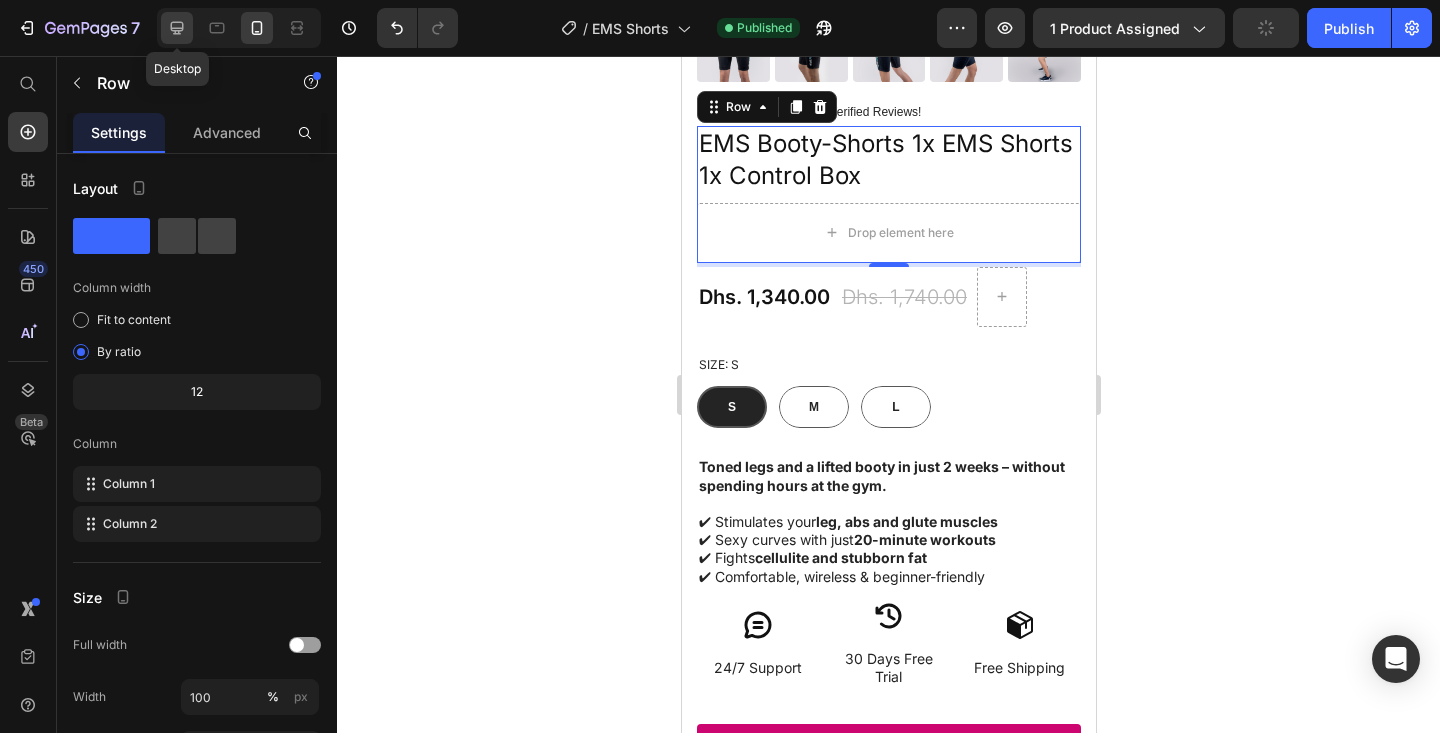 click 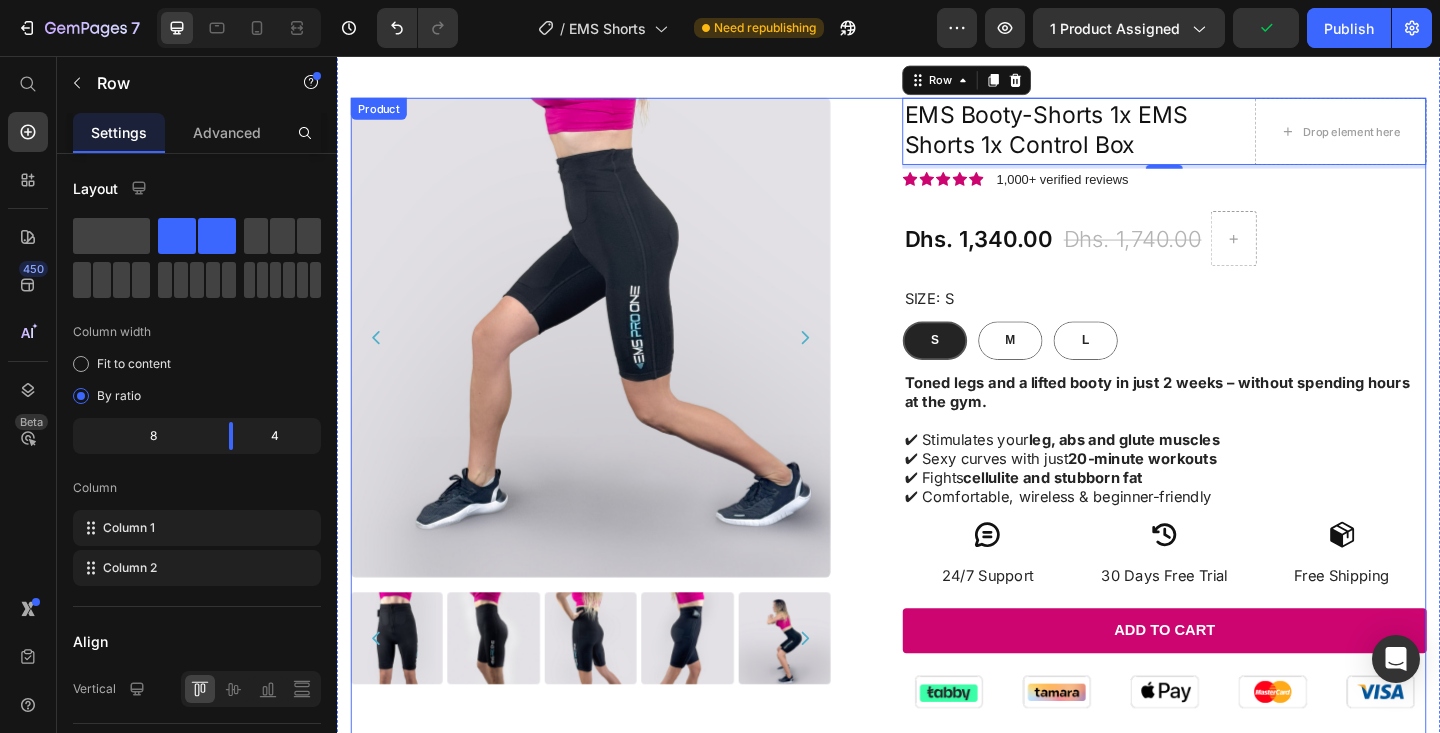 scroll, scrollTop: 0, scrollLeft: 0, axis: both 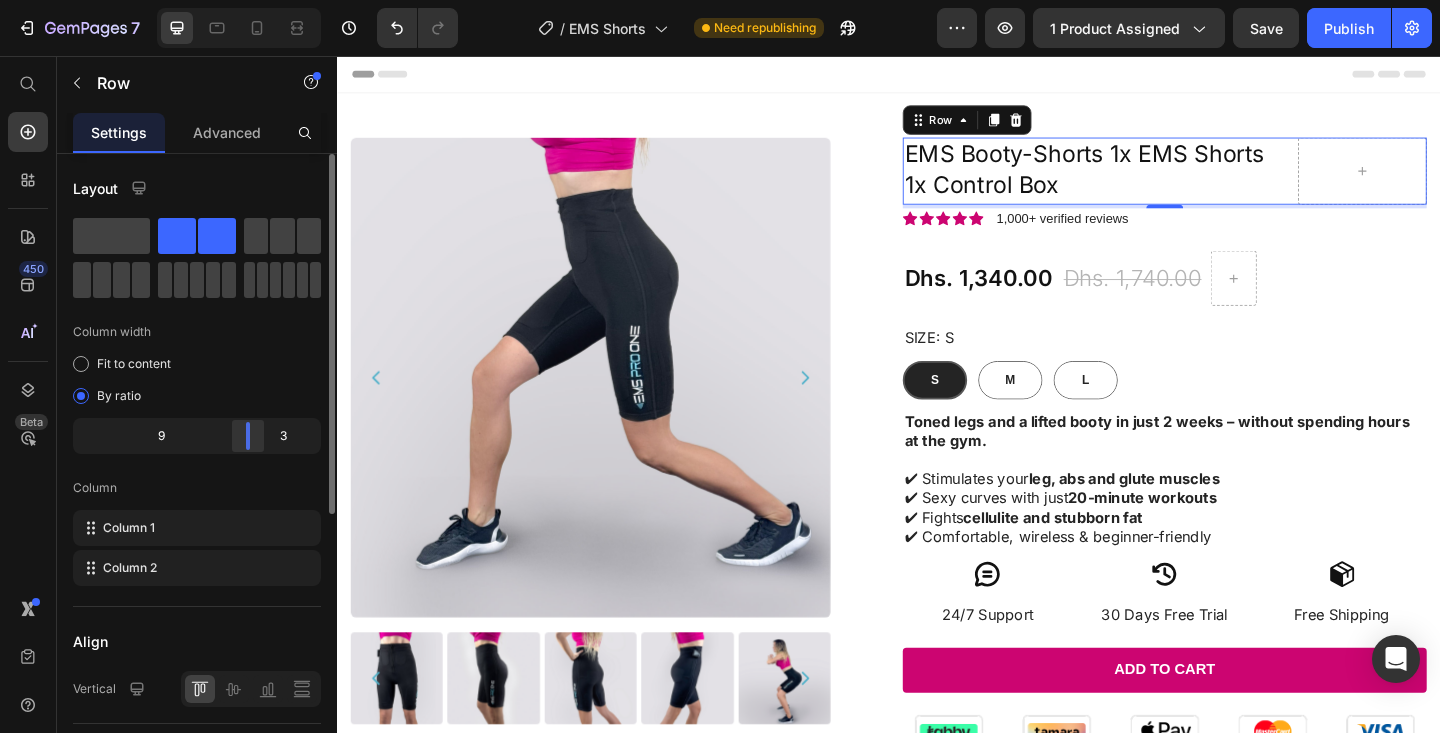 drag, startPoint x: 233, startPoint y: 433, endPoint x: 262, endPoint y: 432, distance: 29.017237 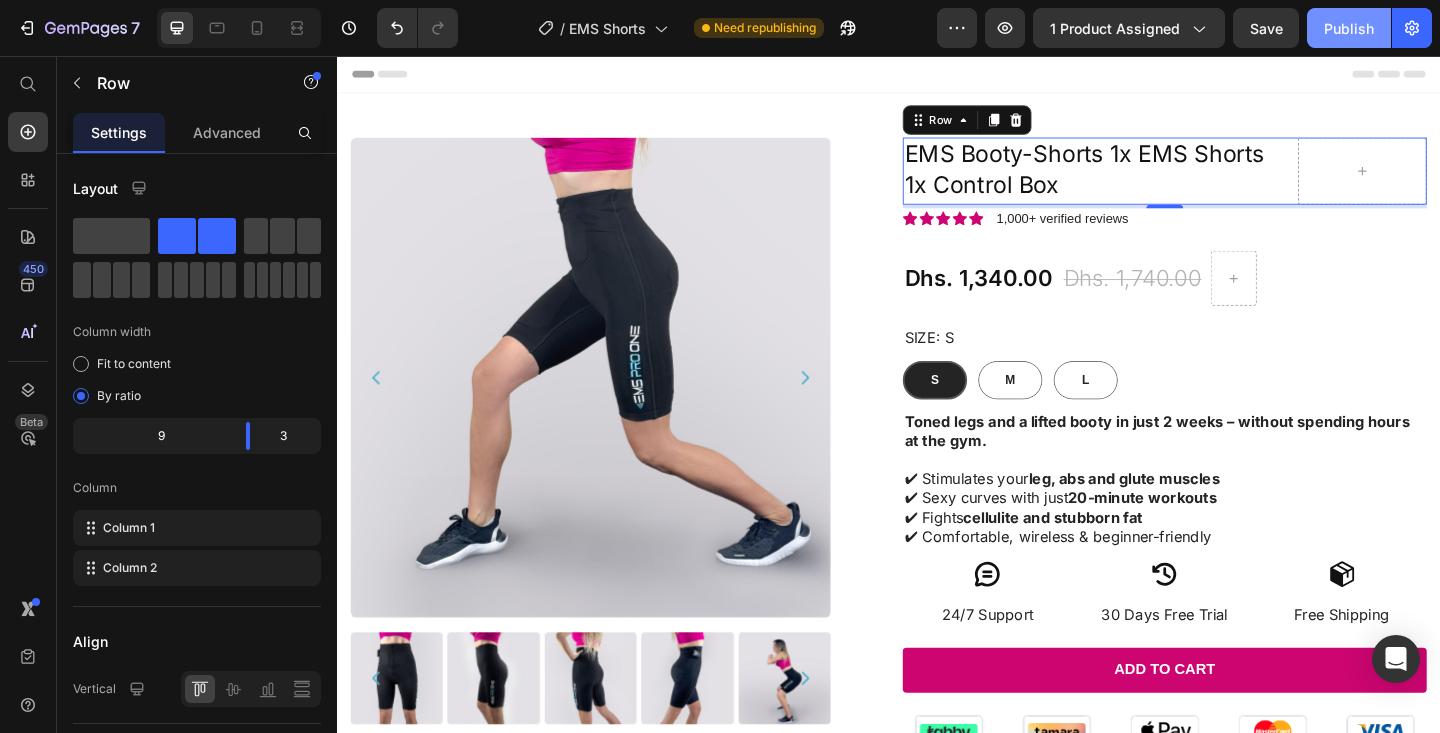click on "Publish" 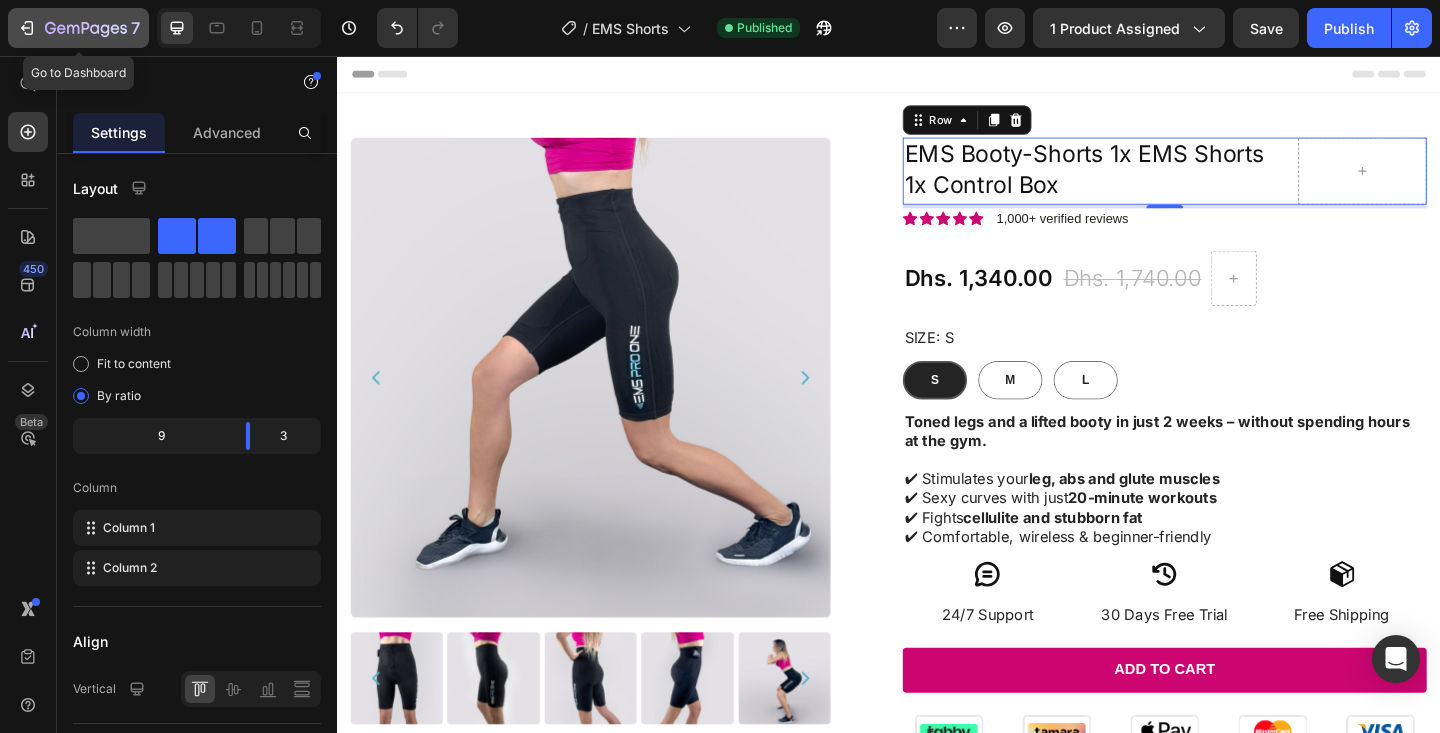 click 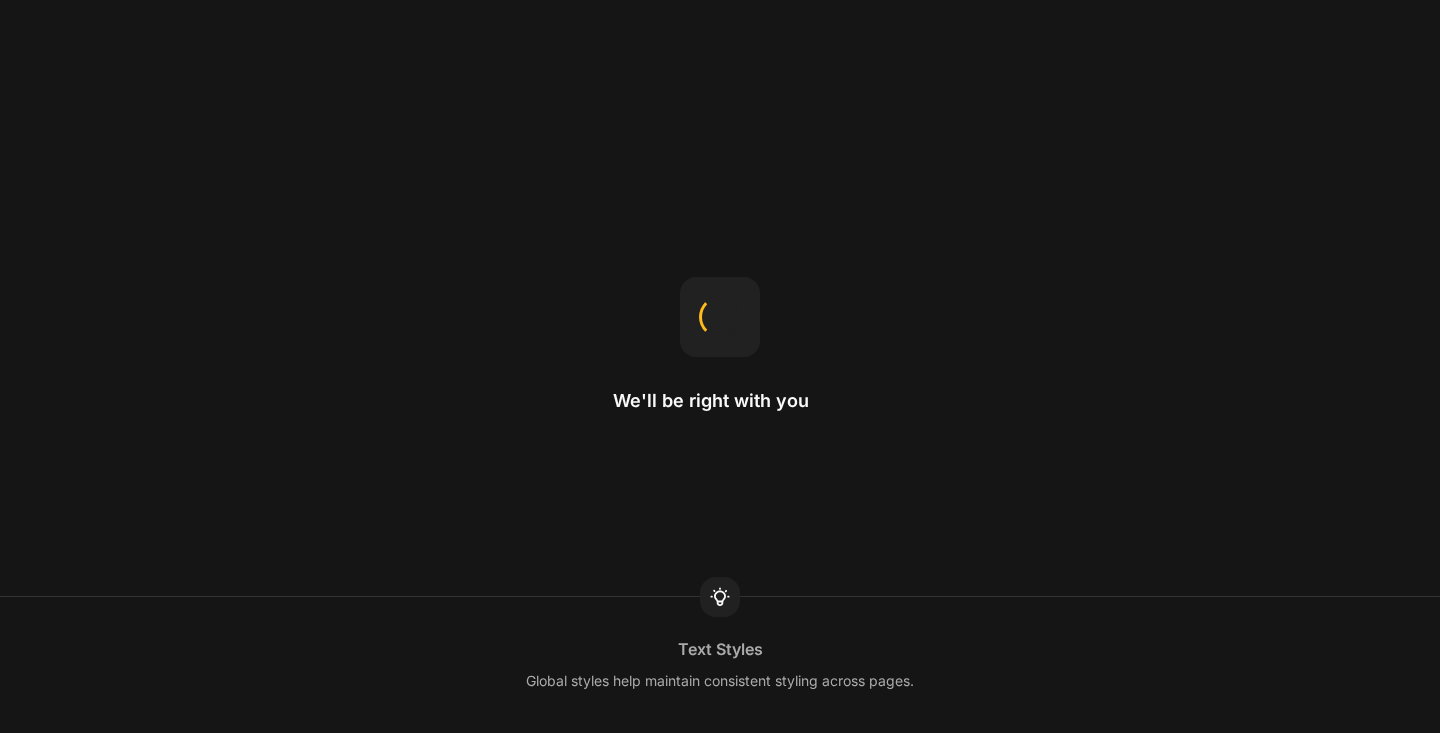 scroll, scrollTop: 0, scrollLeft: 0, axis: both 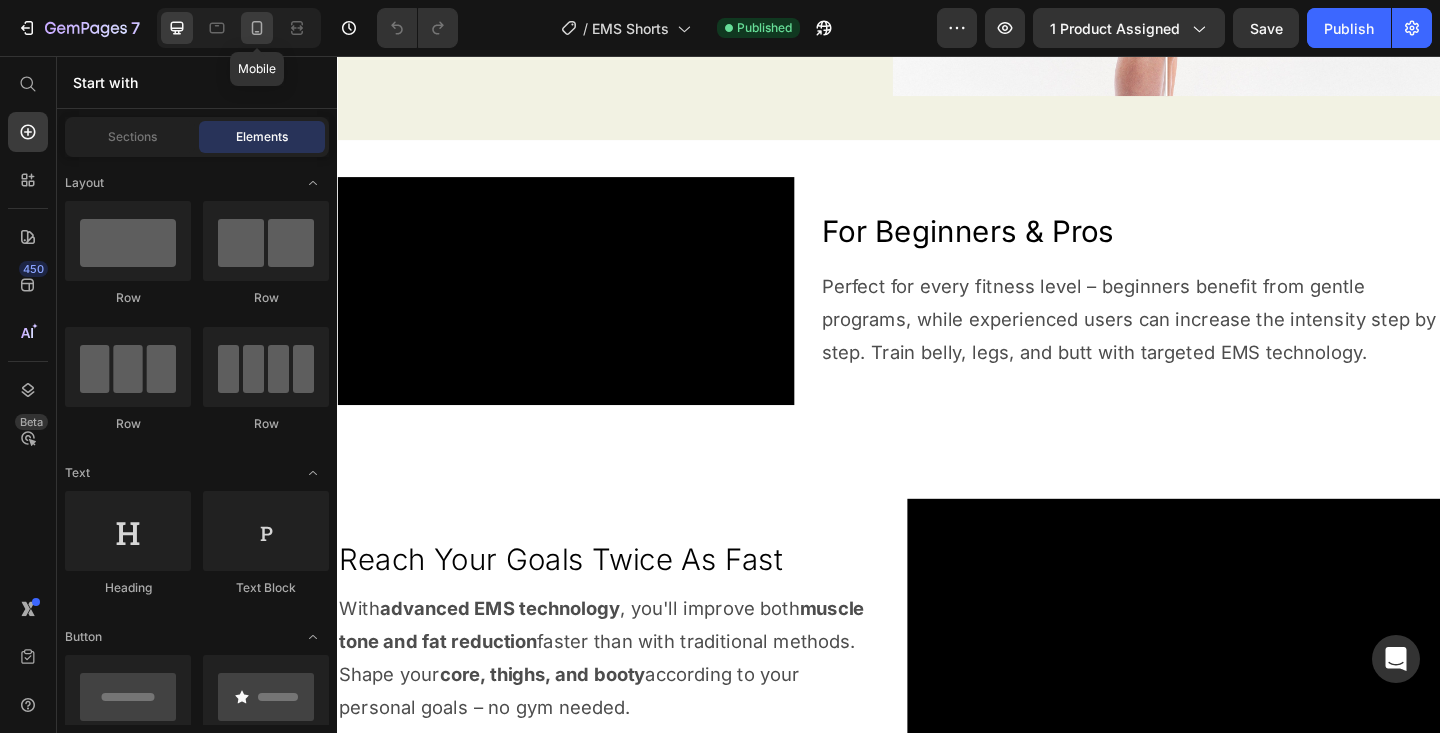 click 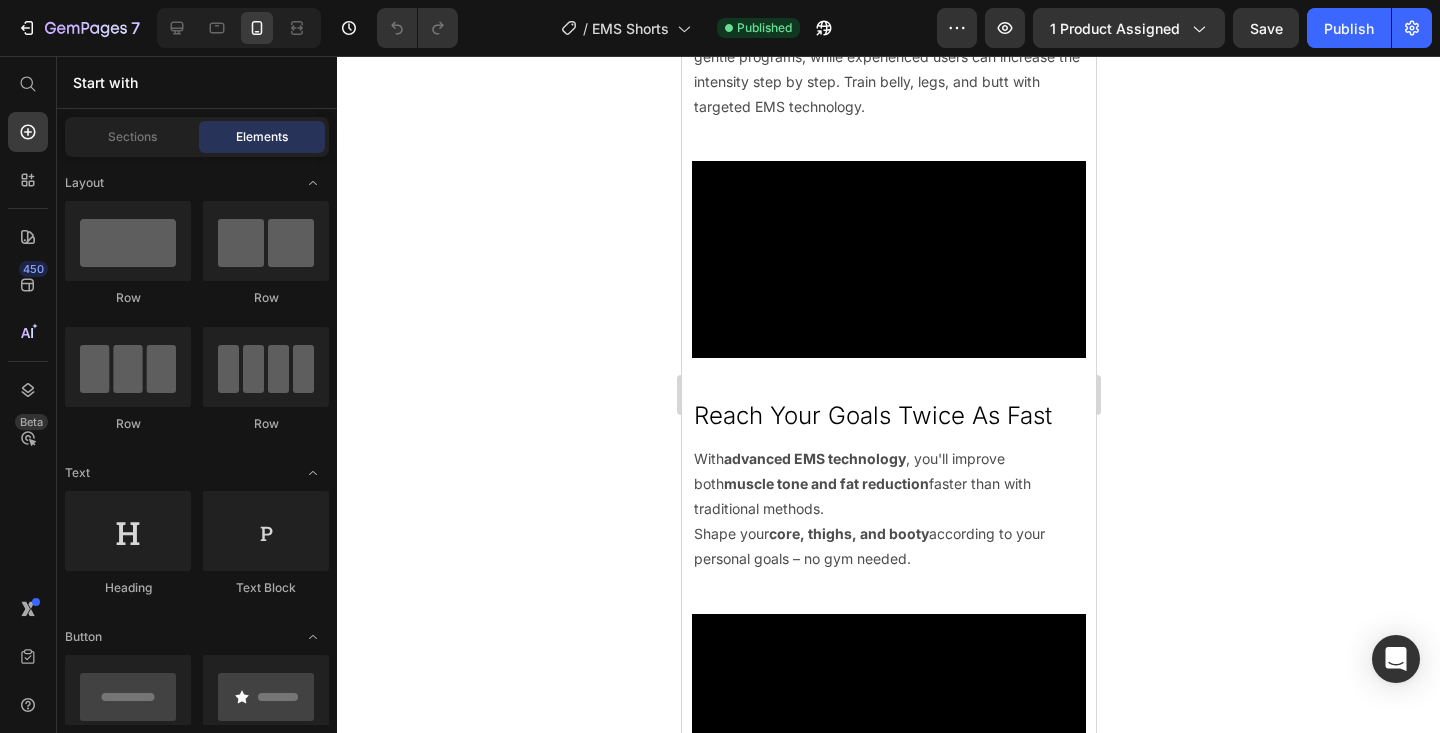 click at bounding box center (888, 259) 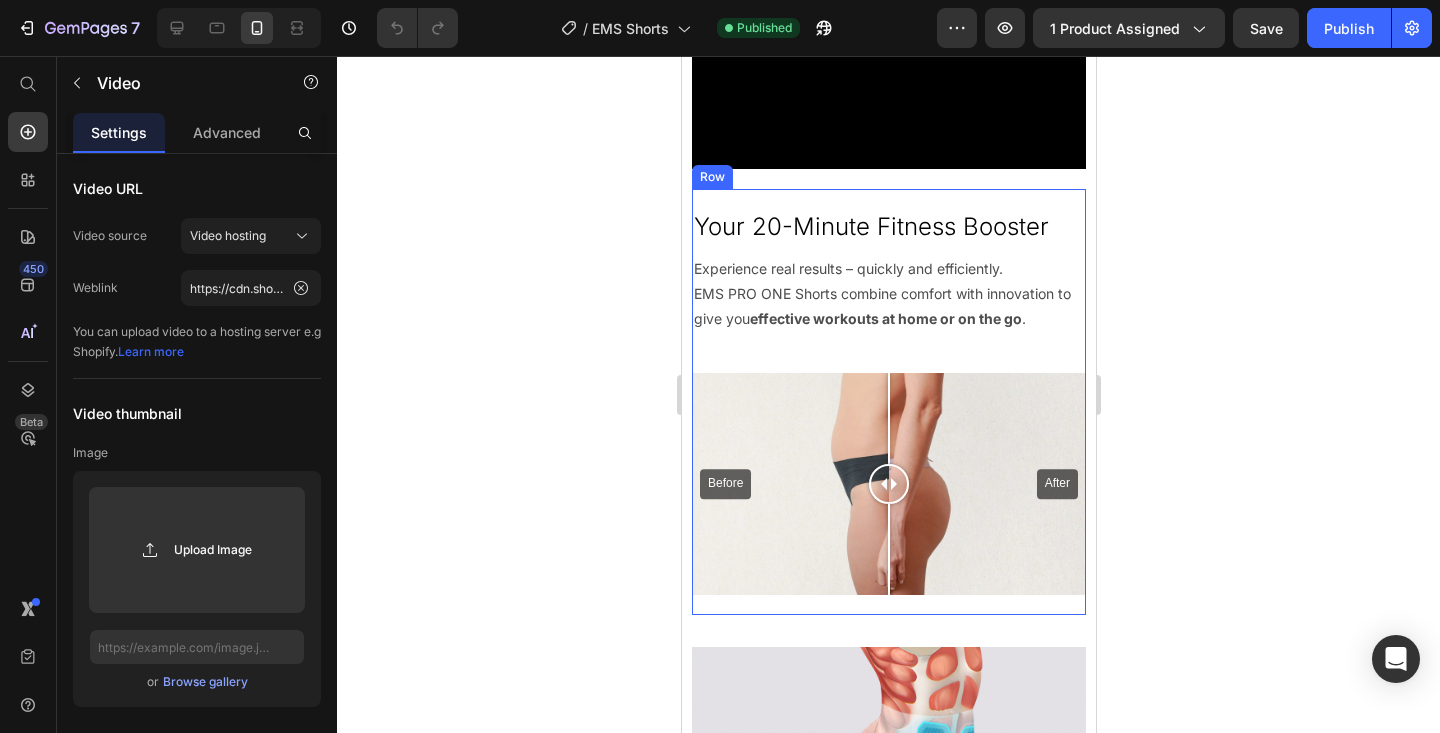 scroll, scrollTop: 2845, scrollLeft: 0, axis: vertical 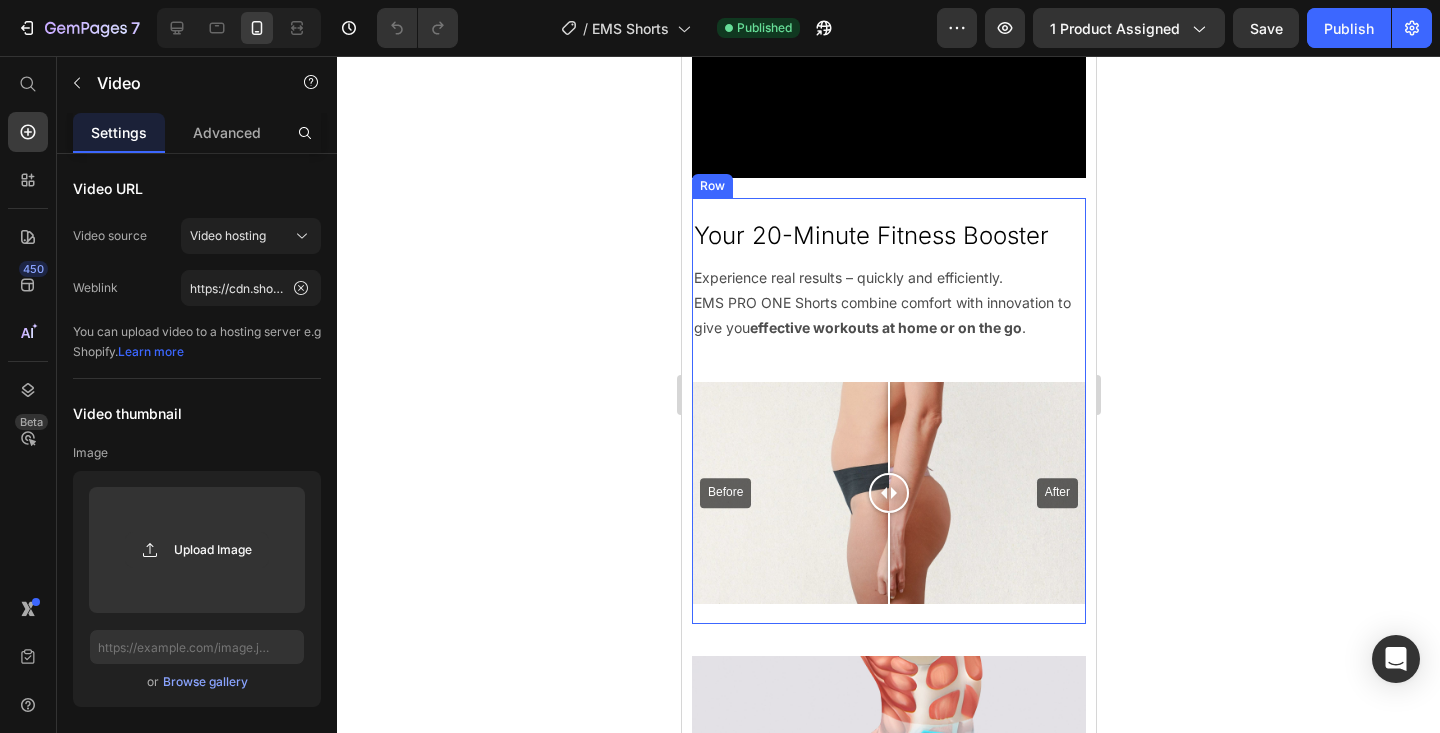 click at bounding box center (888, 79) 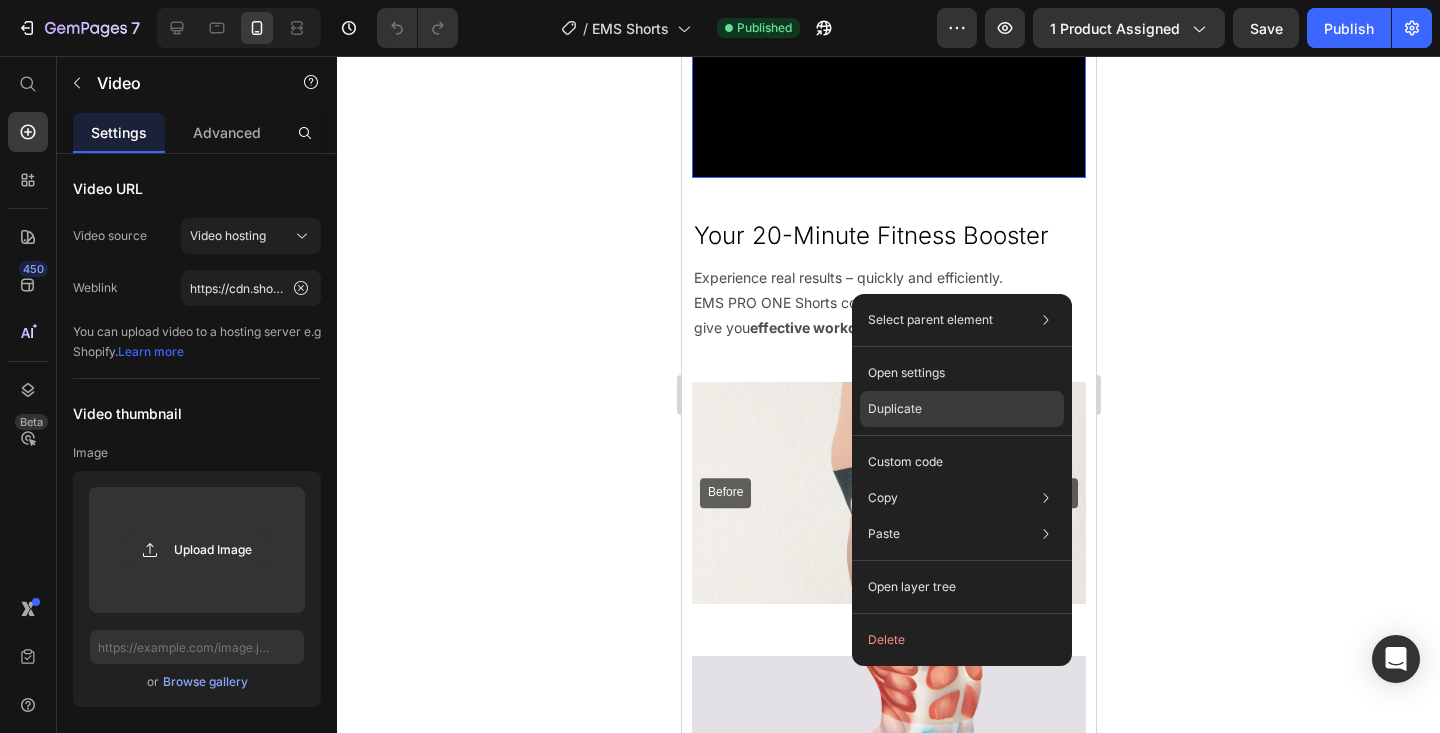 drag, startPoint x: 935, startPoint y: 407, endPoint x: 283, endPoint y: 335, distance: 655.96344 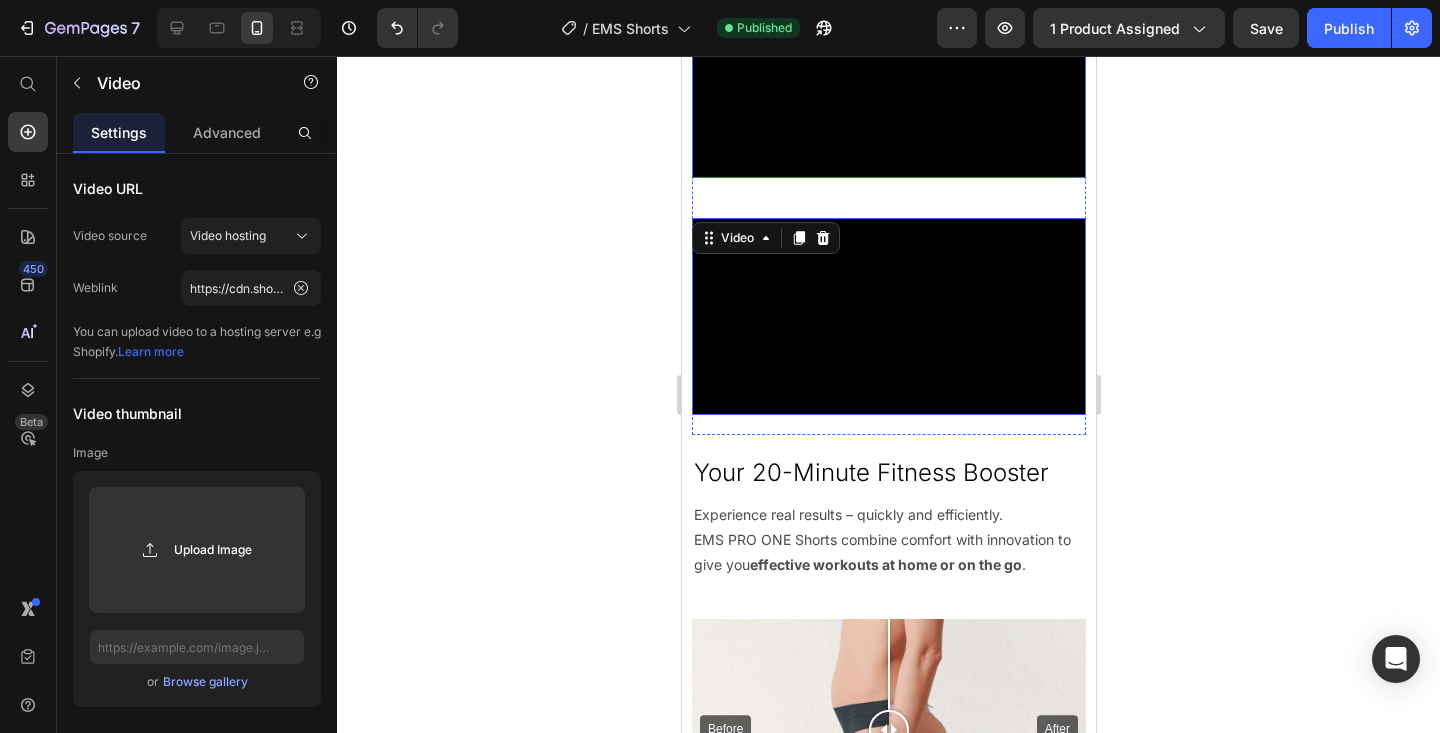 click at bounding box center [888, 79] 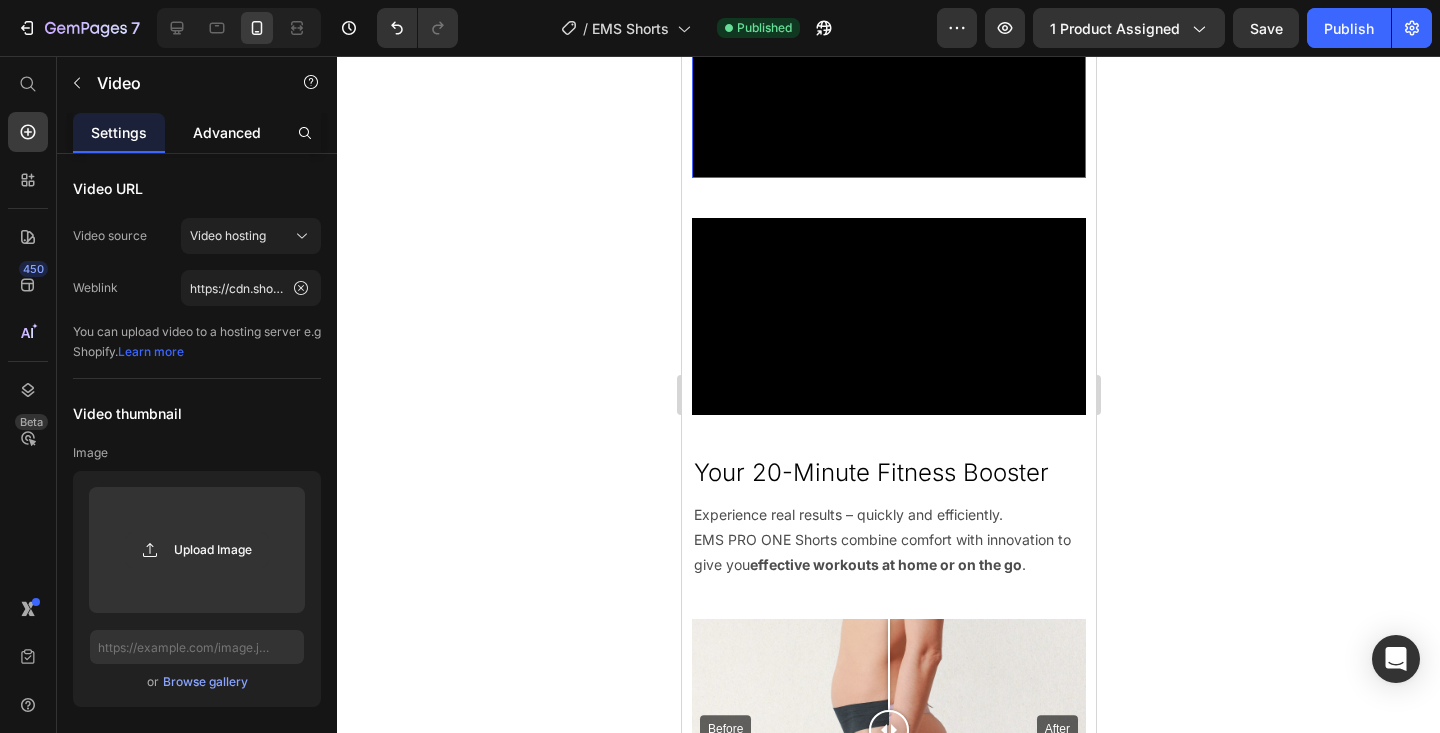 click on "Advanced" at bounding box center (227, 132) 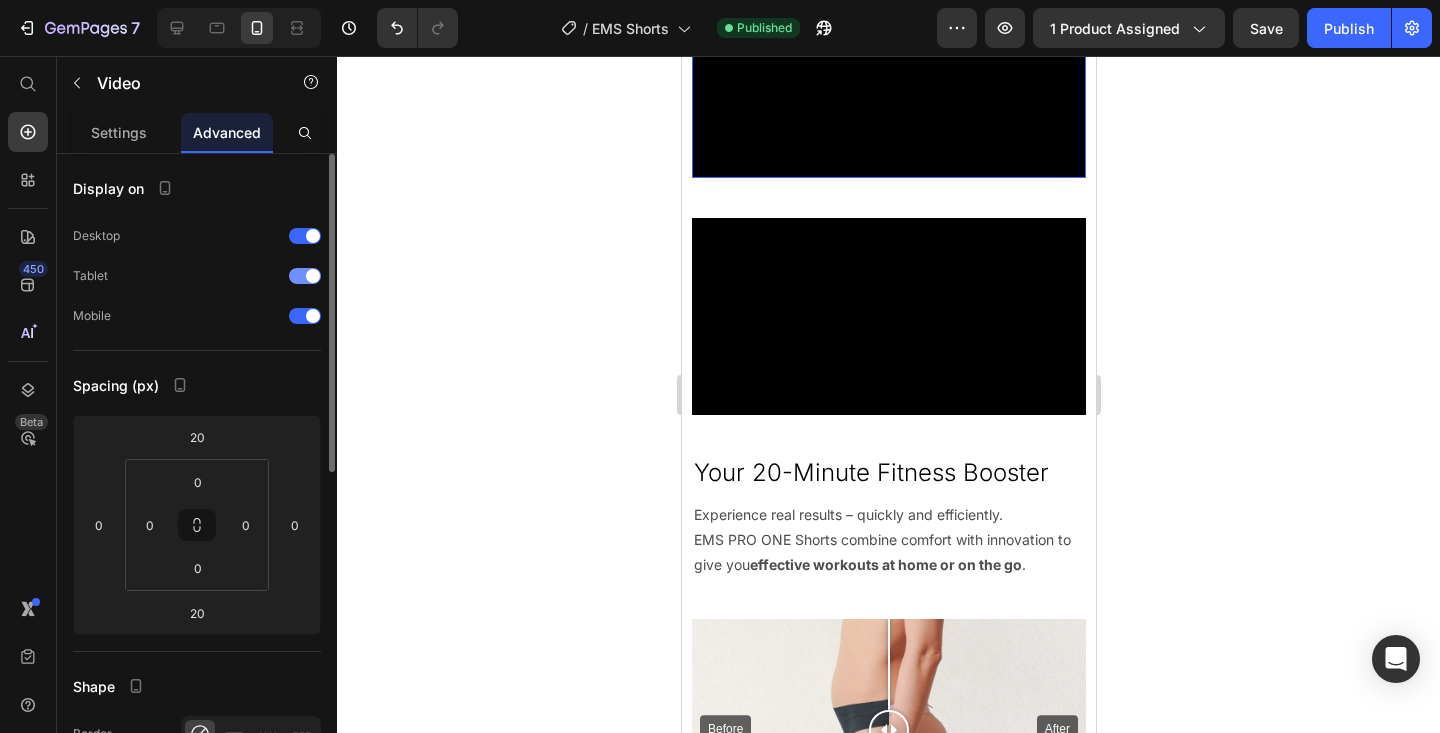 click at bounding box center (305, 276) 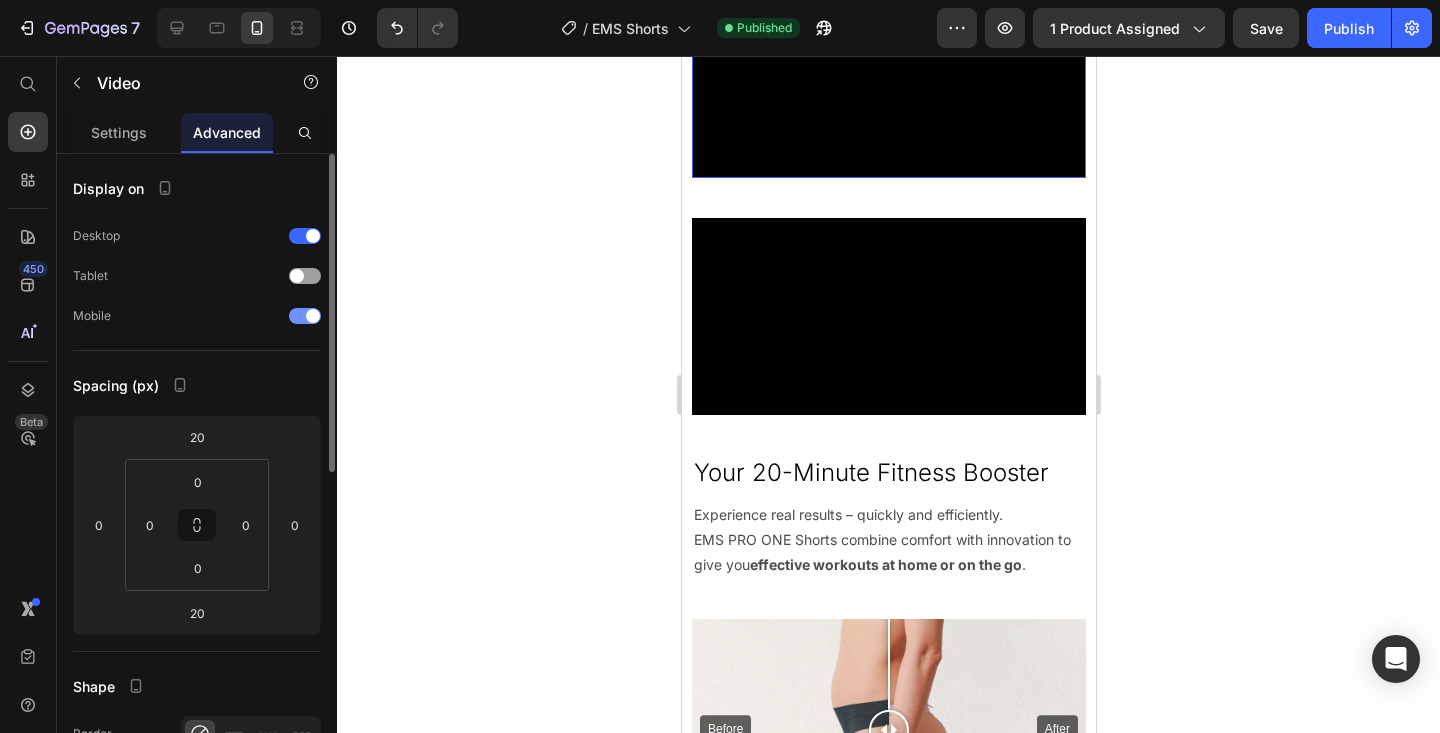 click on "Mobile" at bounding box center [197, 316] 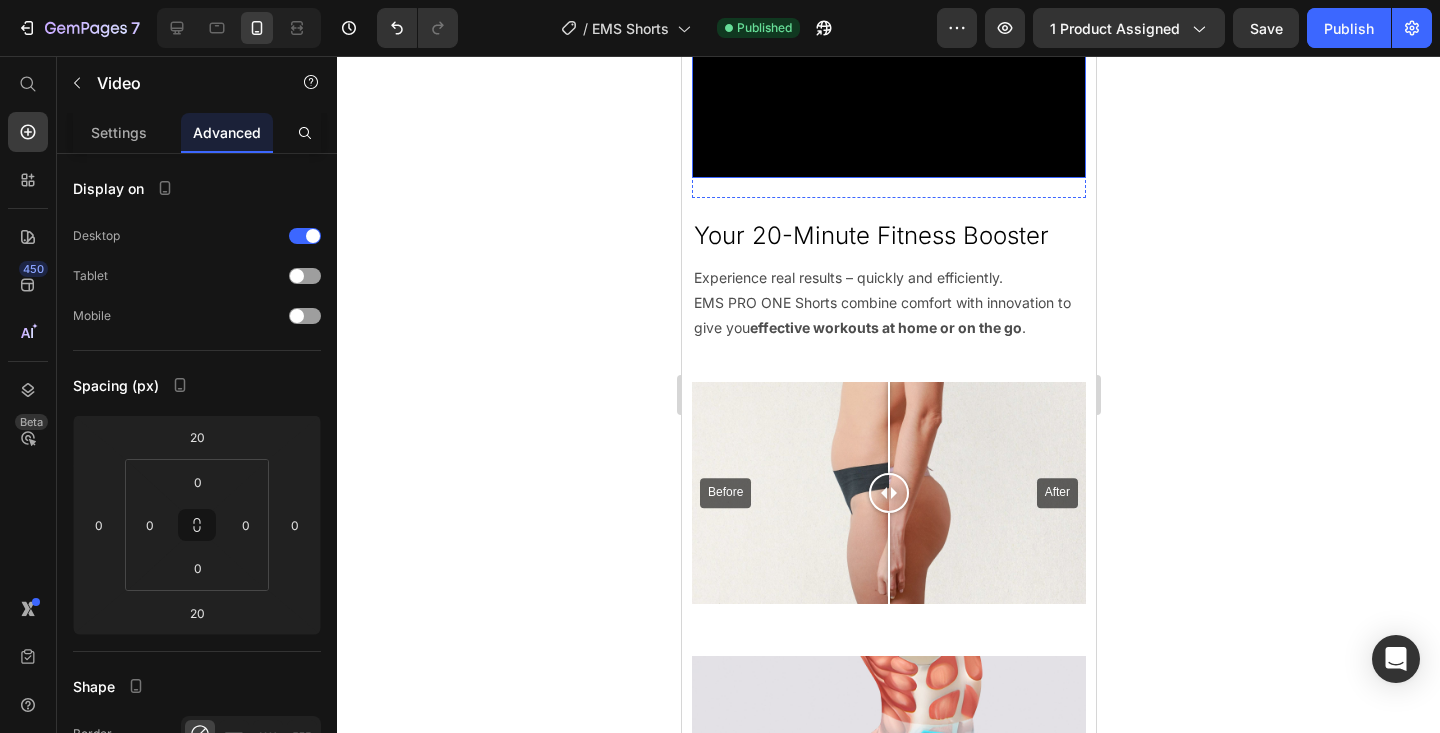 click at bounding box center (888, 79) 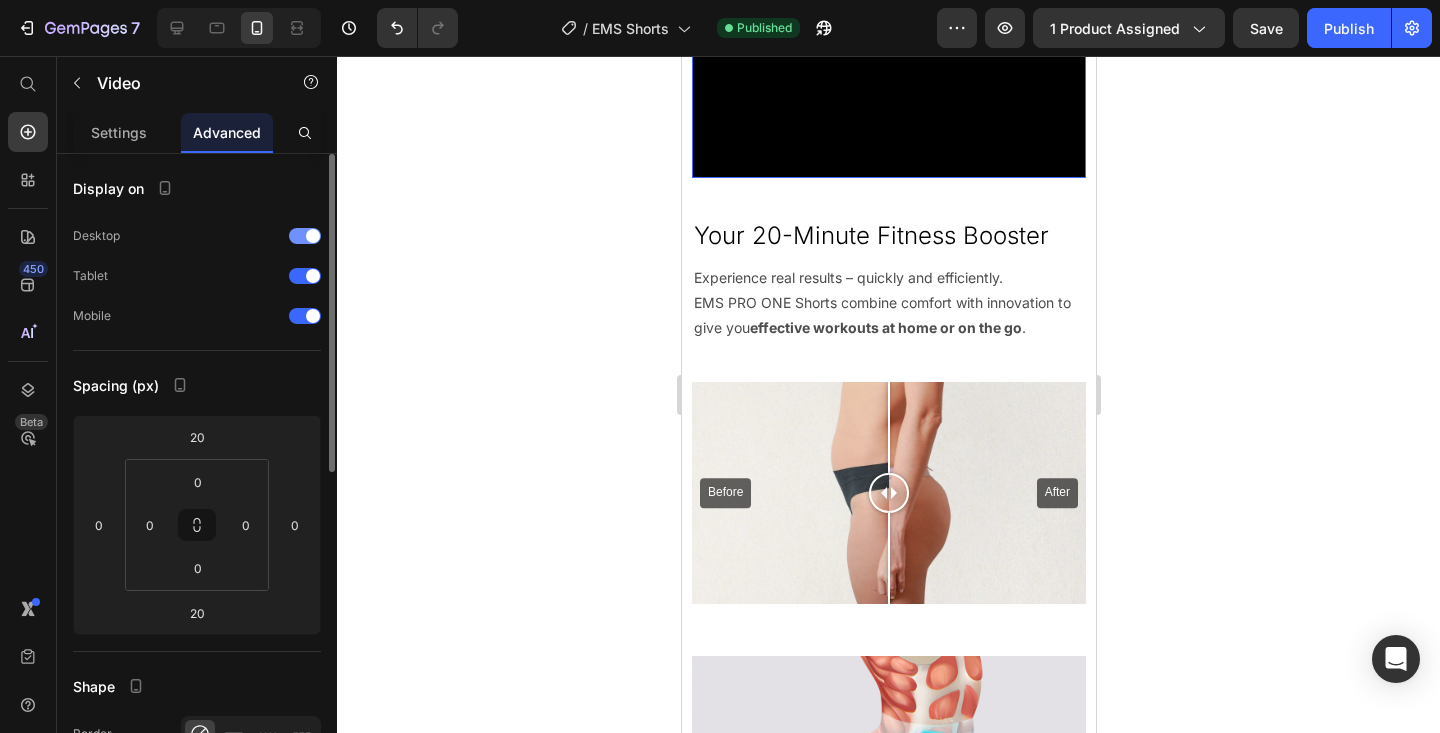 click at bounding box center (305, 236) 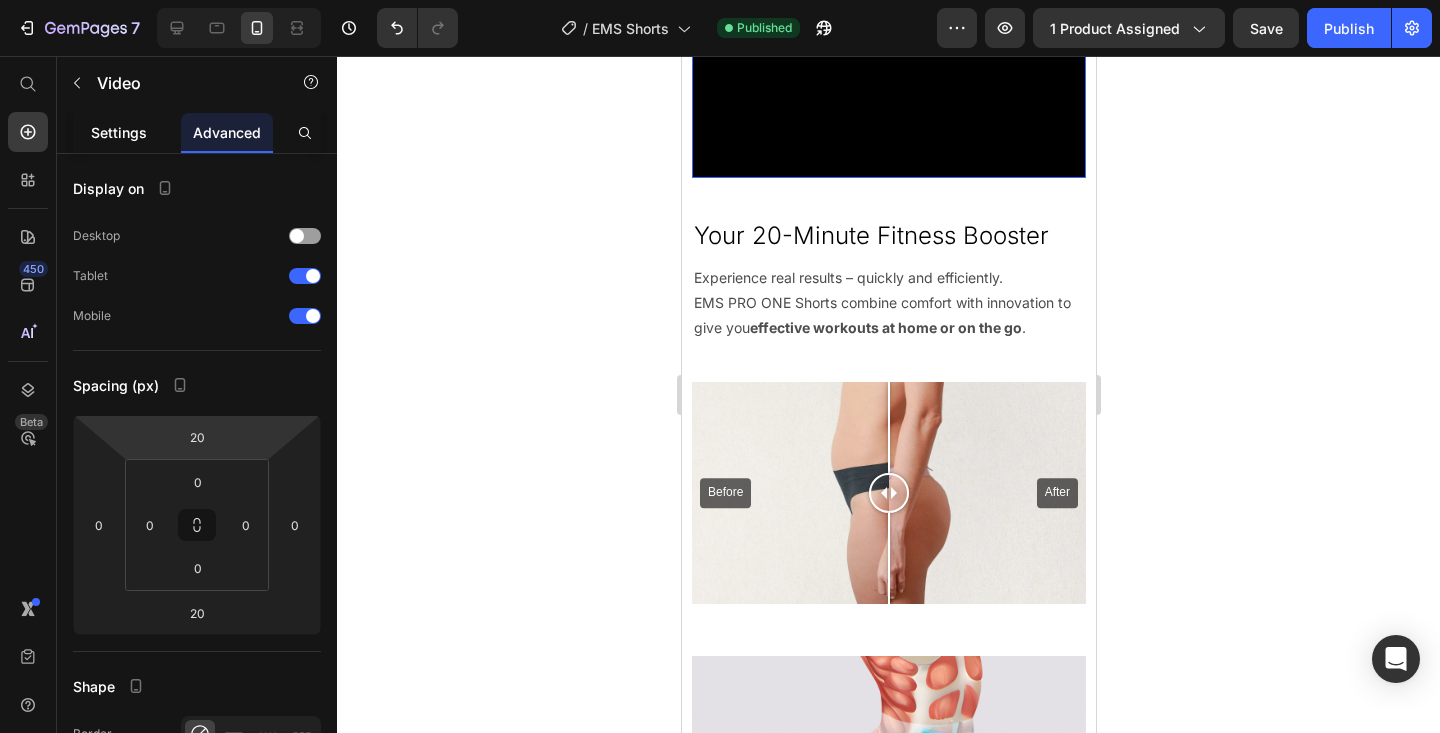 click on "Settings" 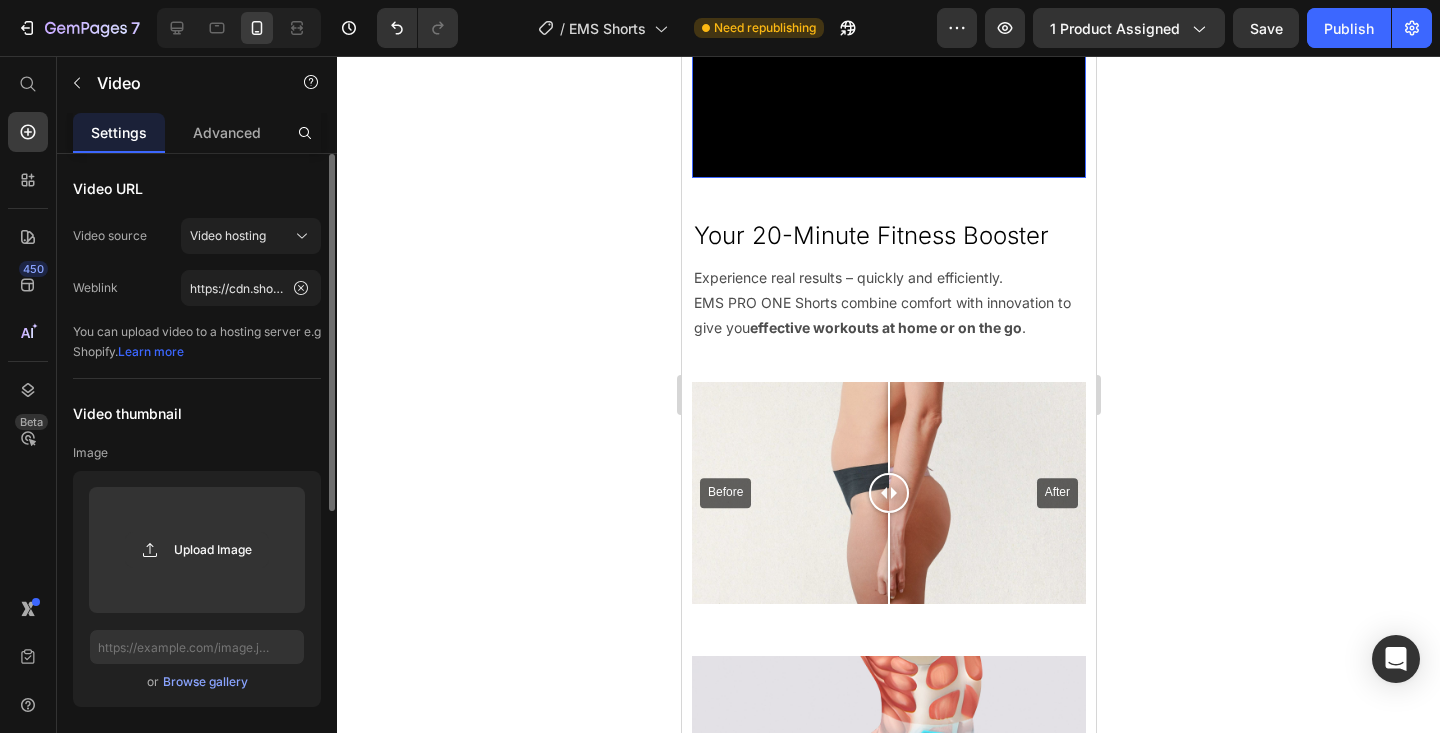 click on "Video URL Video source Video hosting Weblink https://cdn.shopify.com/videos/c/o/v/3810713365f04eda98d116b091f69fe4.mp4 You can upload video to a hosting server e.g Shopify. Learn more" 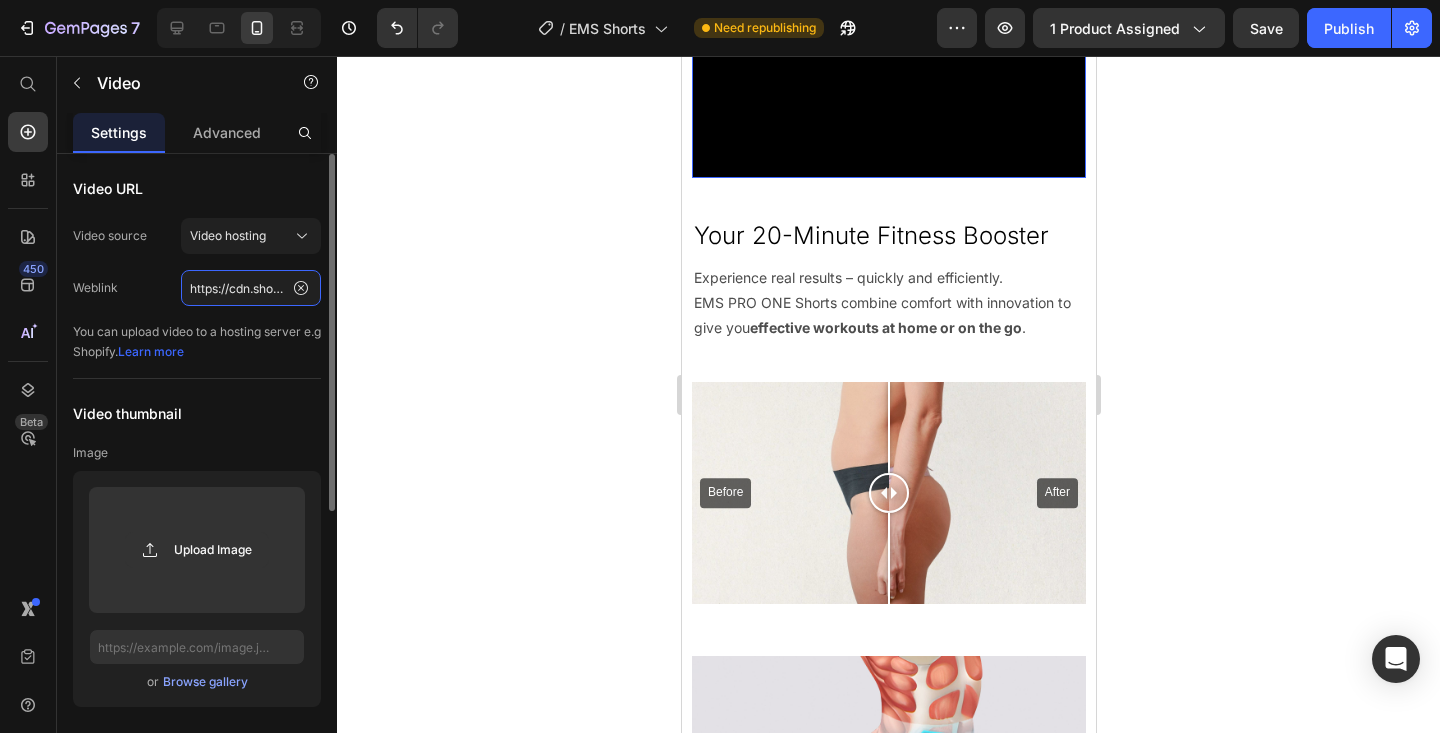 click on "https://cdn.shopify.com/videos/c/o/v/3810713365f04eda98d116b091f69fe4.mp4" 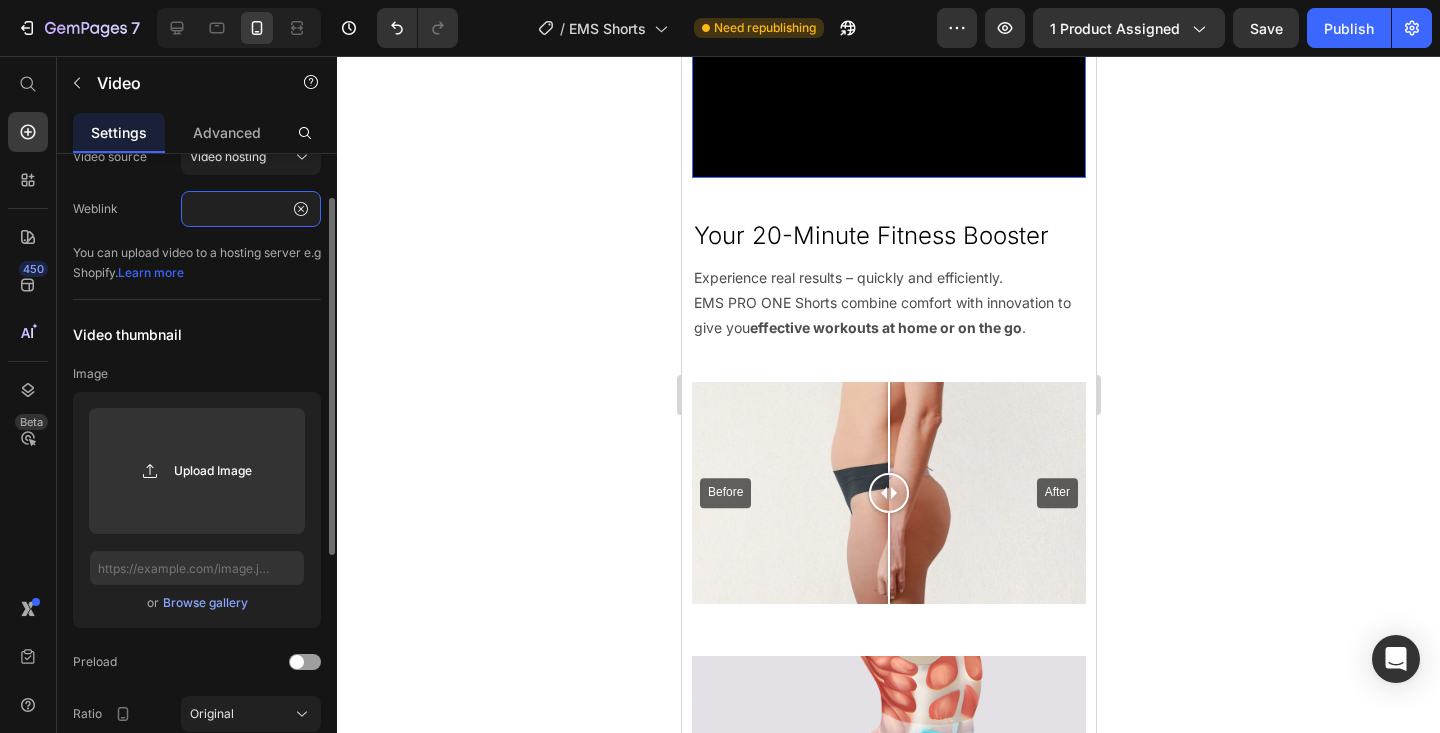 scroll, scrollTop: 84, scrollLeft: 0, axis: vertical 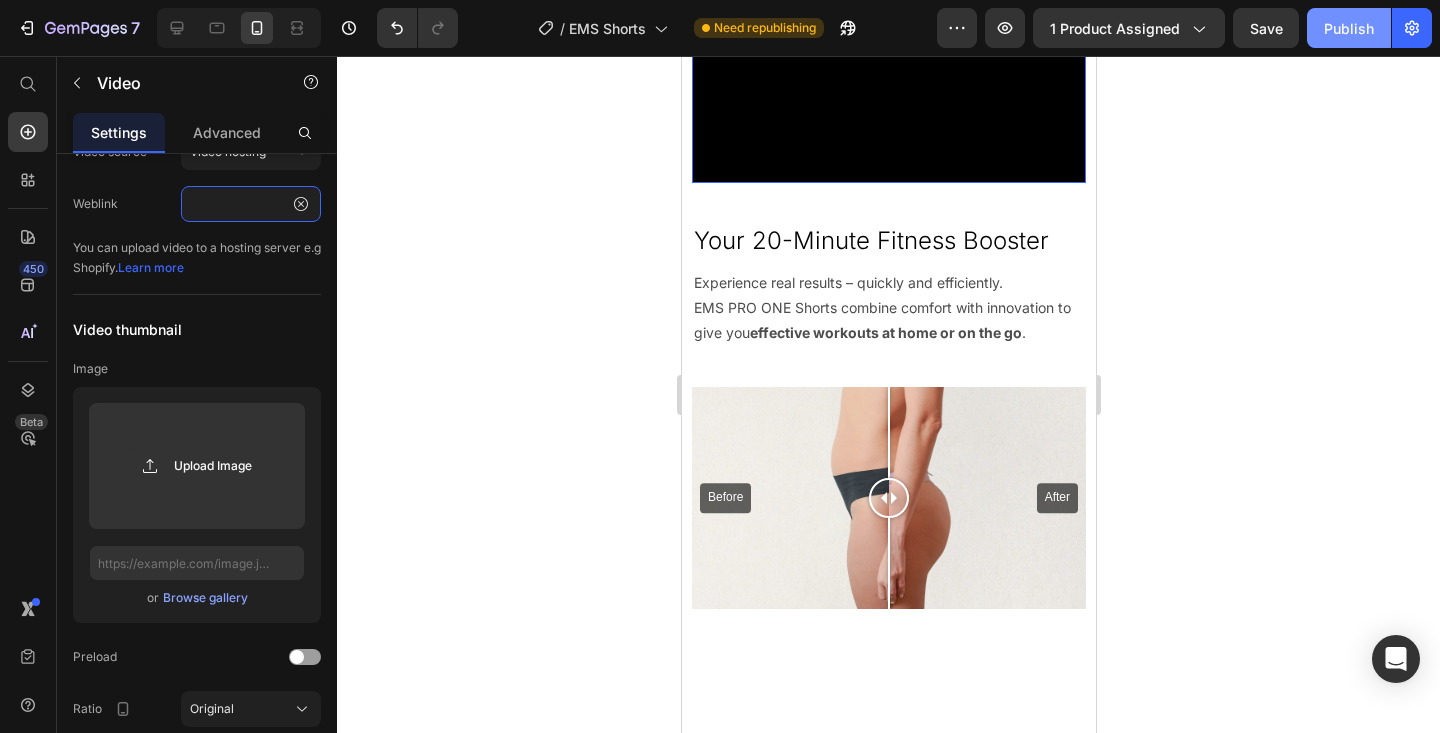 type on "https://cdn.shopify.com/videos/c/o/v/3017f8eb0ca647f1ae2d78d794809d15.mp4" 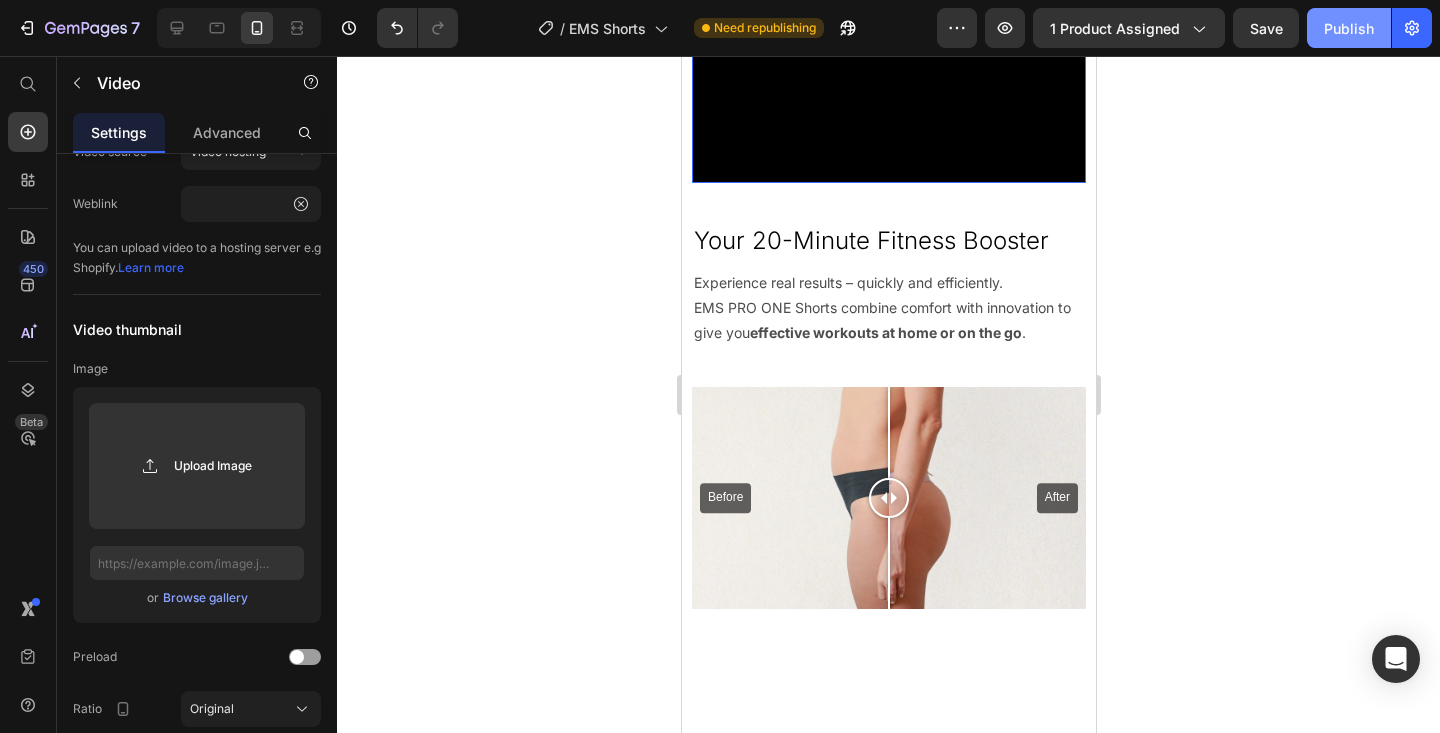 click on "Publish" at bounding box center (1349, 28) 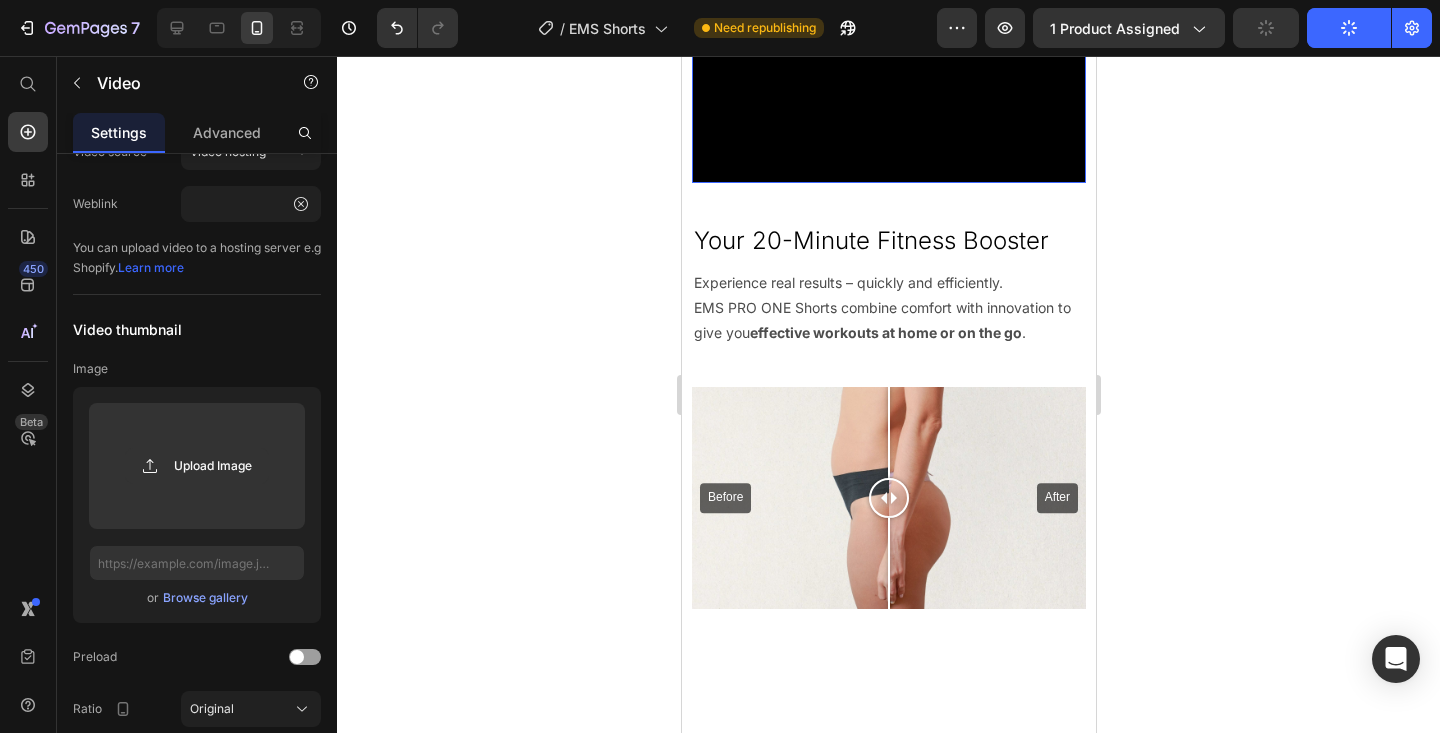 scroll, scrollTop: 0, scrollLeft: 0, axis: both 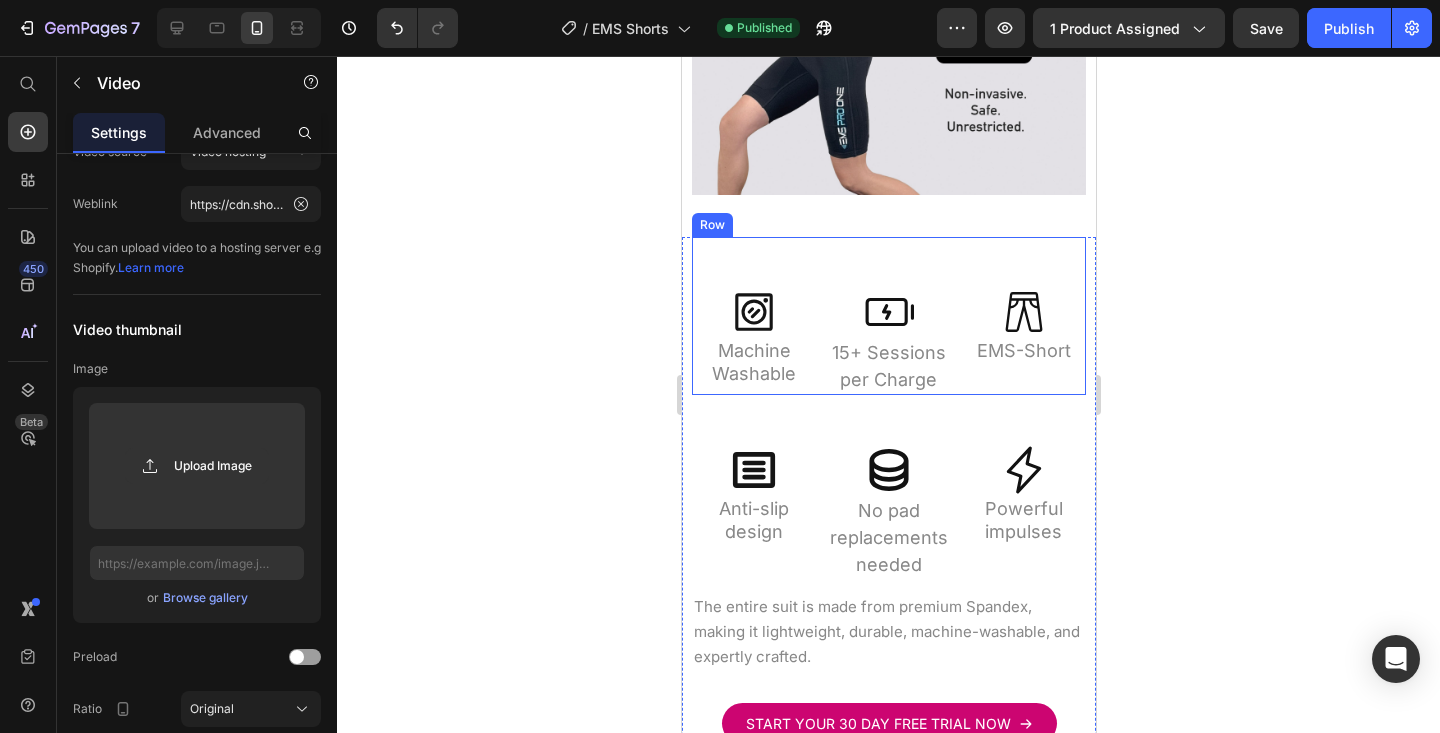 click on "Icon Machine Washable Heading Row
Icon 15+ Sessions per Charge Heading Row
Icon EMS-Short Heading Row" at bounding box center [888, 316] 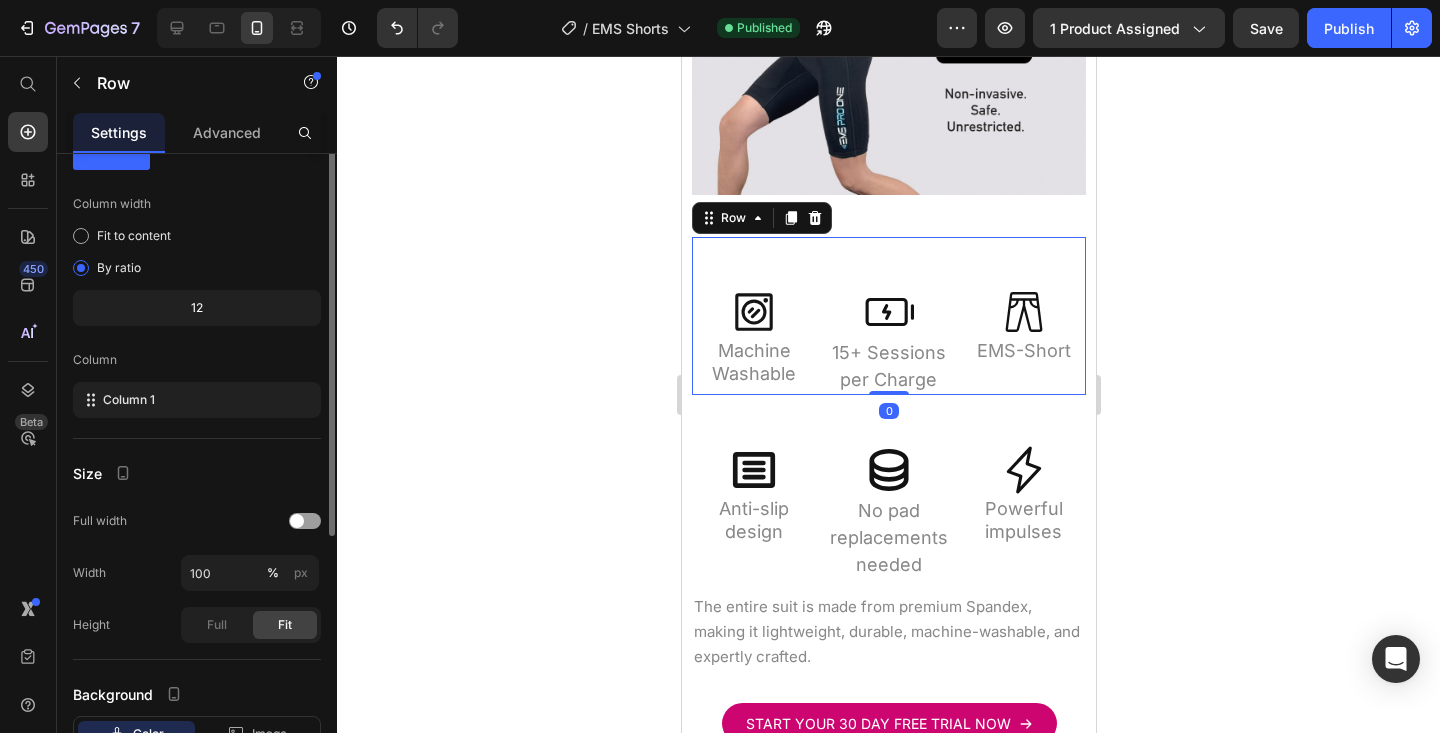 scroll, scrollTop: 0, scrollLeft: 0, axis: both 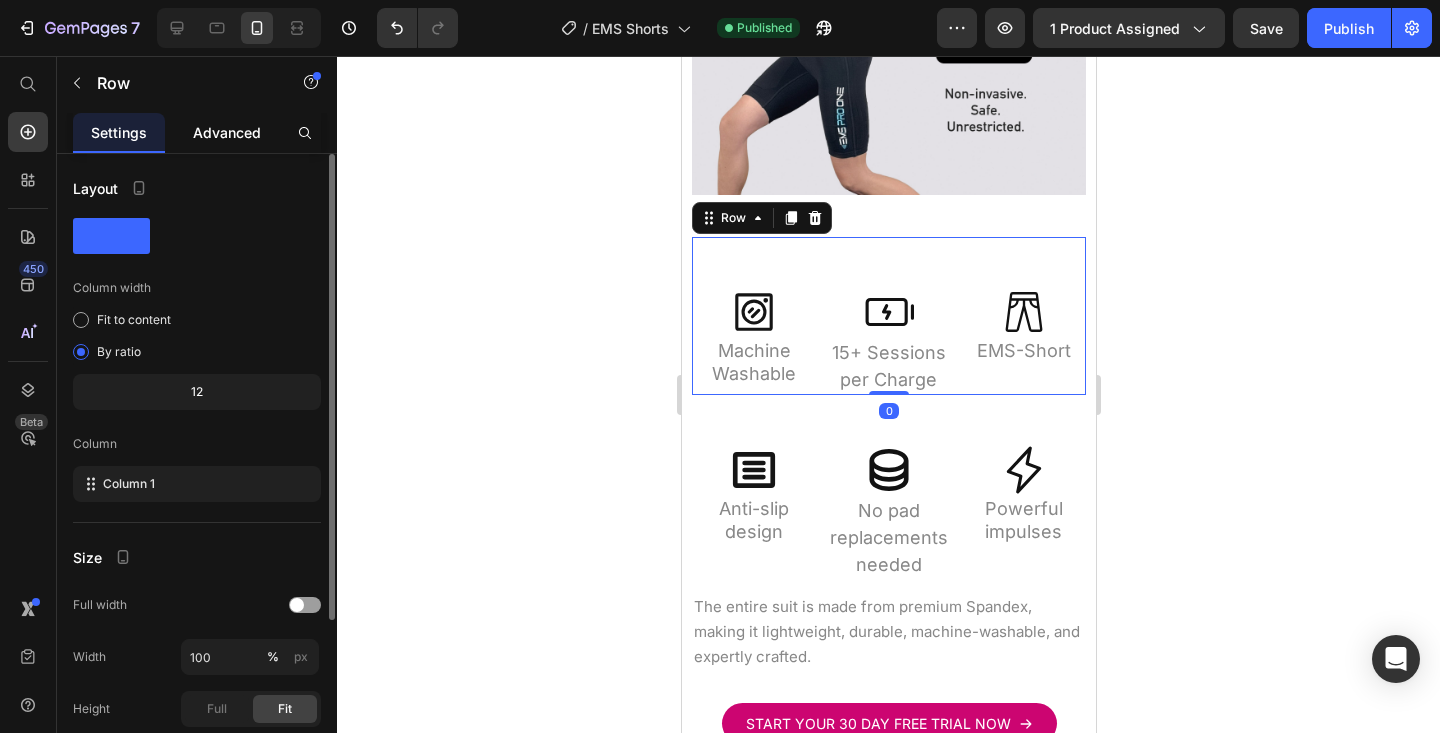 click on "Advanced" 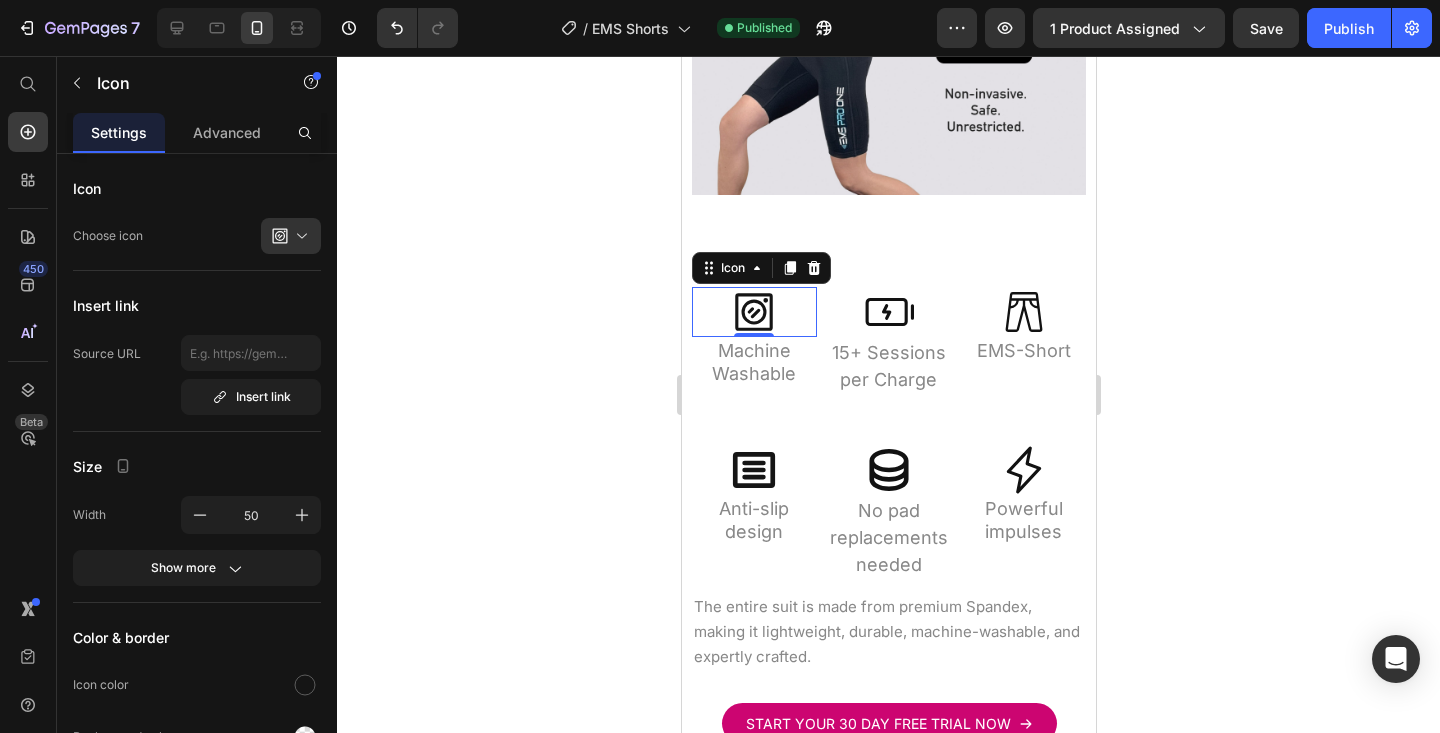 click 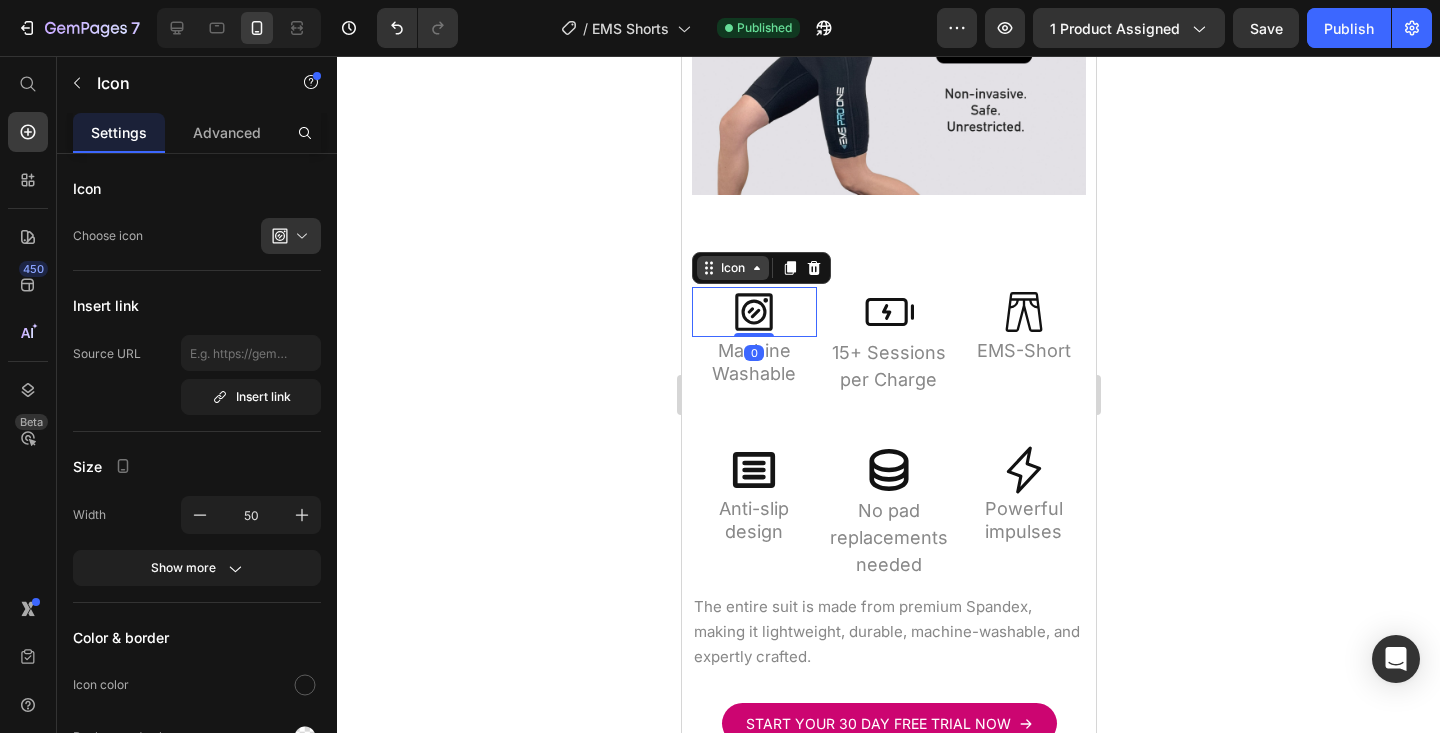click on "Icon" at bounding box center (732, 268) 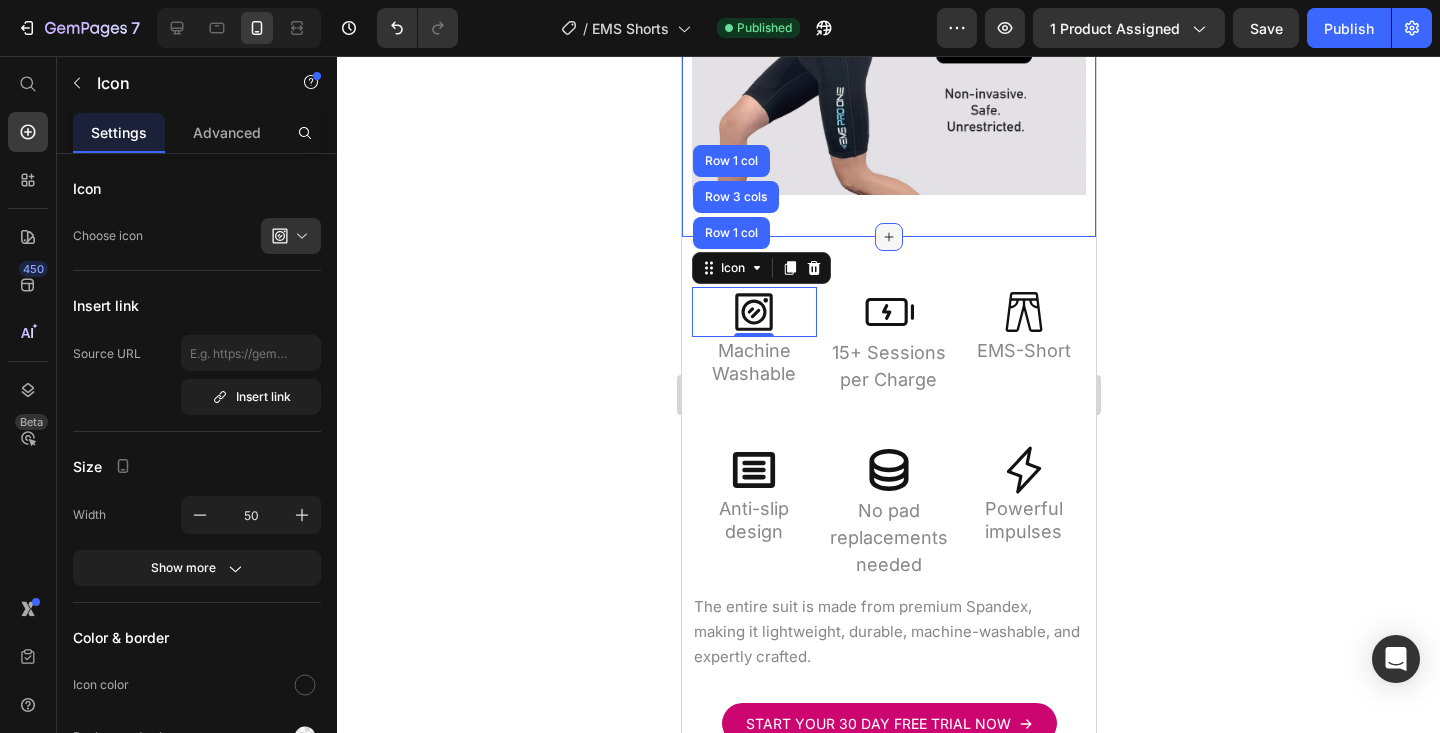 click 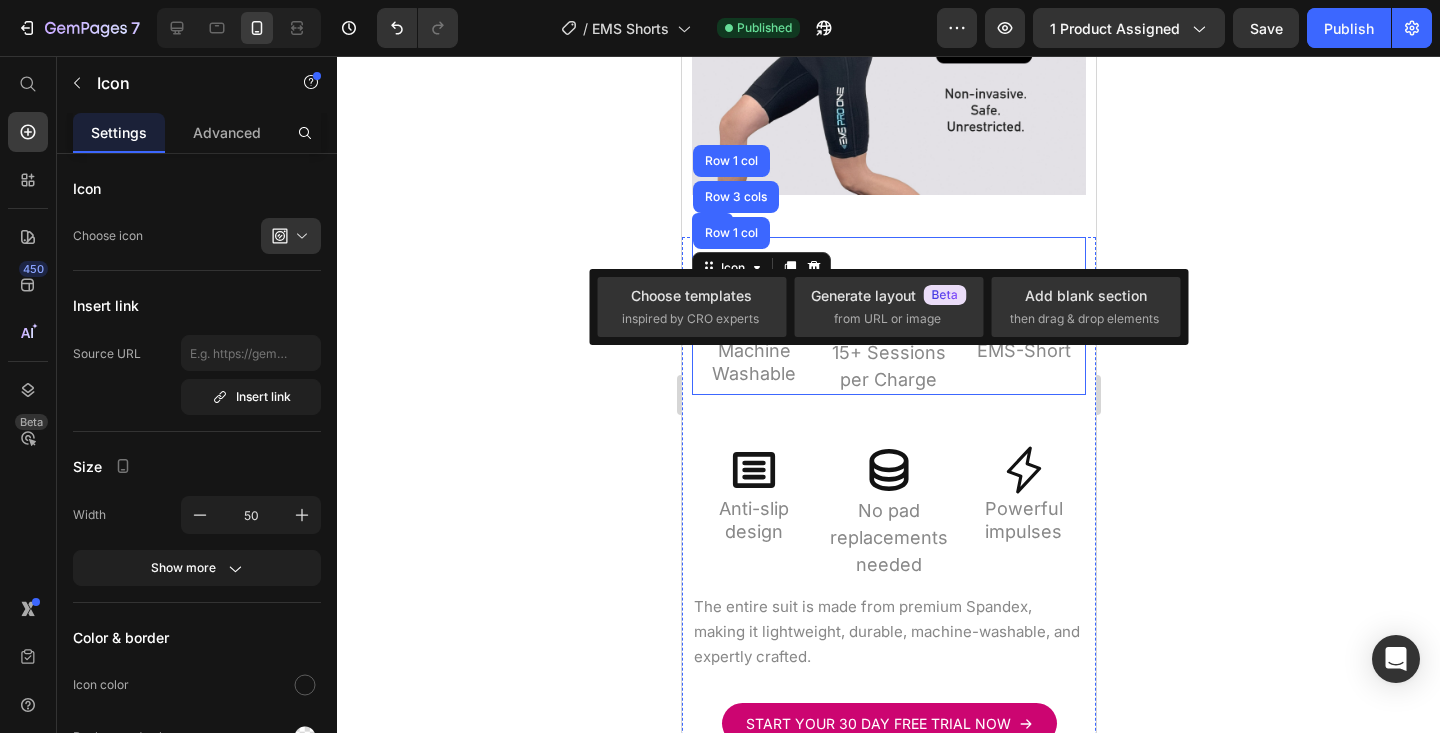 click on "Icon Row 1 col Row 3 cols Row 1 col   0 Machine Washable Heading Row
Icon 15+ Sessions per Charge Heading Row
Icon EMS-Short Heading Row" at bounding box center (888, 316) 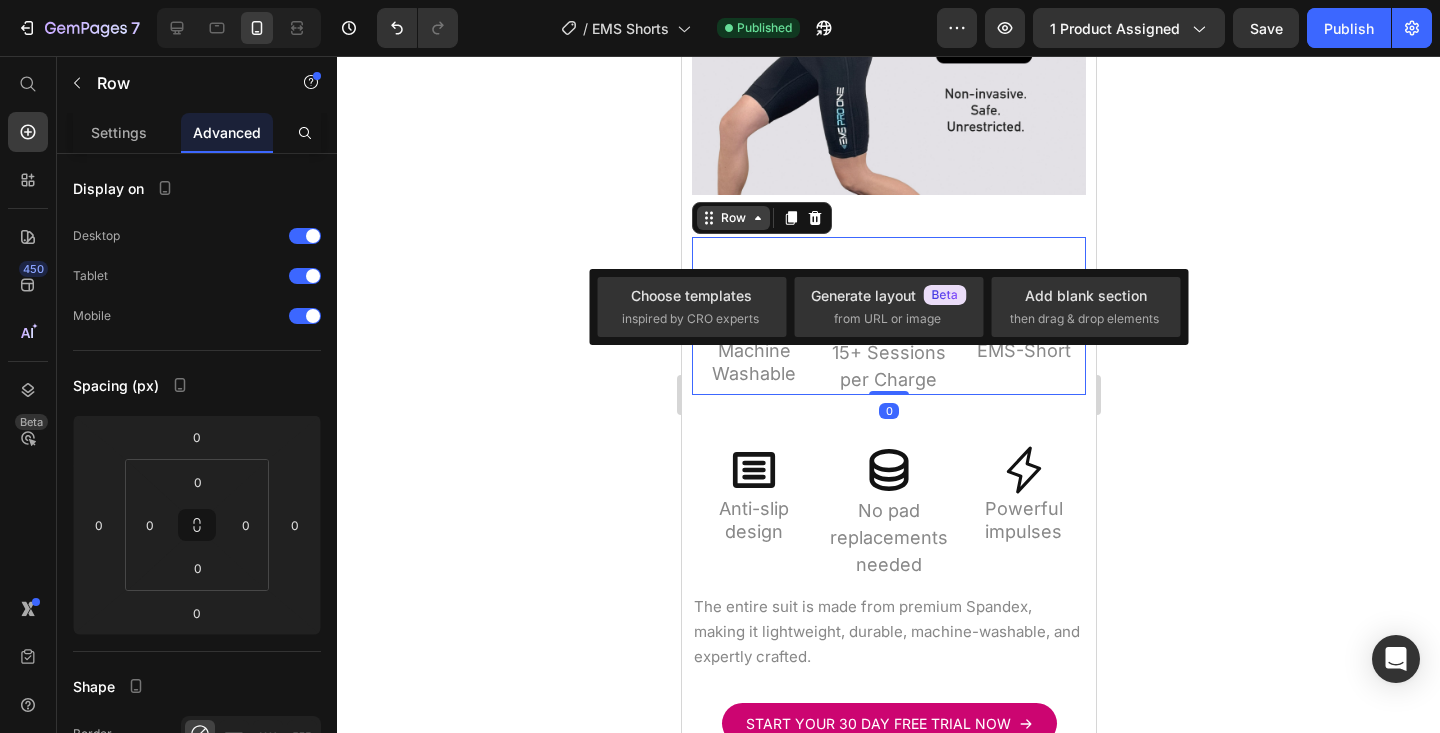click on "Row" at bounding box center [732, 218] 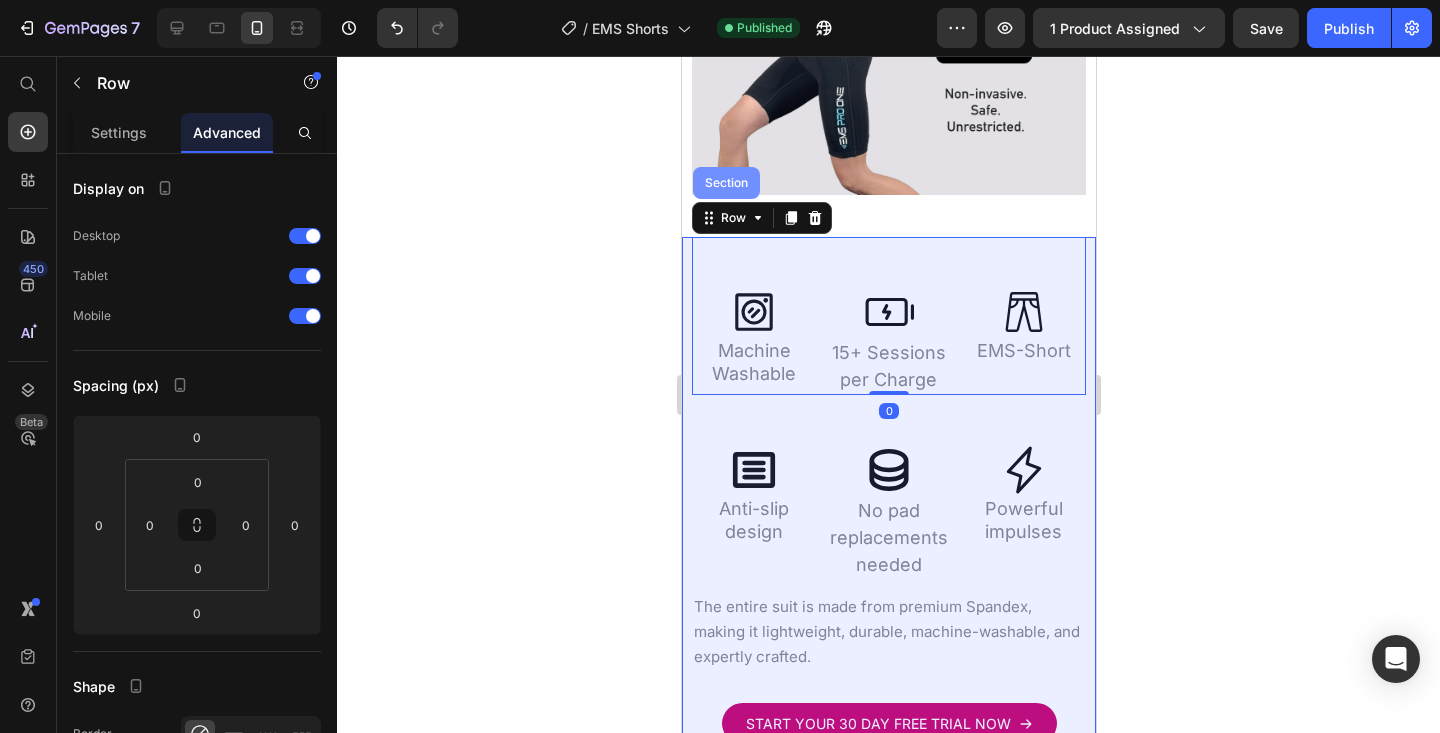 click on "Section" at bounding box center (725, 183) 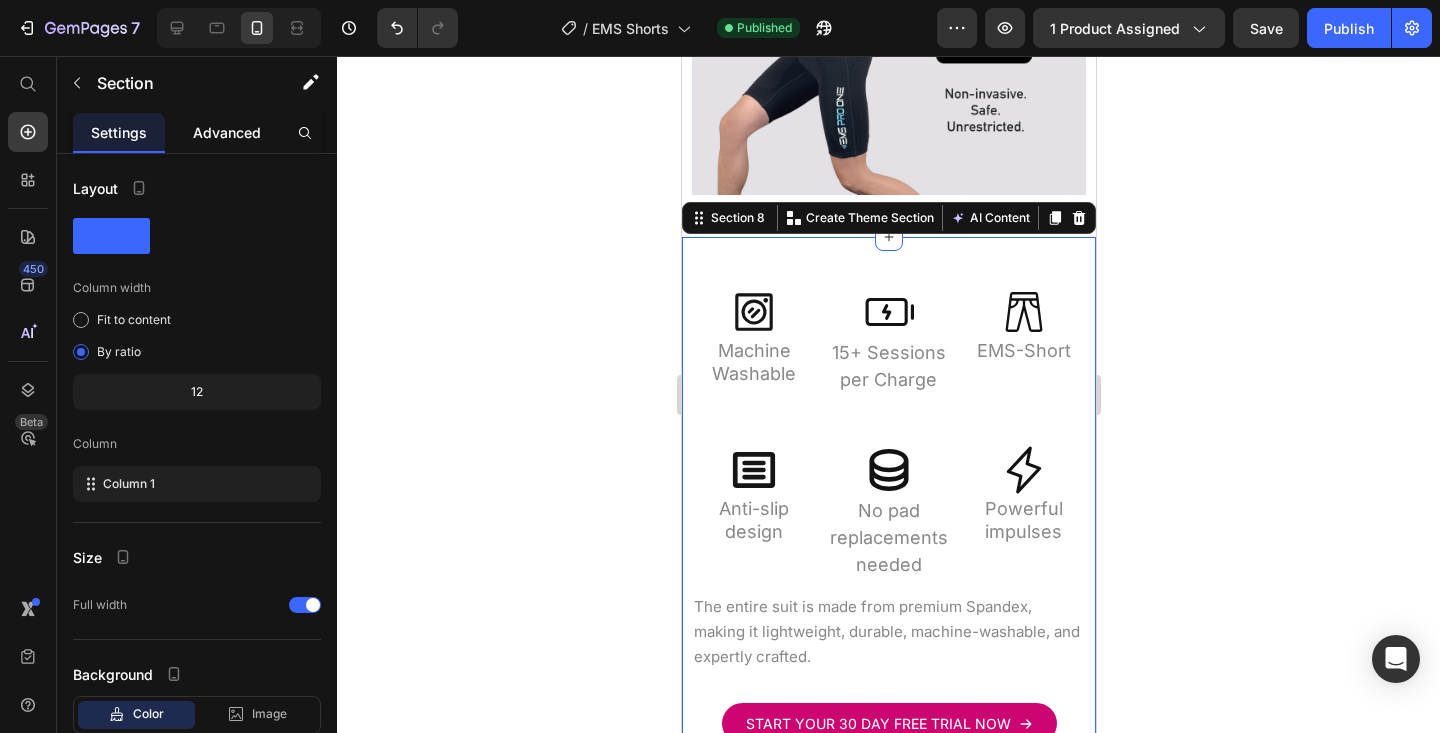 click on "Advanced" 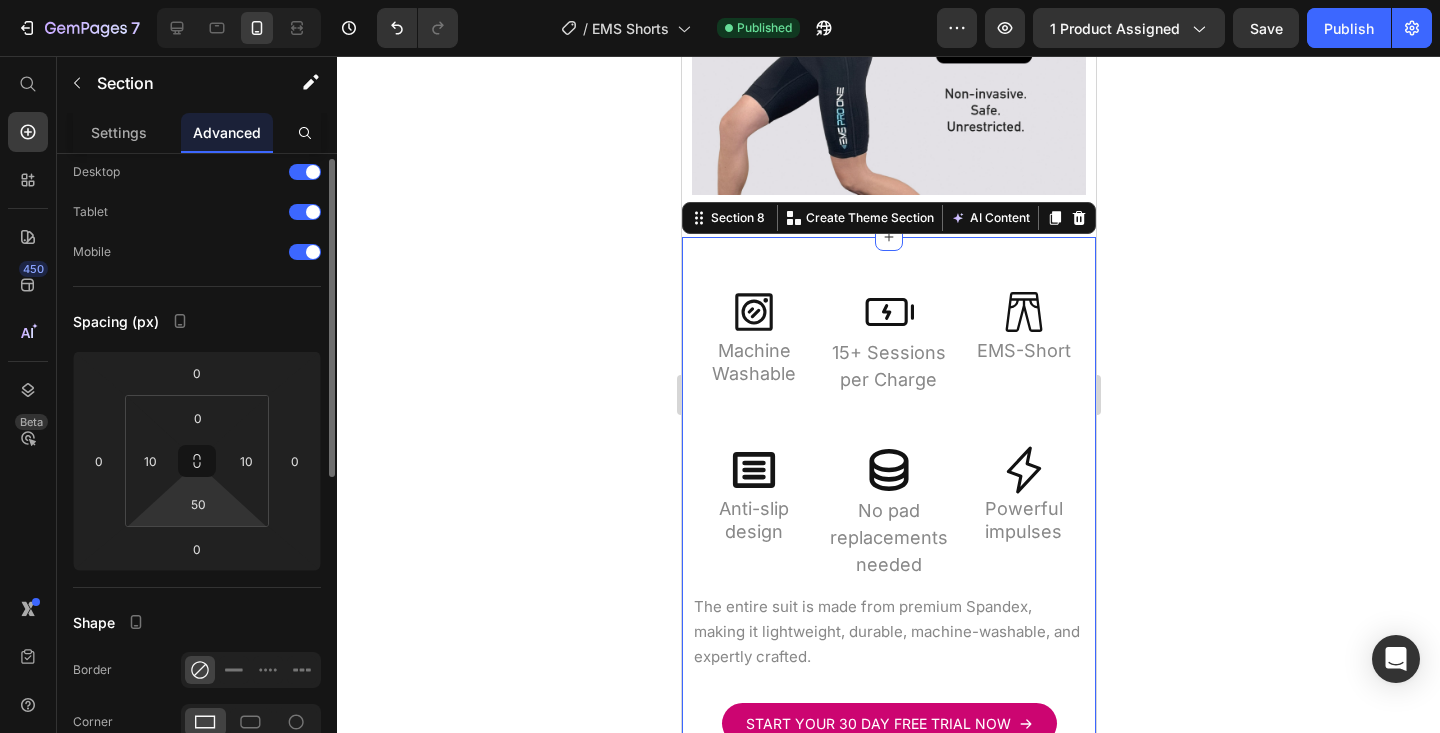 scroll, scrollTop: 70, scrollLeft: 0, axis: vertical 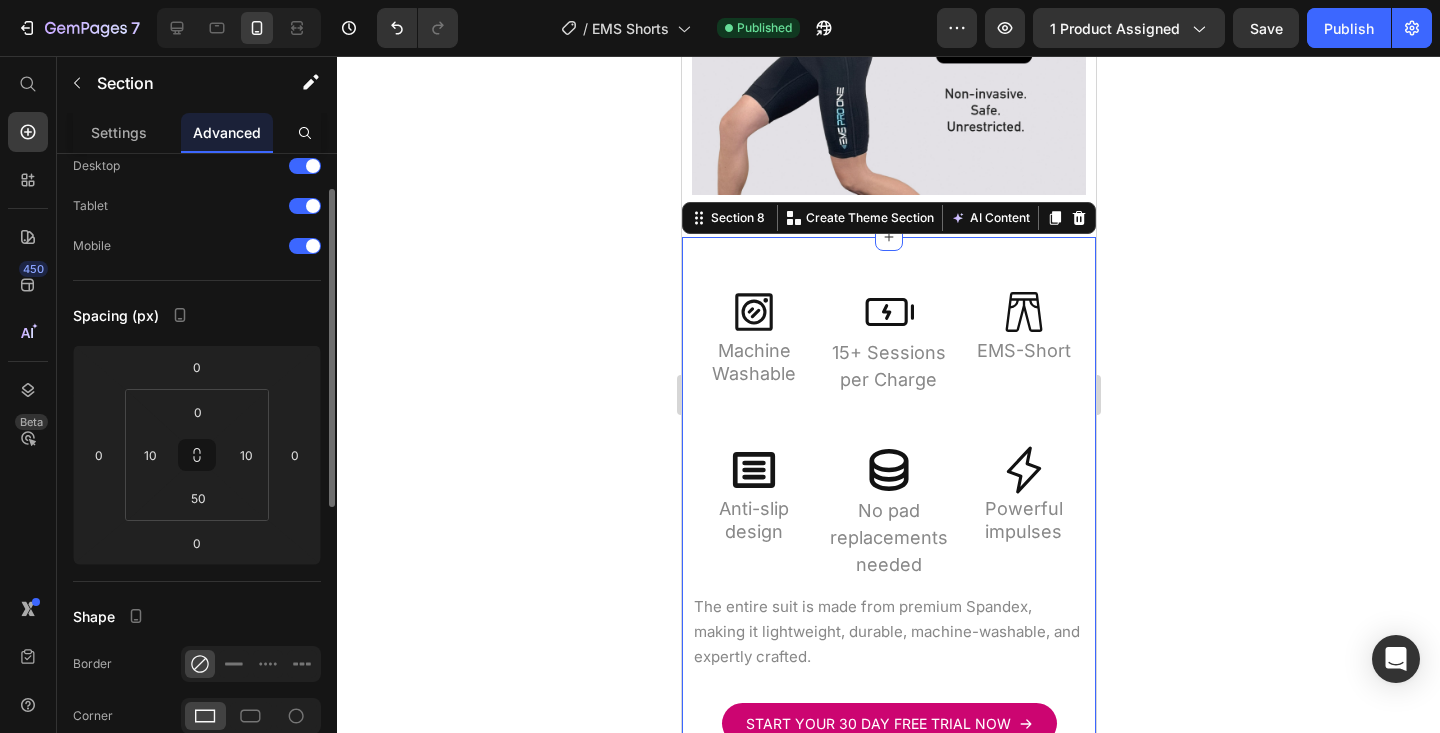 click 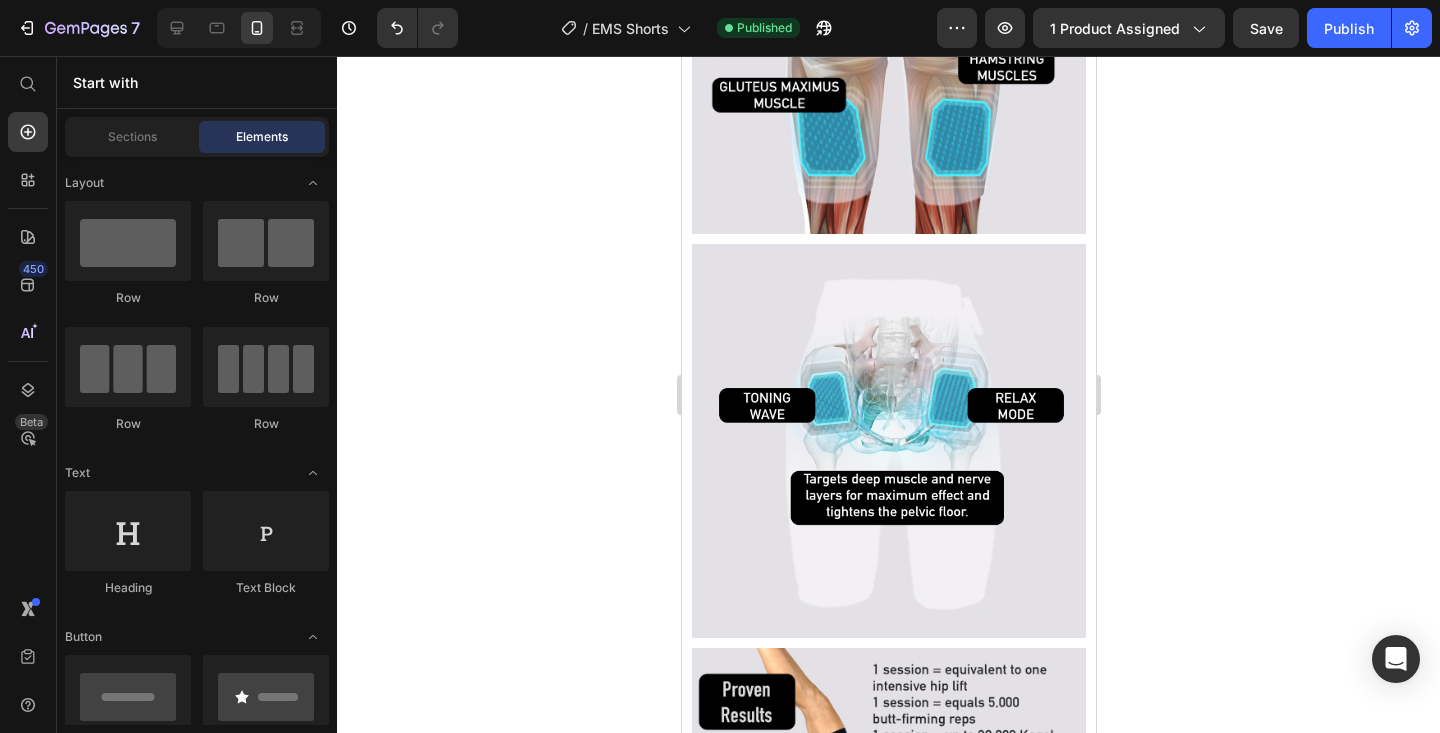 scroll, scrollTop: 4763, scrollLeft: 0, axis: vertical 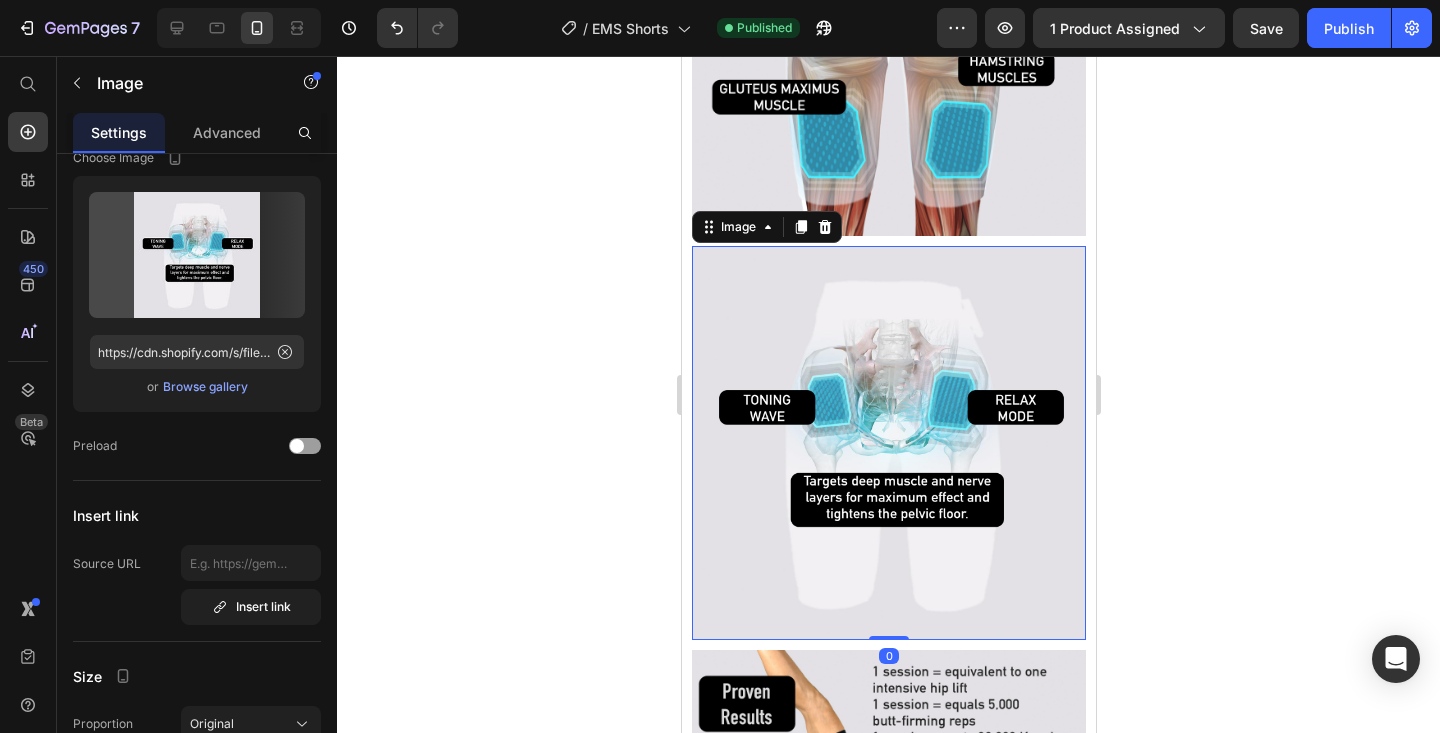 click at bounding box center (888, 443) 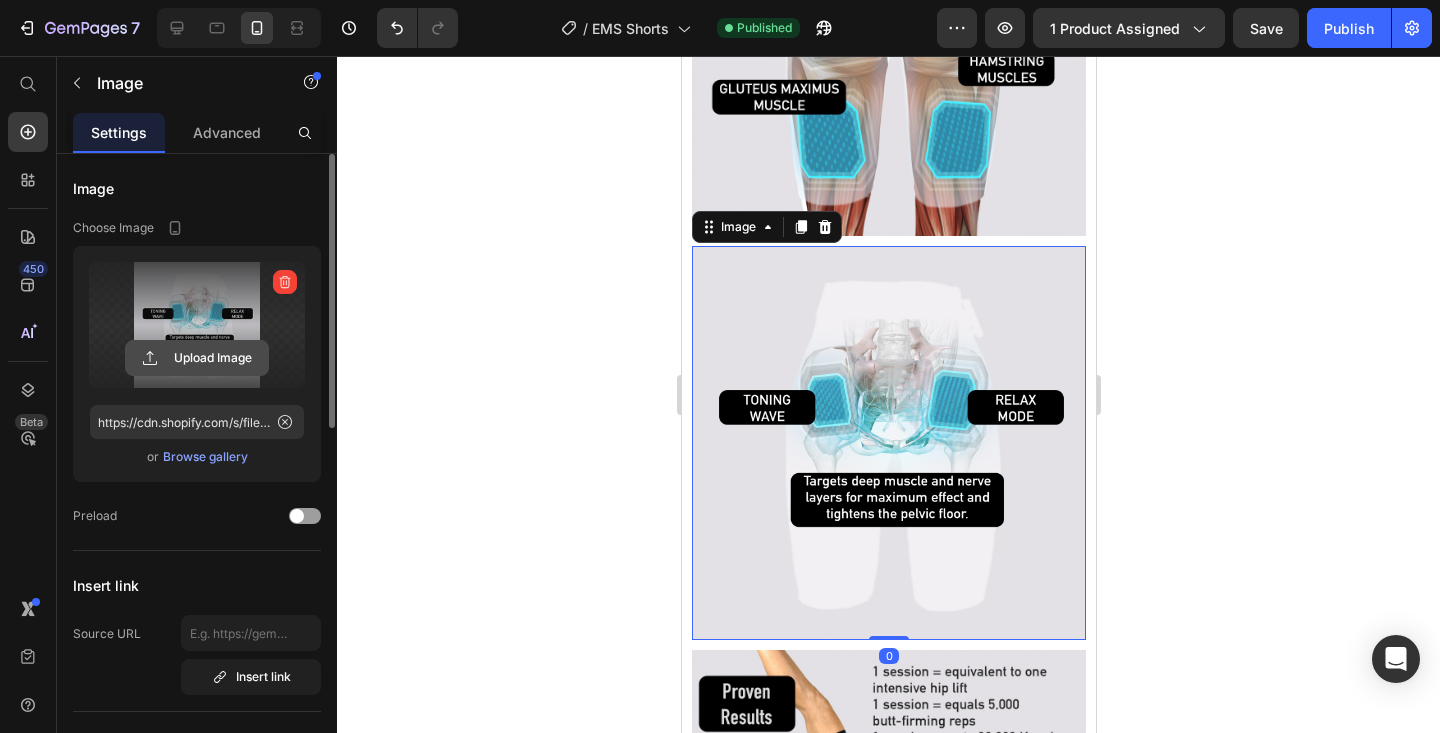 click 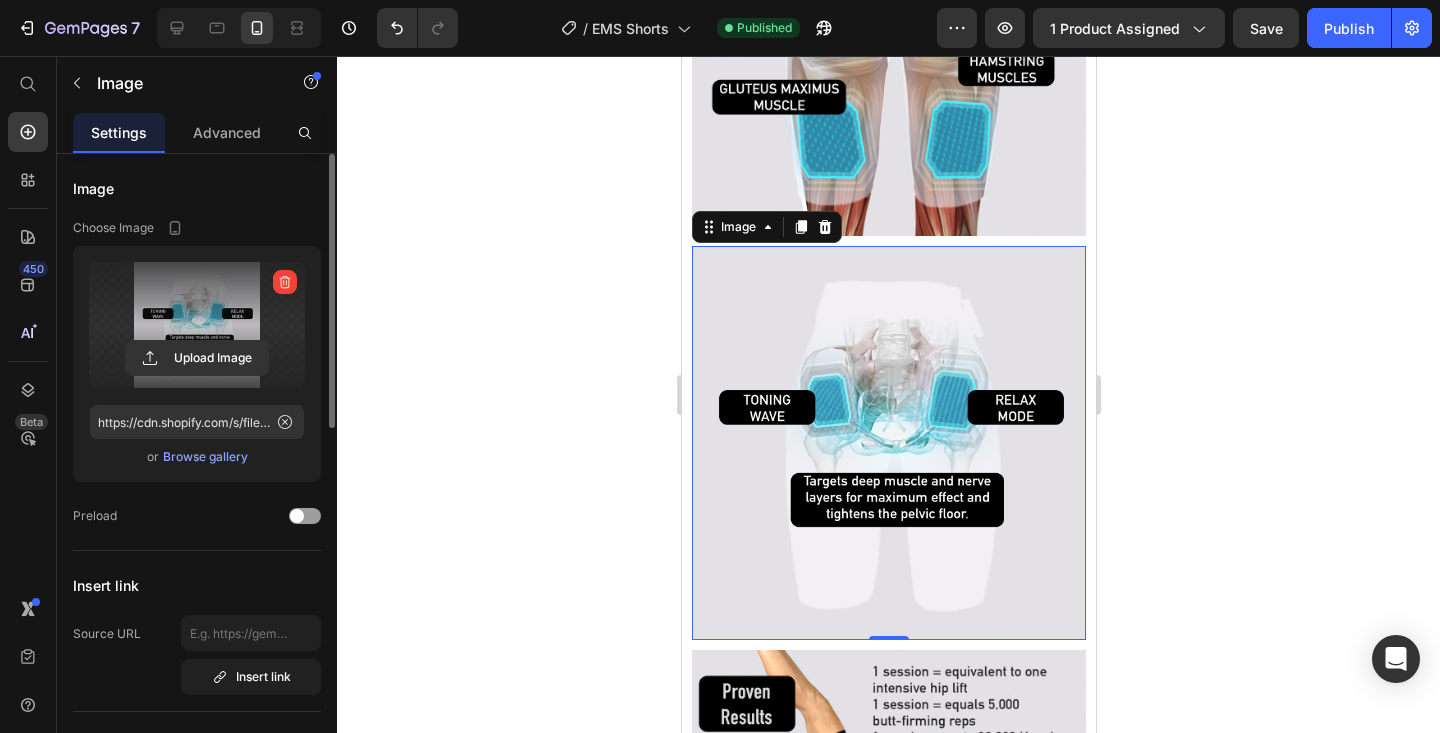 click on "Browse gallery" at bounding box center [205, 457] 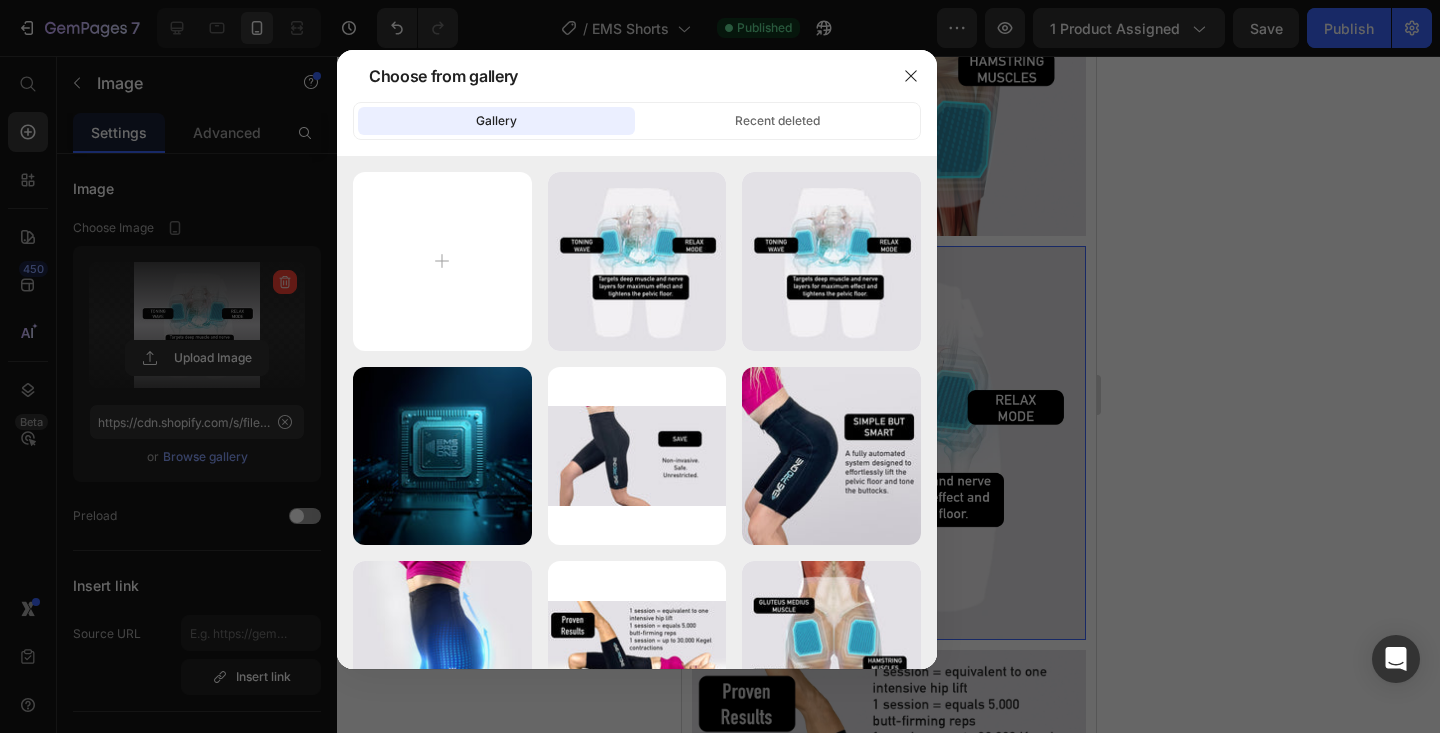 click at bounding box center (720, 366) 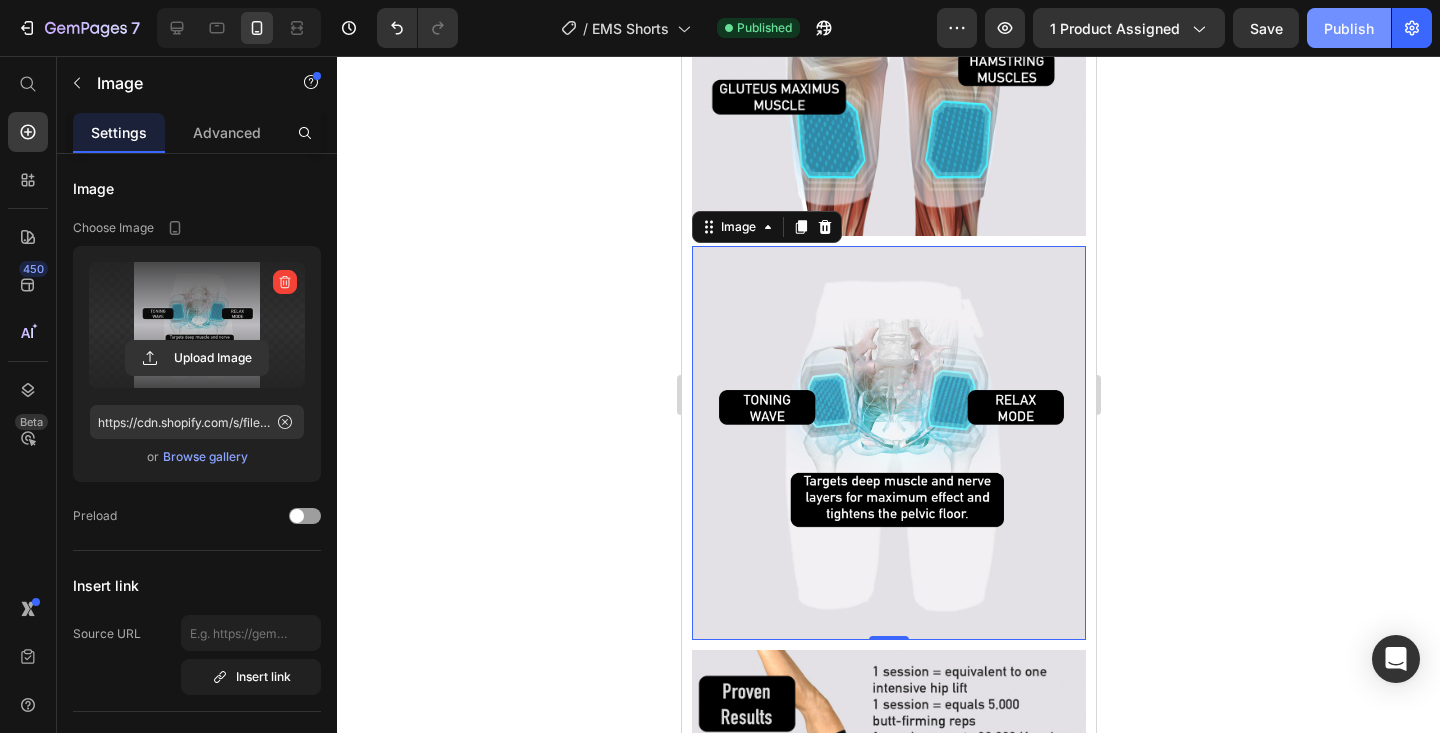 click on "Publish" at bounding box center [1349, 28] 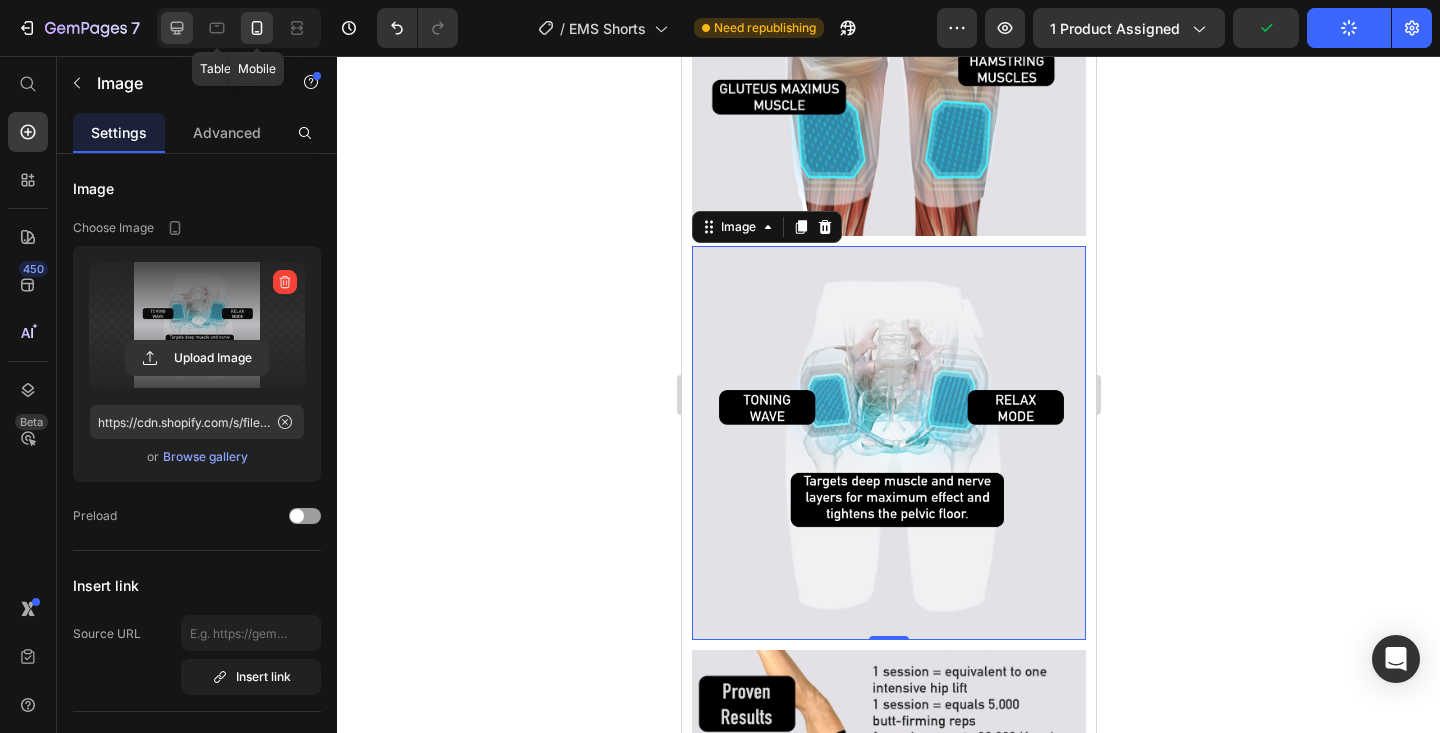click 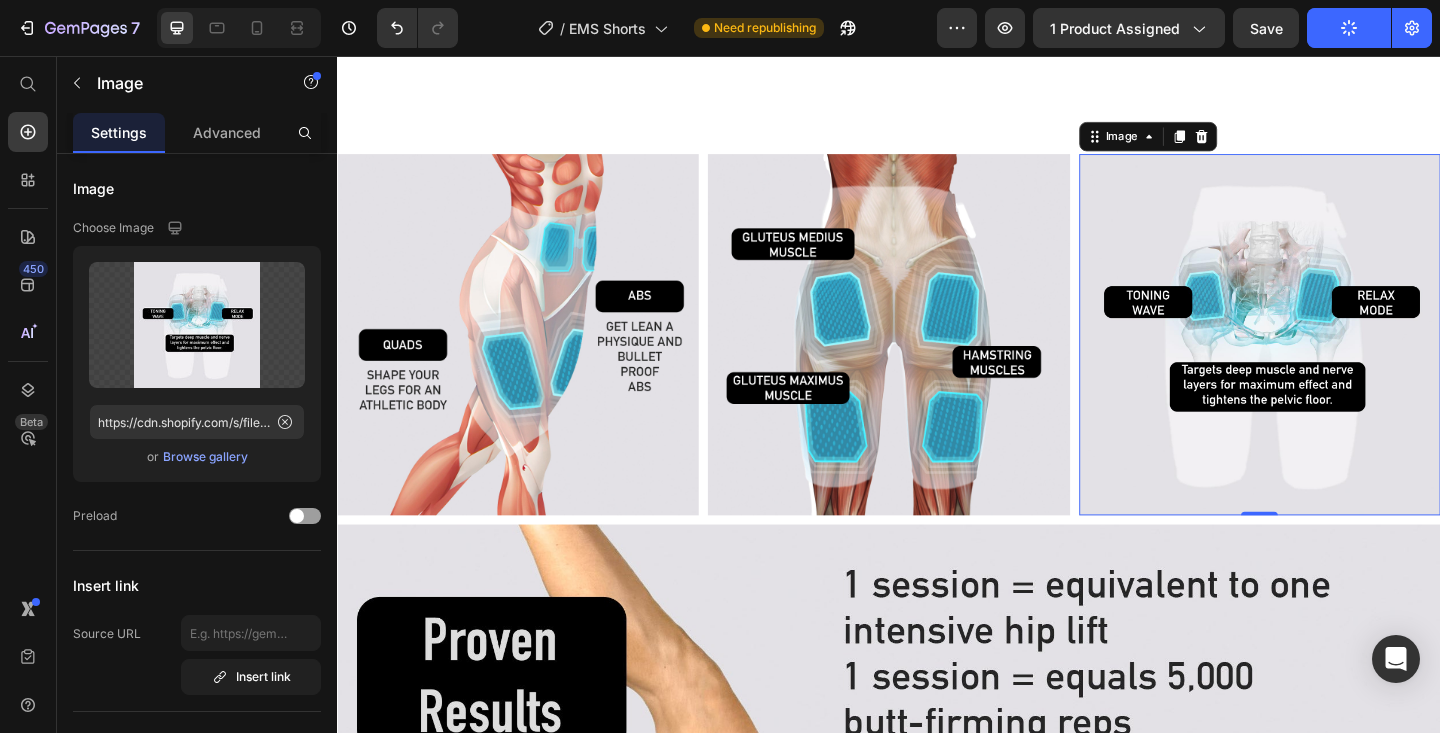 scroll, scrollTop: 3654, scrollLeft: 0, axis: vertical 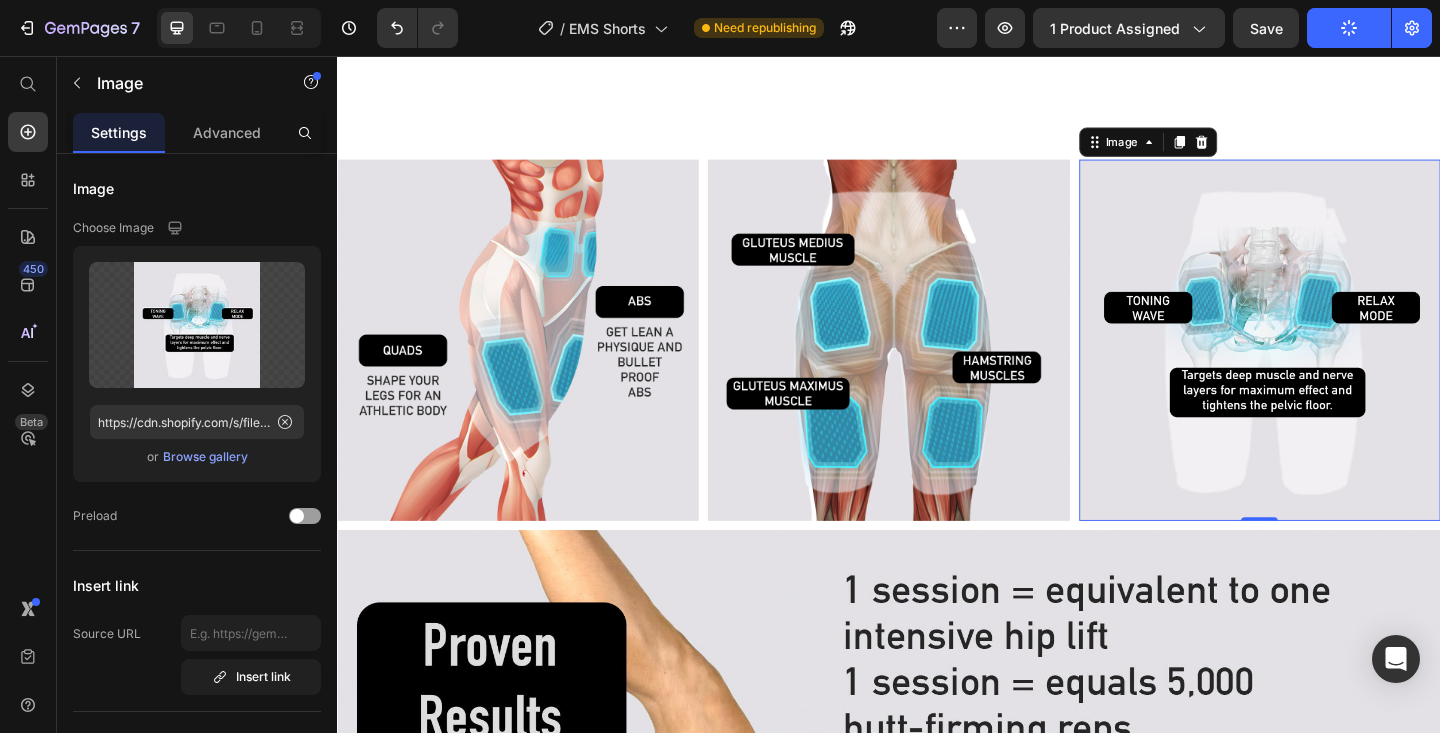 click at bounding box center [1340, 365] 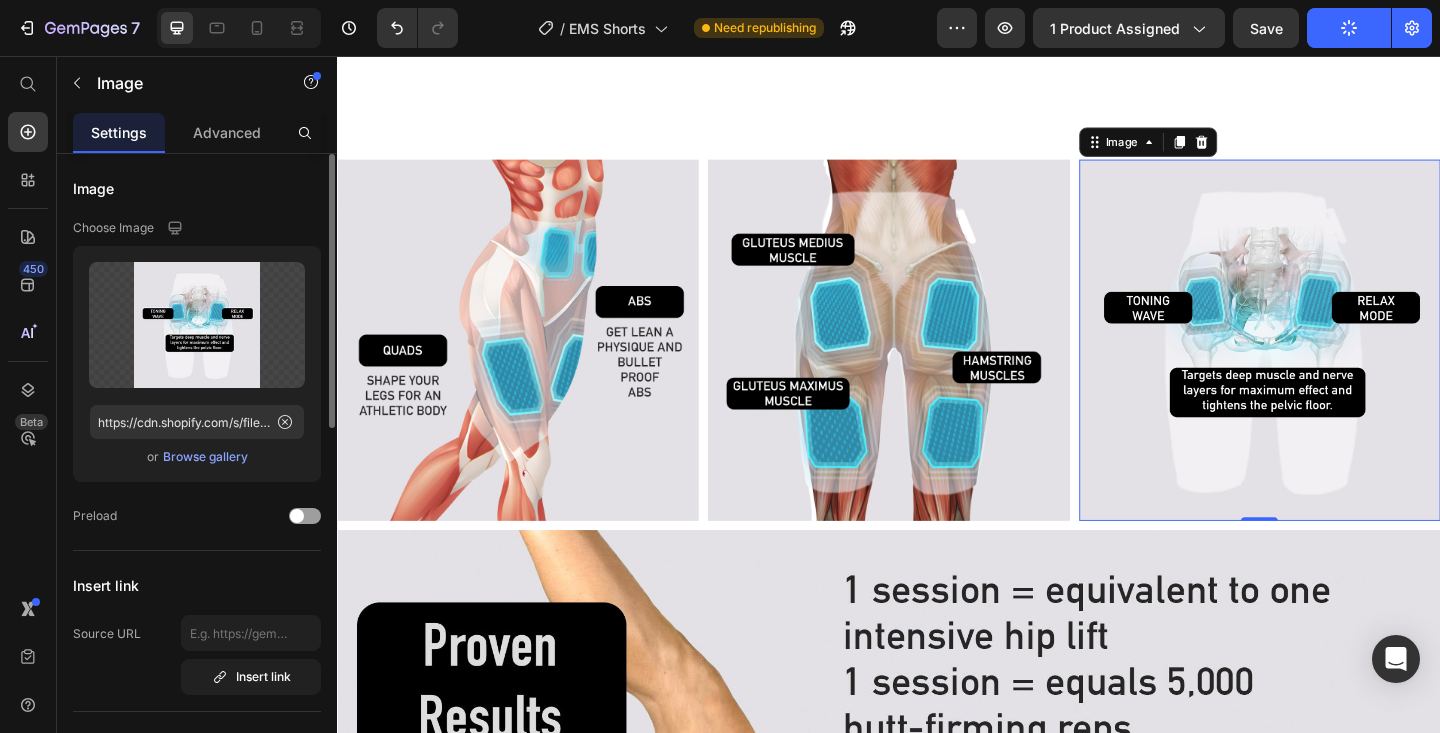 click on "Browse gallery" at bounding box center (205, 457) 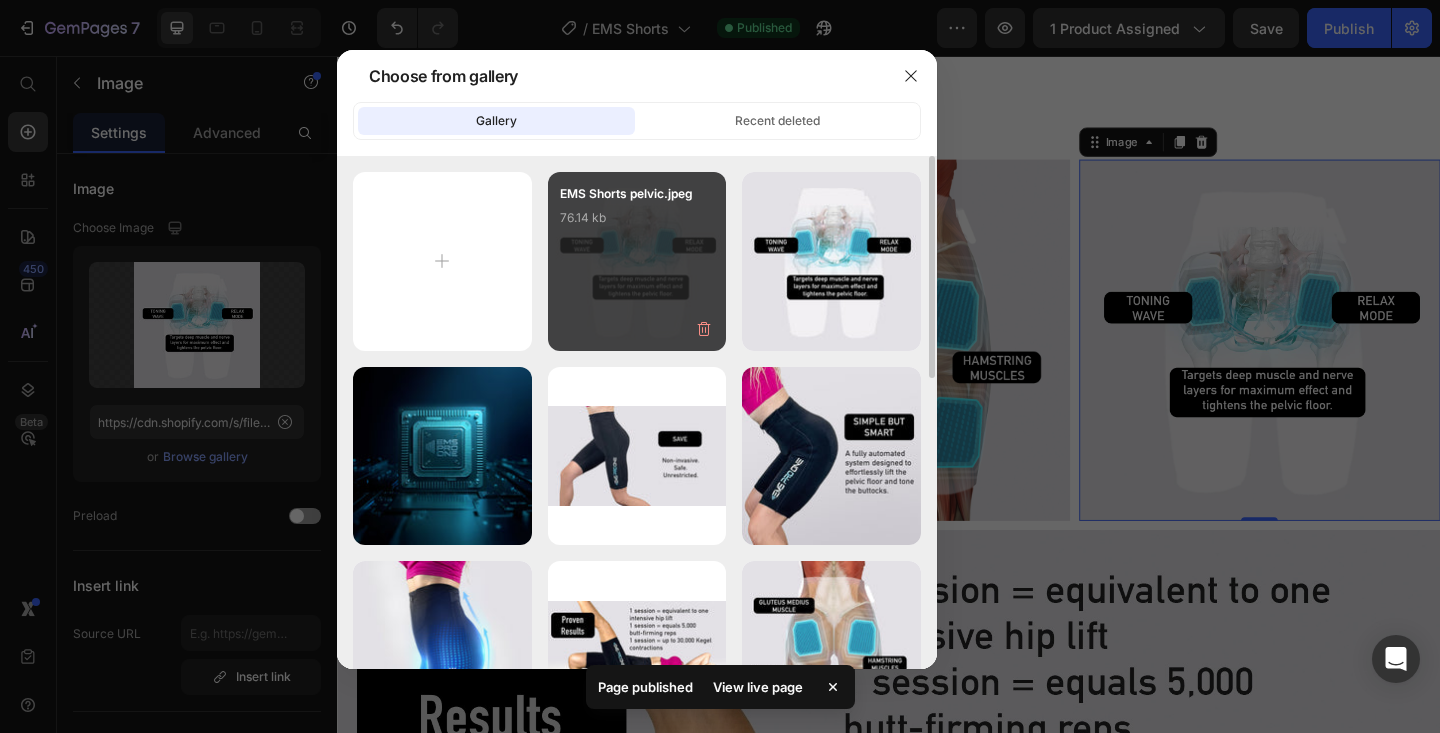 click on "EMS Shorts pelvic.jpeg 76.14 kb" at bounding box center (637, 224) 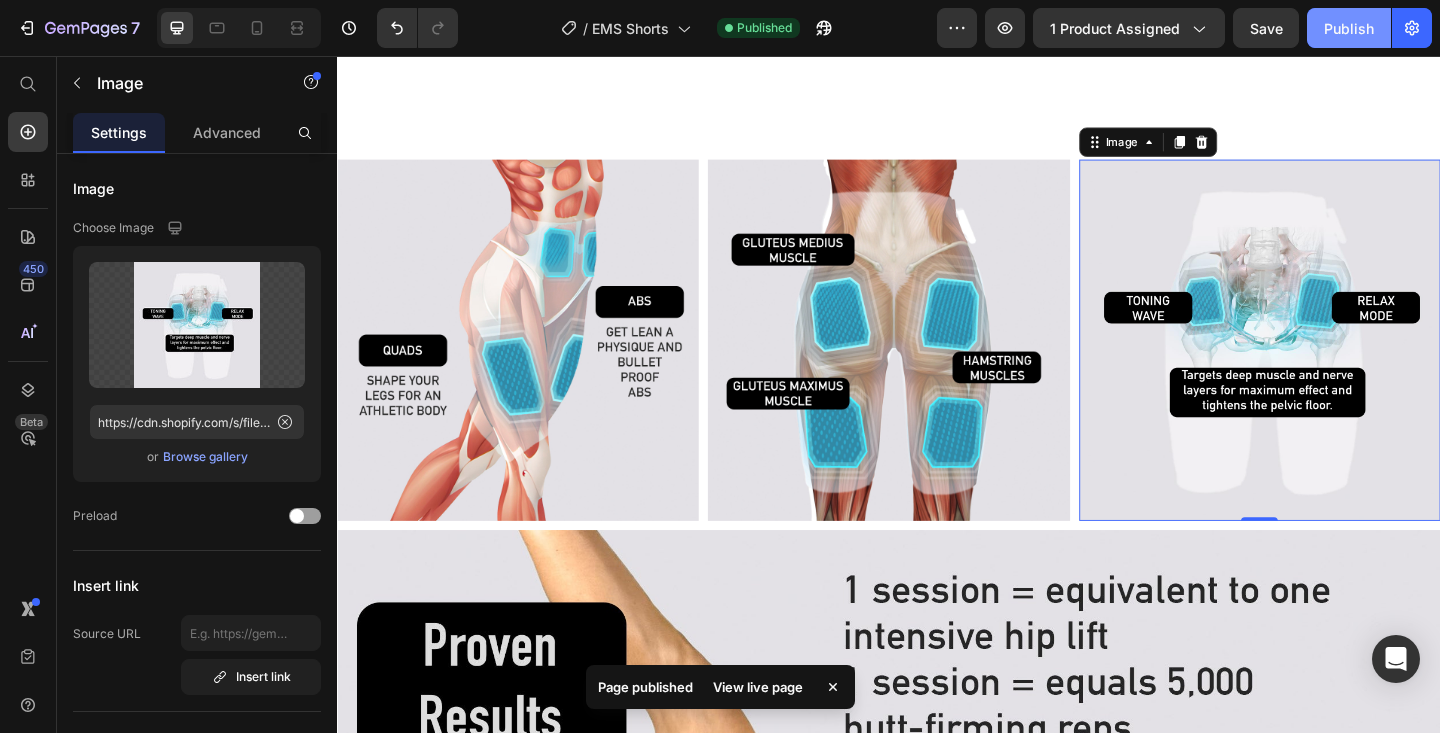 click on "Publish" 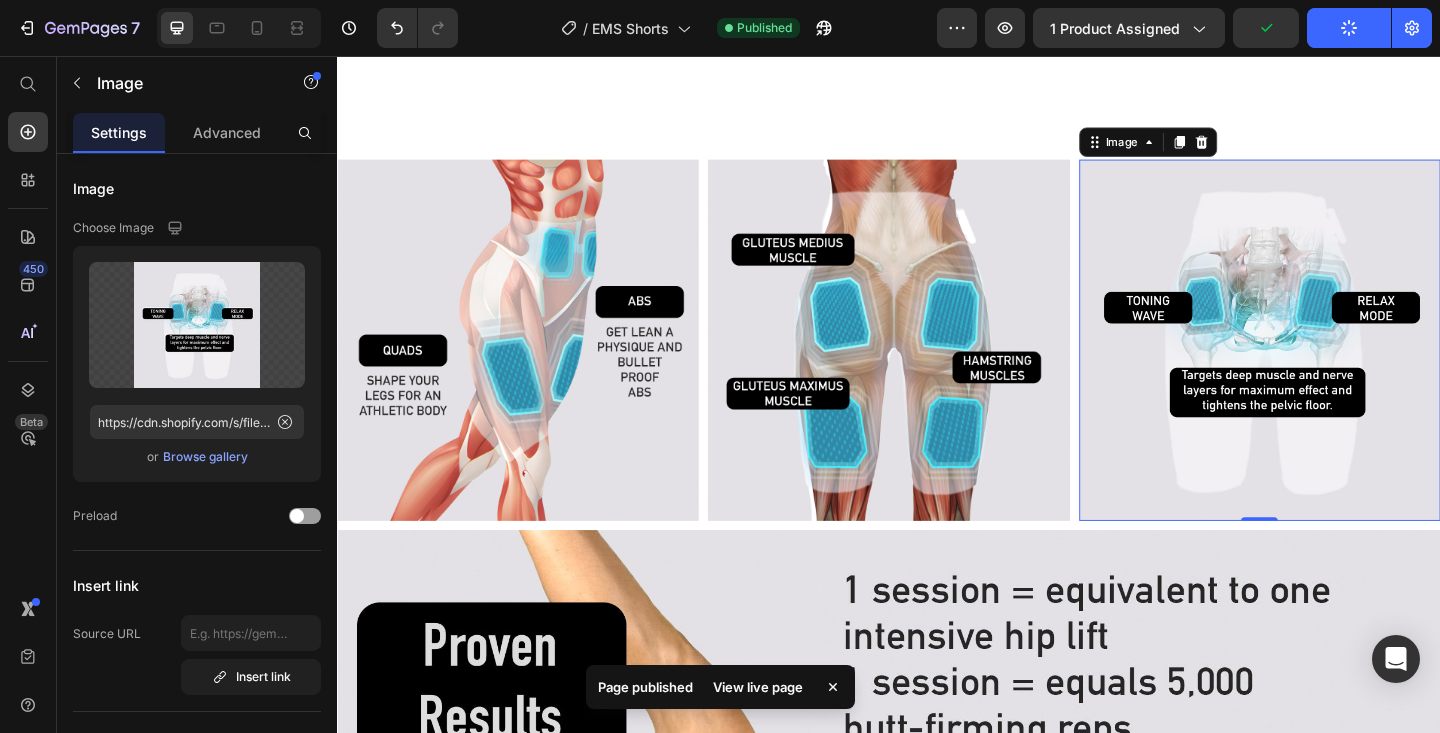 click on "Publish" 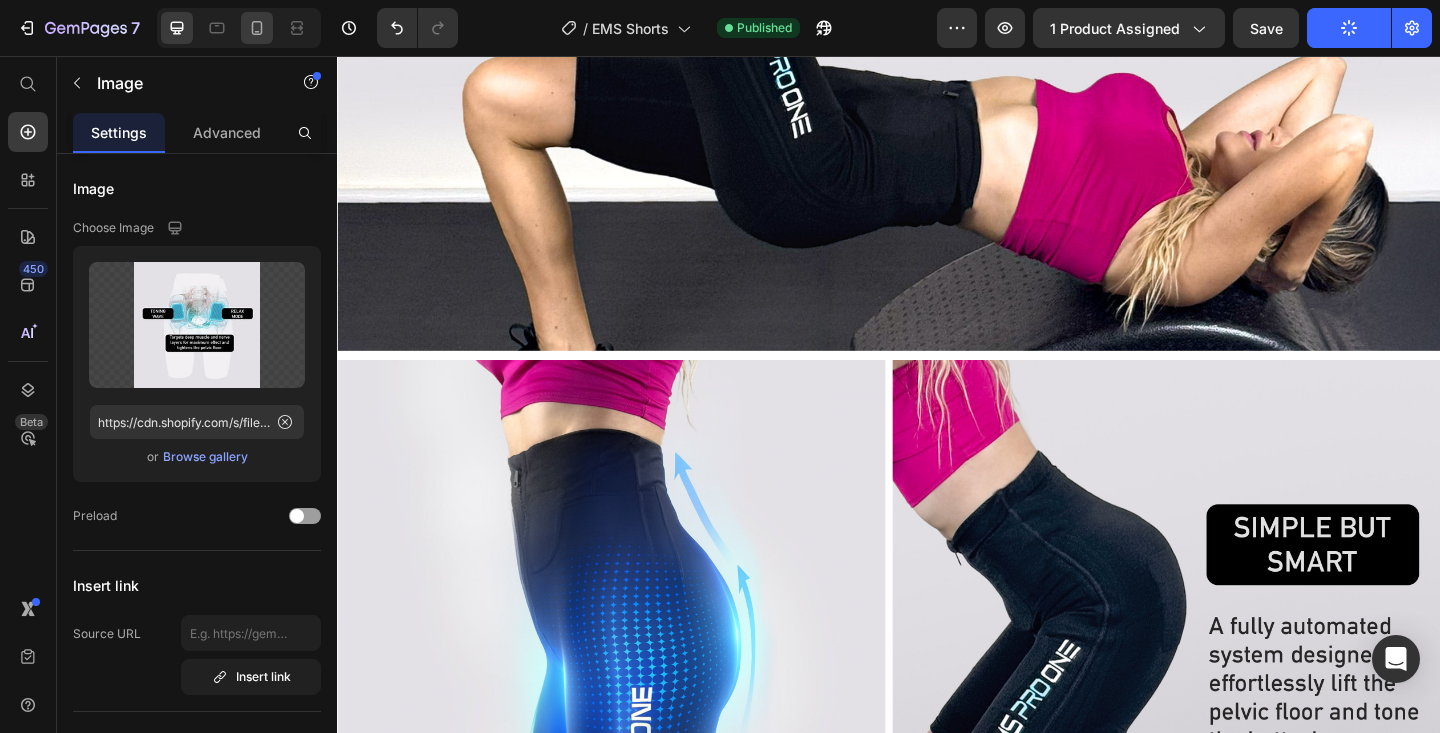 click 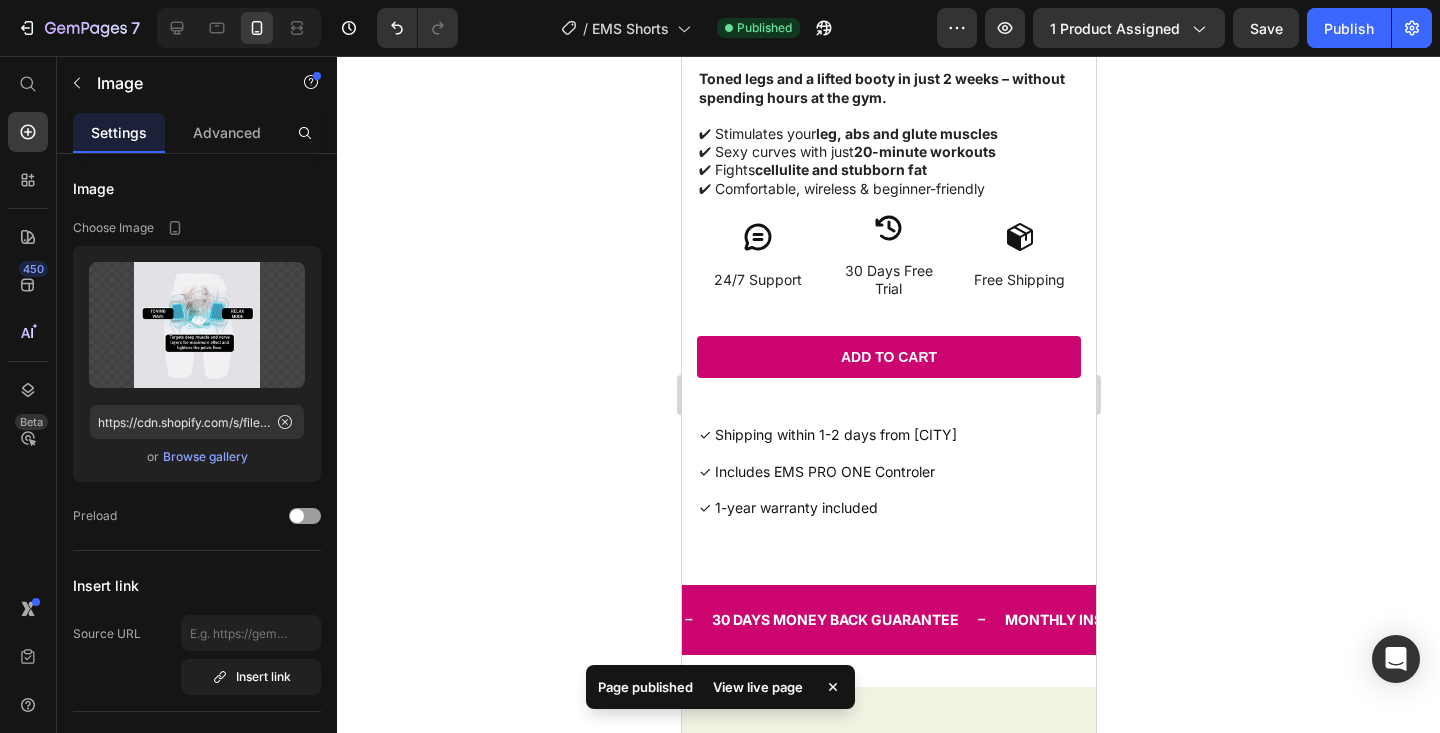 scroll, scrollTop: 0, scrollLeft: 0, axis: both 